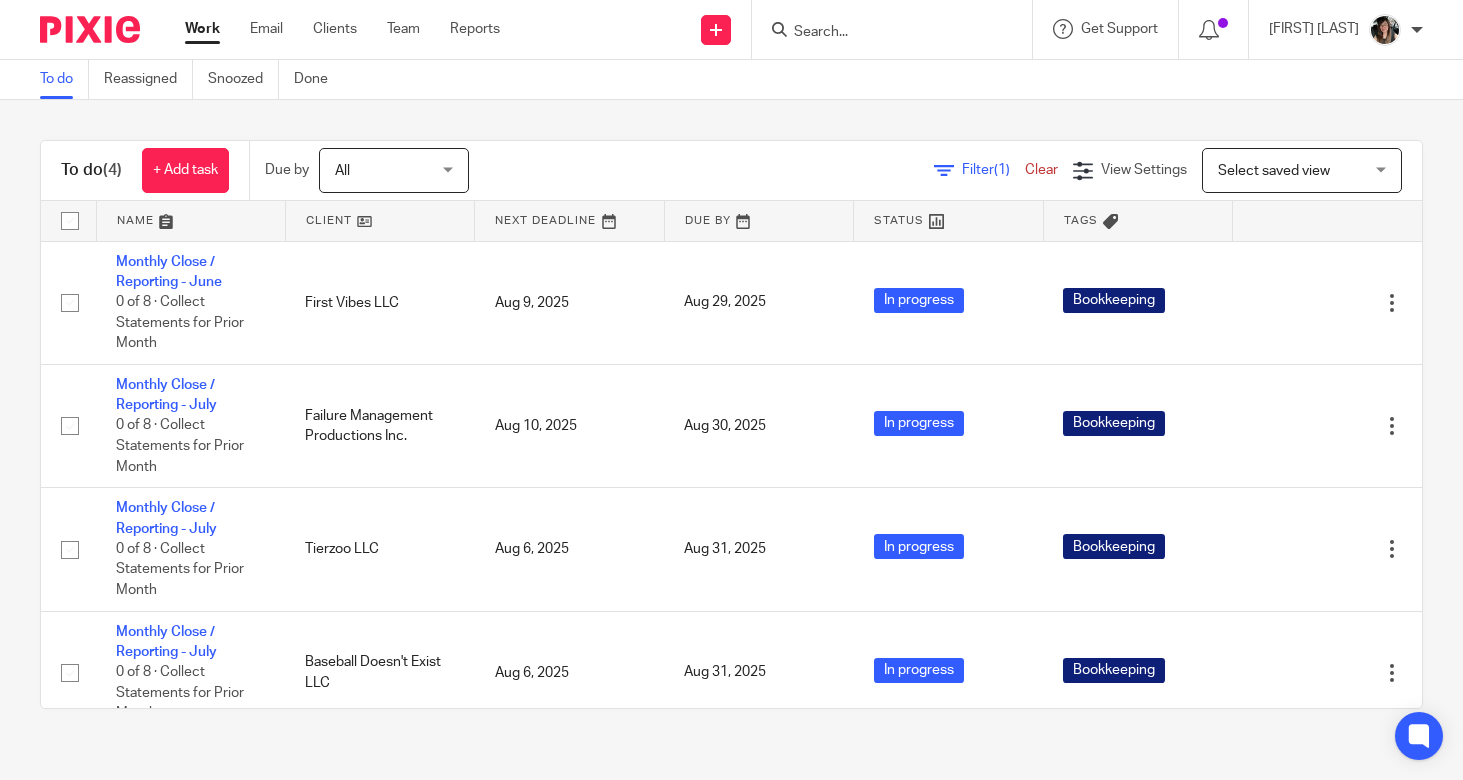 scroll, scrollTop: 0, scrollLeft: 0, axis: both 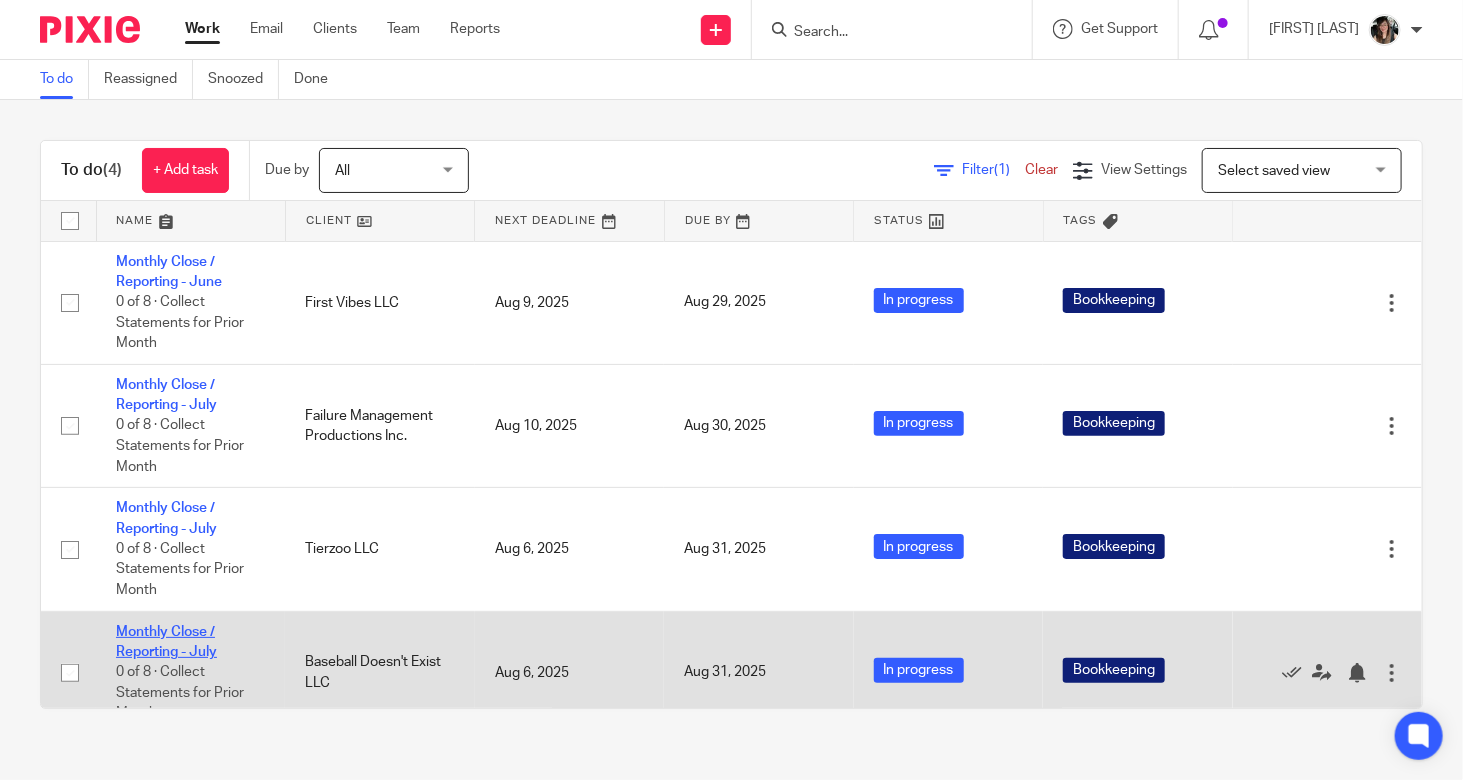 click on "Monthly Close / Reporting - July" at bounding box center (166, 642) 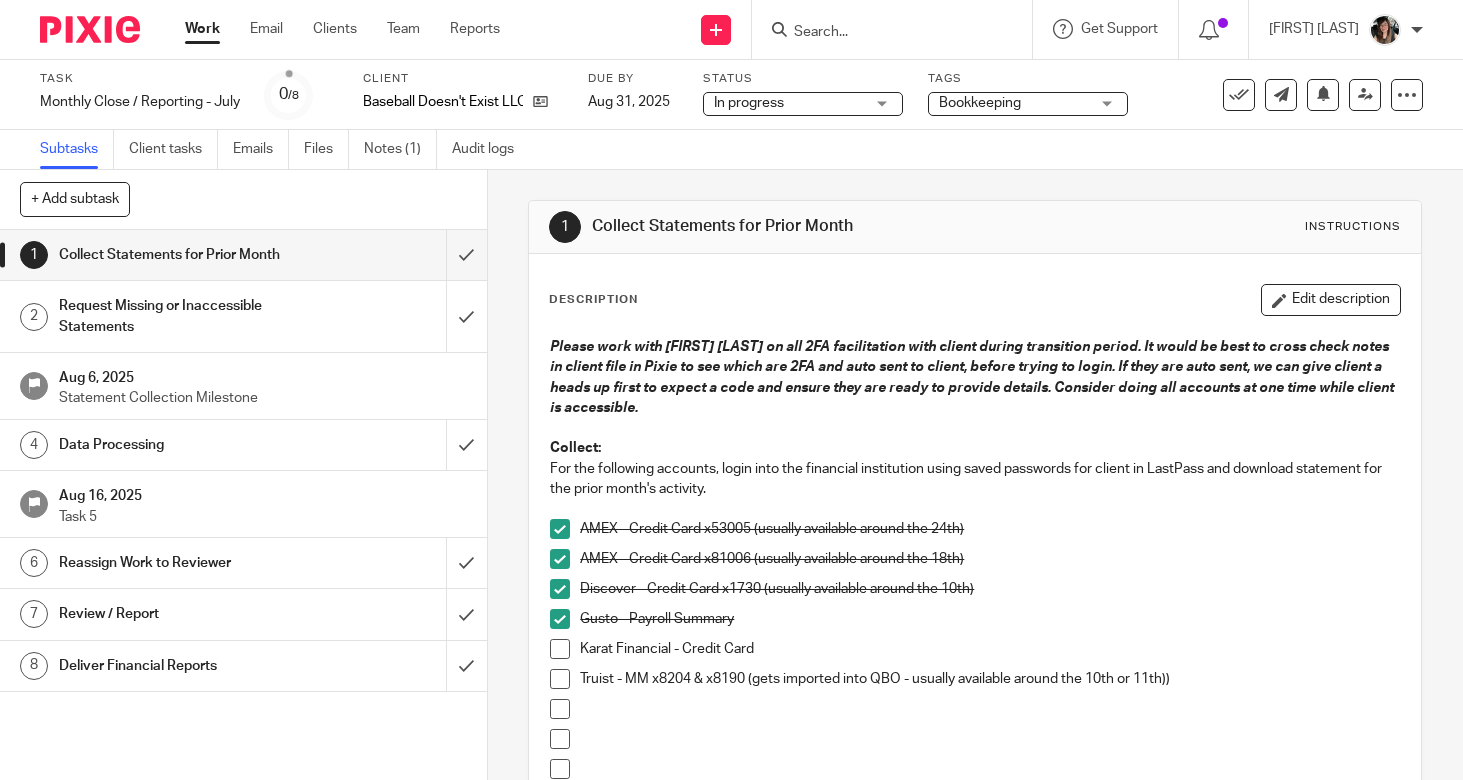 scroll, scrollTop: 0, scrollLeft: 0, axis: both 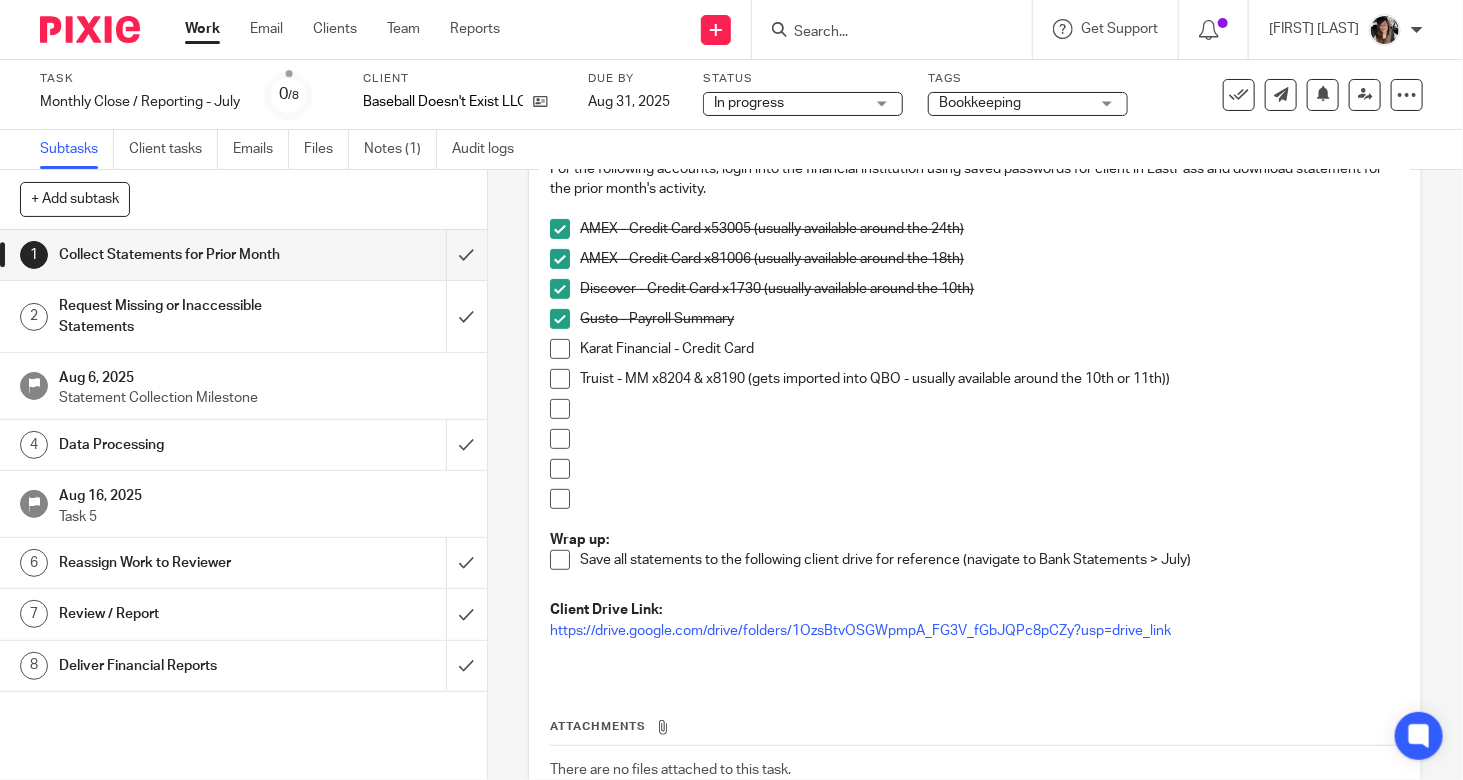 click on "https://drive.google.com/drive/folders/1OzsBtvOSGWpmpA_FG3V_fGbJQPc8pCZy?usp=drive_link" at bounding box center [975, 631] 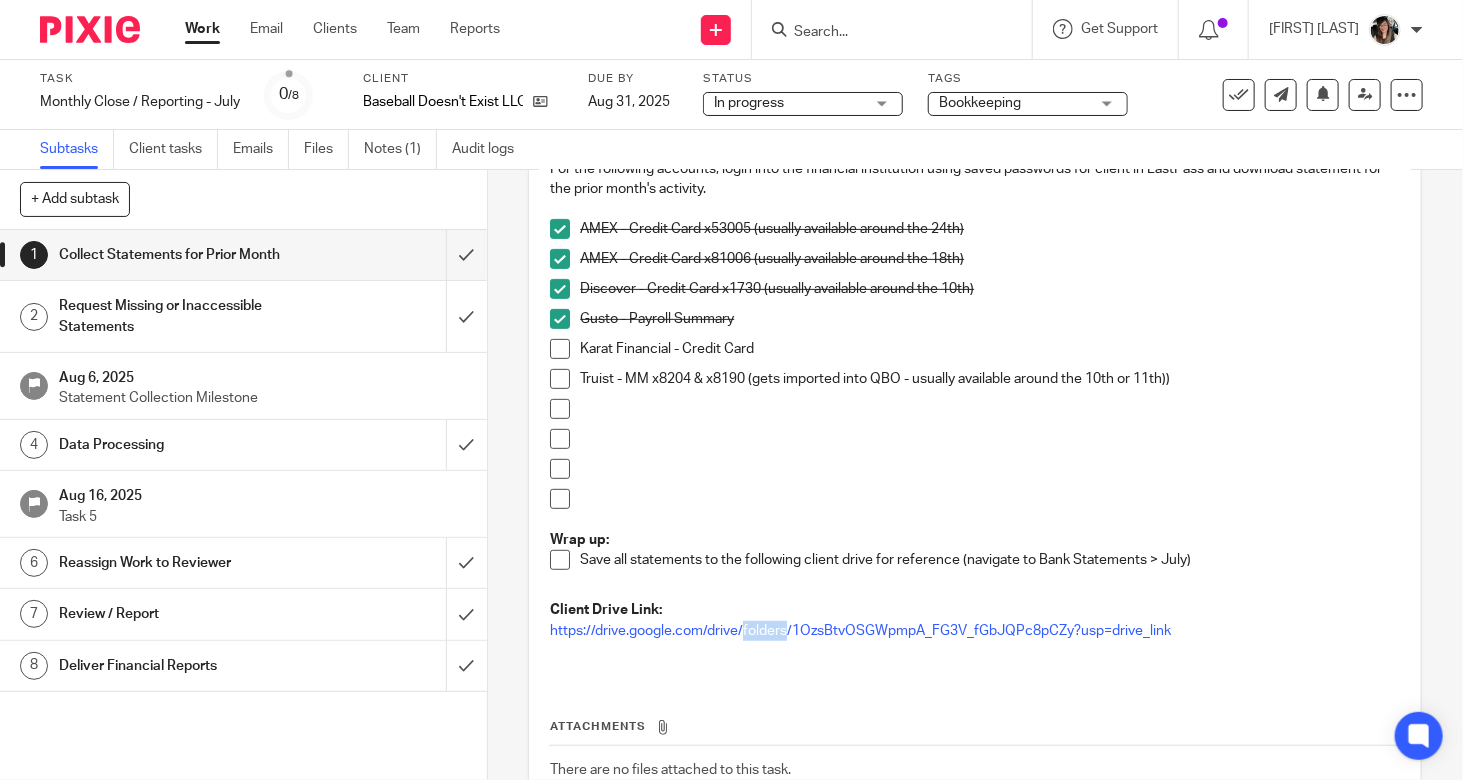 click on "https://drive.google.com/drive/folders/1OzsBtvOSGWpmpA_FG3V_fGbJQPc8pCZy?usp=drive_link" at bounding box center (975, 631) 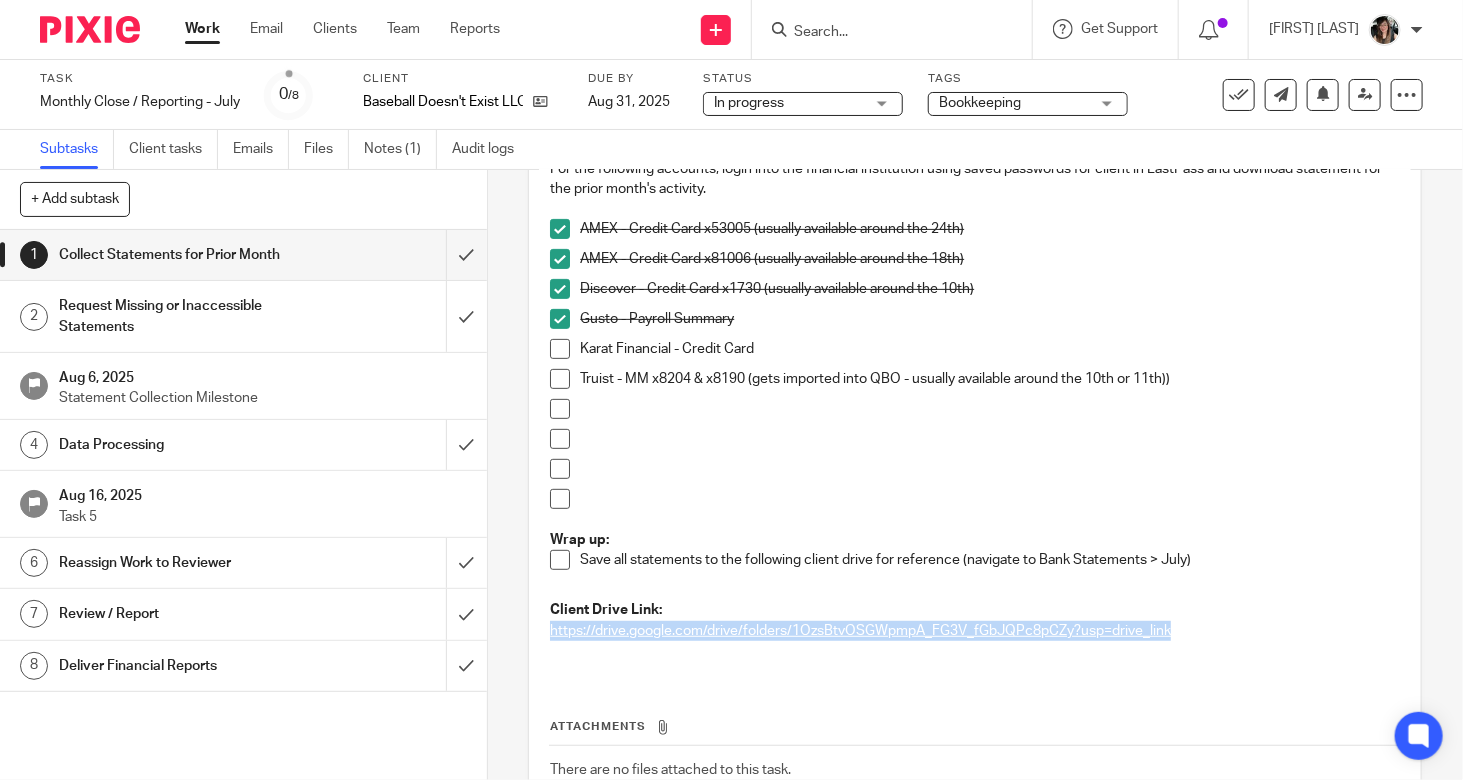 click on "https://drive.google.com/drive/folders/1OzsBtvOSGWpmpA_FG3V_fGbJQPc8pCZy?usp=drive_link" at bounding box center (860, 631) 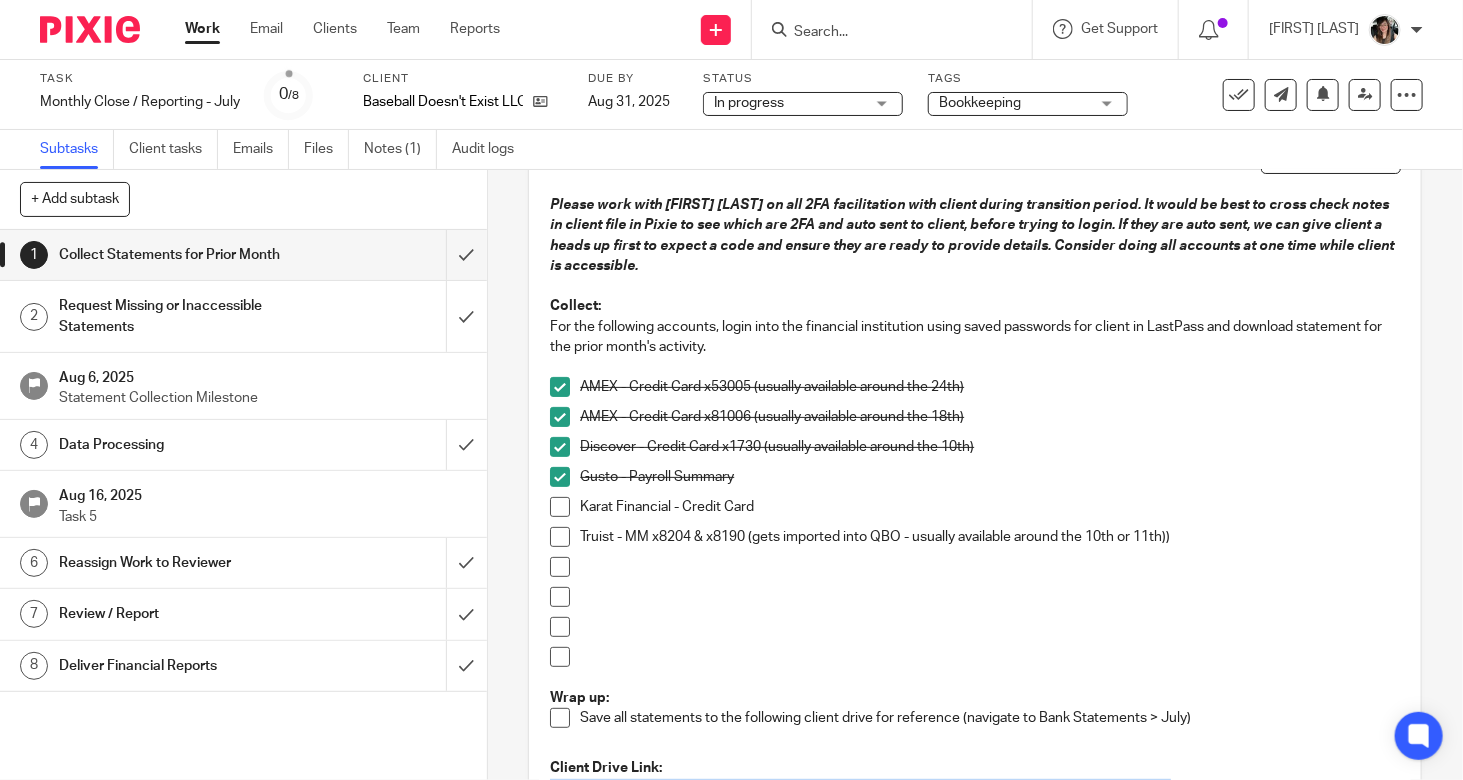 scroll, scrollTop: 200, scrollLeft: 0, axis: vertical 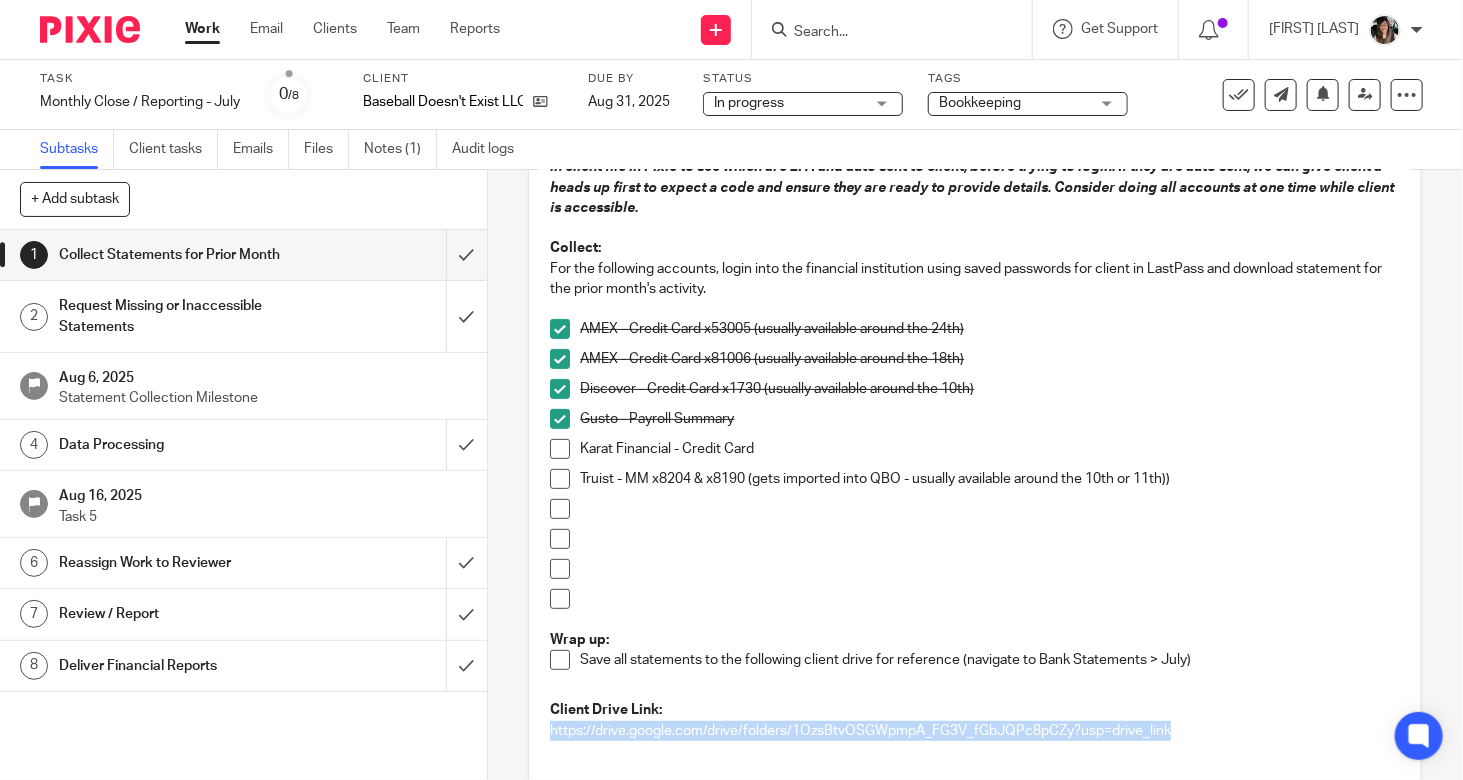 click on "Data Processing" at bounding box center (181, 445) 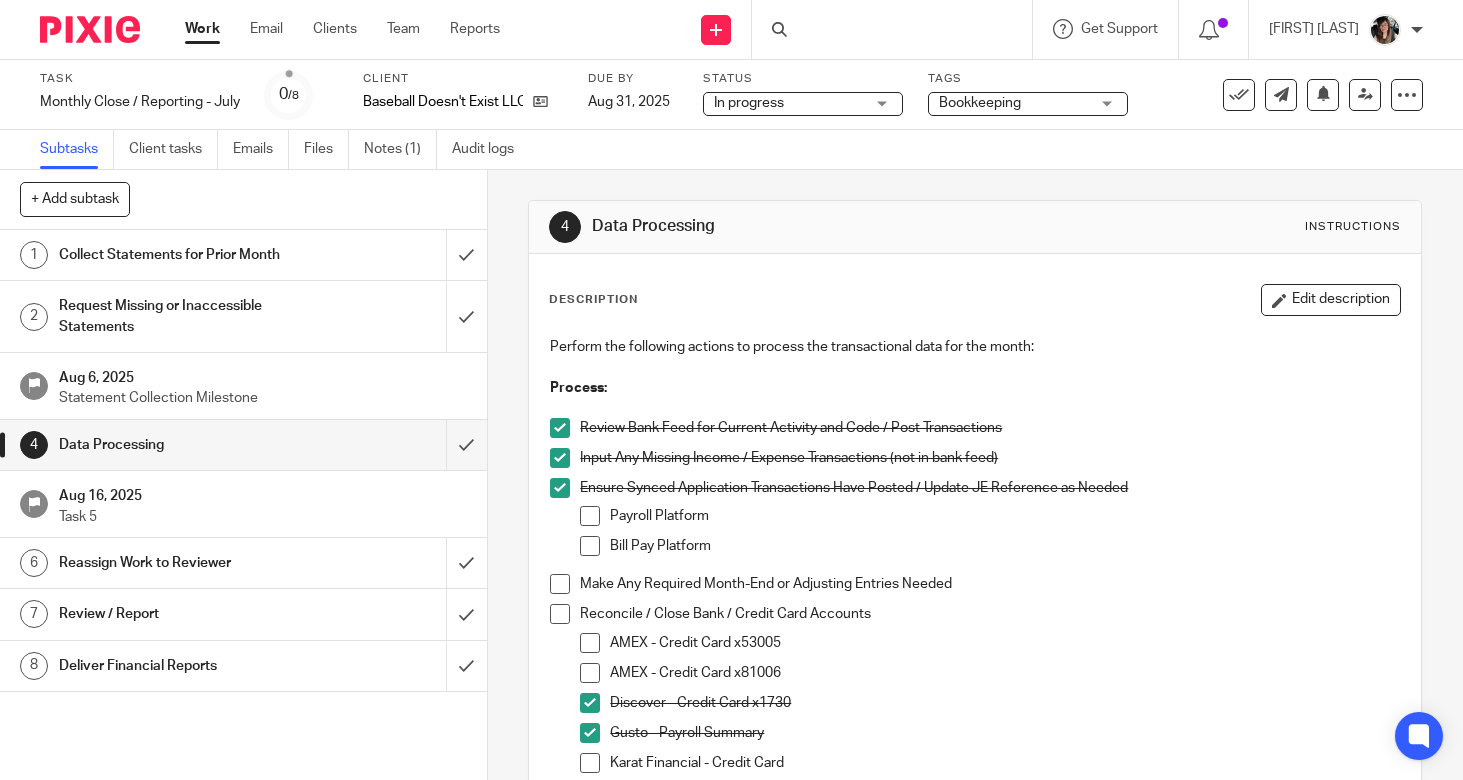 scroll, scrollTop: 0, scrollLeft: 0, axis: both 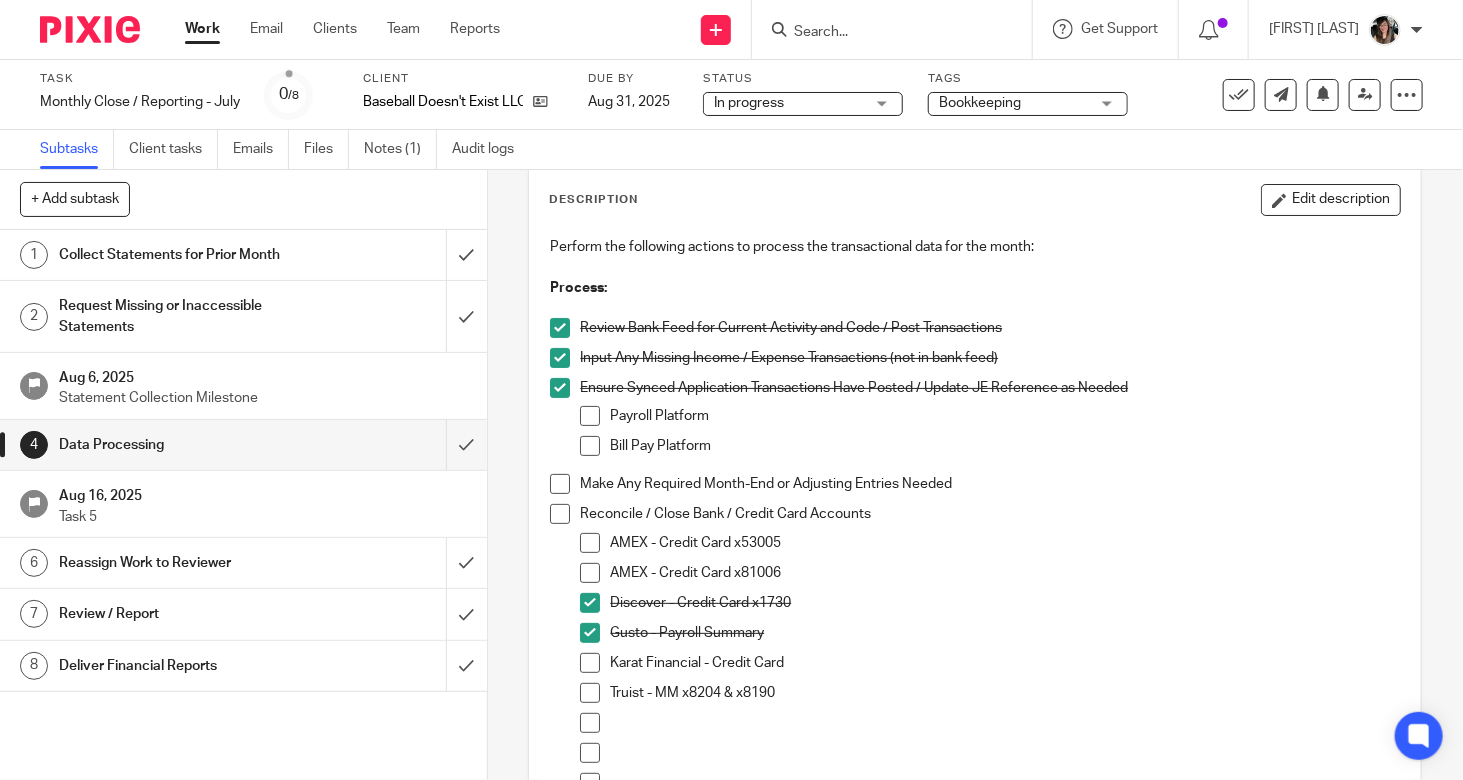 click on "Collect Statements for Prior Month" at bounding box center [181, 255] 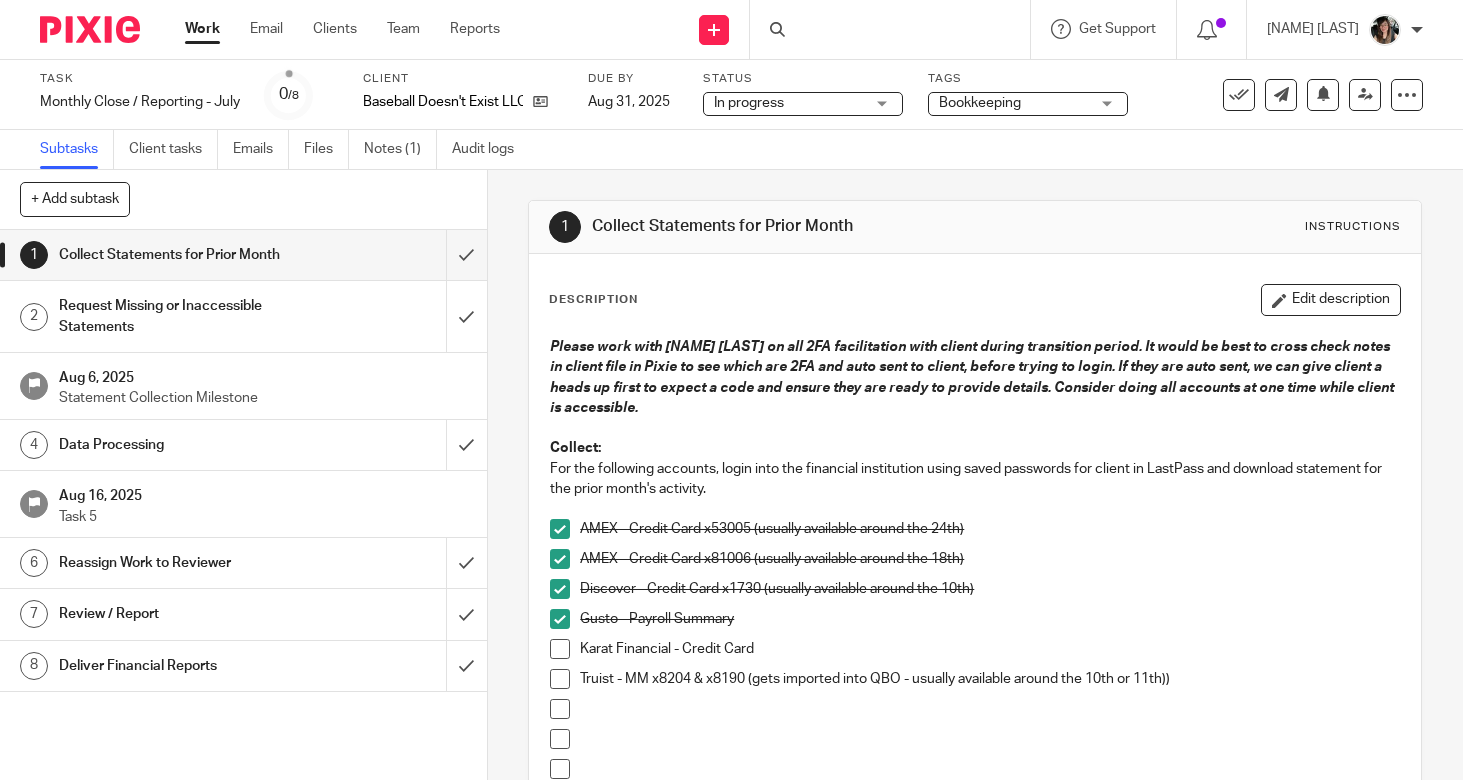 scroll, scrollTop: 0, scrollLeft: 0, axis: both 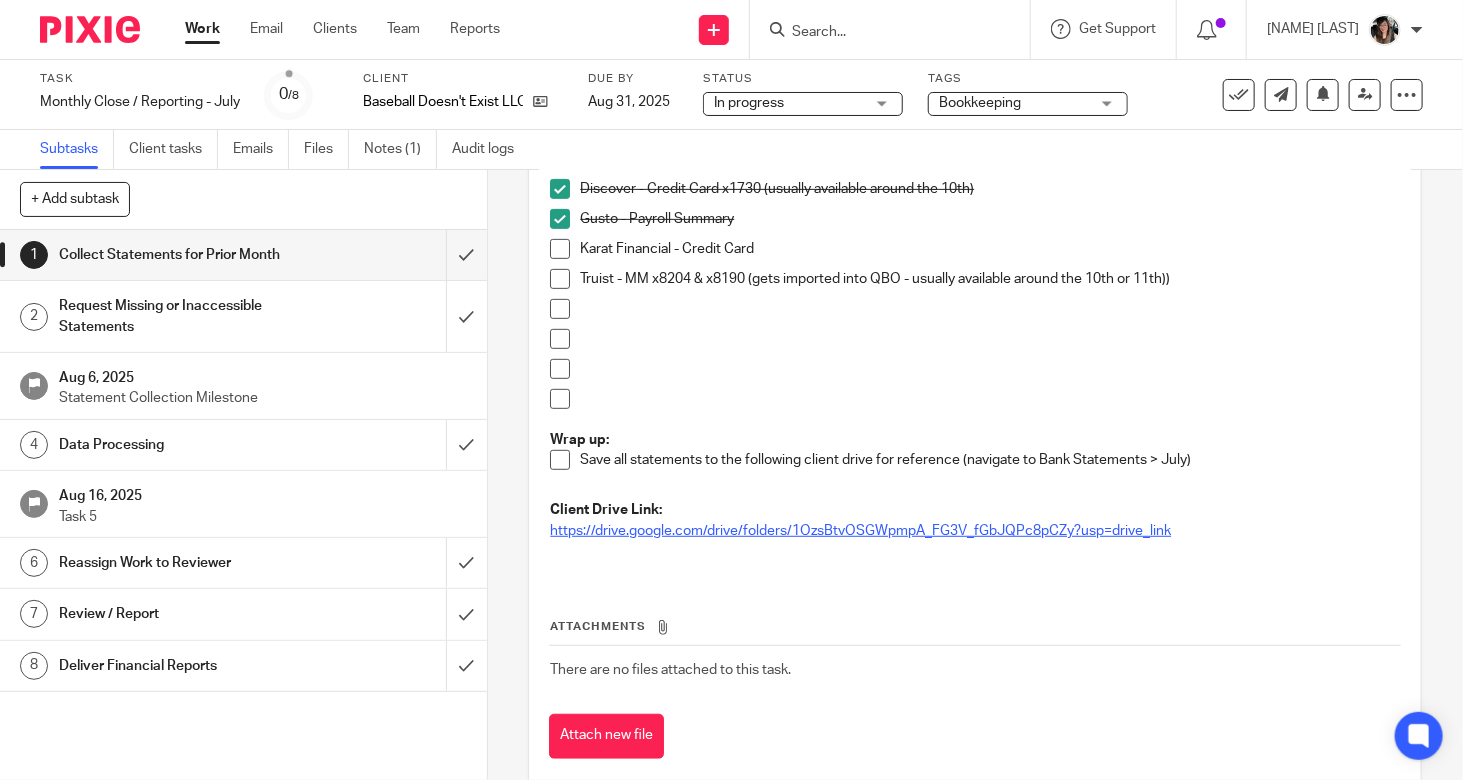 click on "https://drive.google.com/drive/folders/1OzsBtvOSGWpmpA_FG3V_fGbJQPc8pCZy?usp=drive_link" at bounding box center (860, 531) 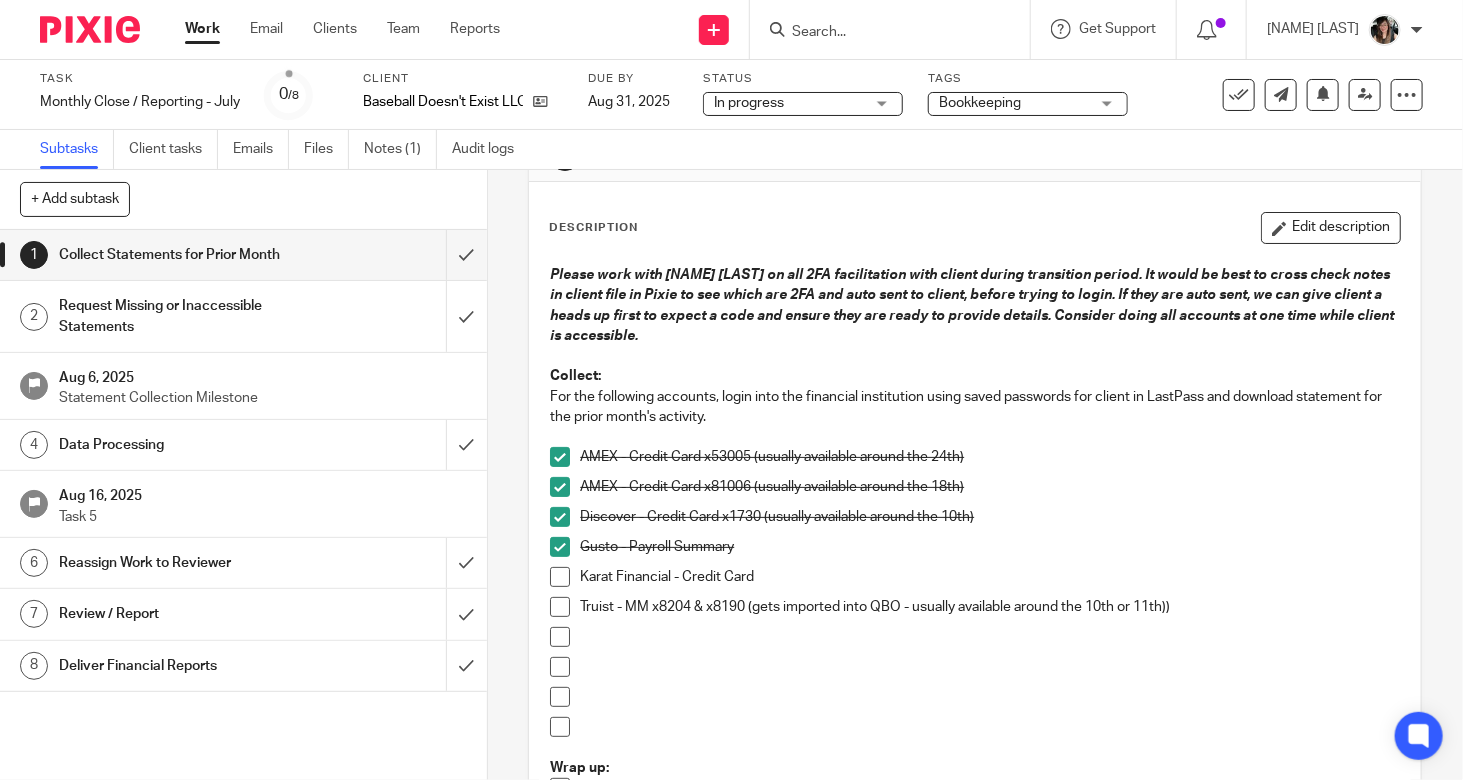 scroll, scrollTop: 100, scrollLeft: 0, axis: vertical 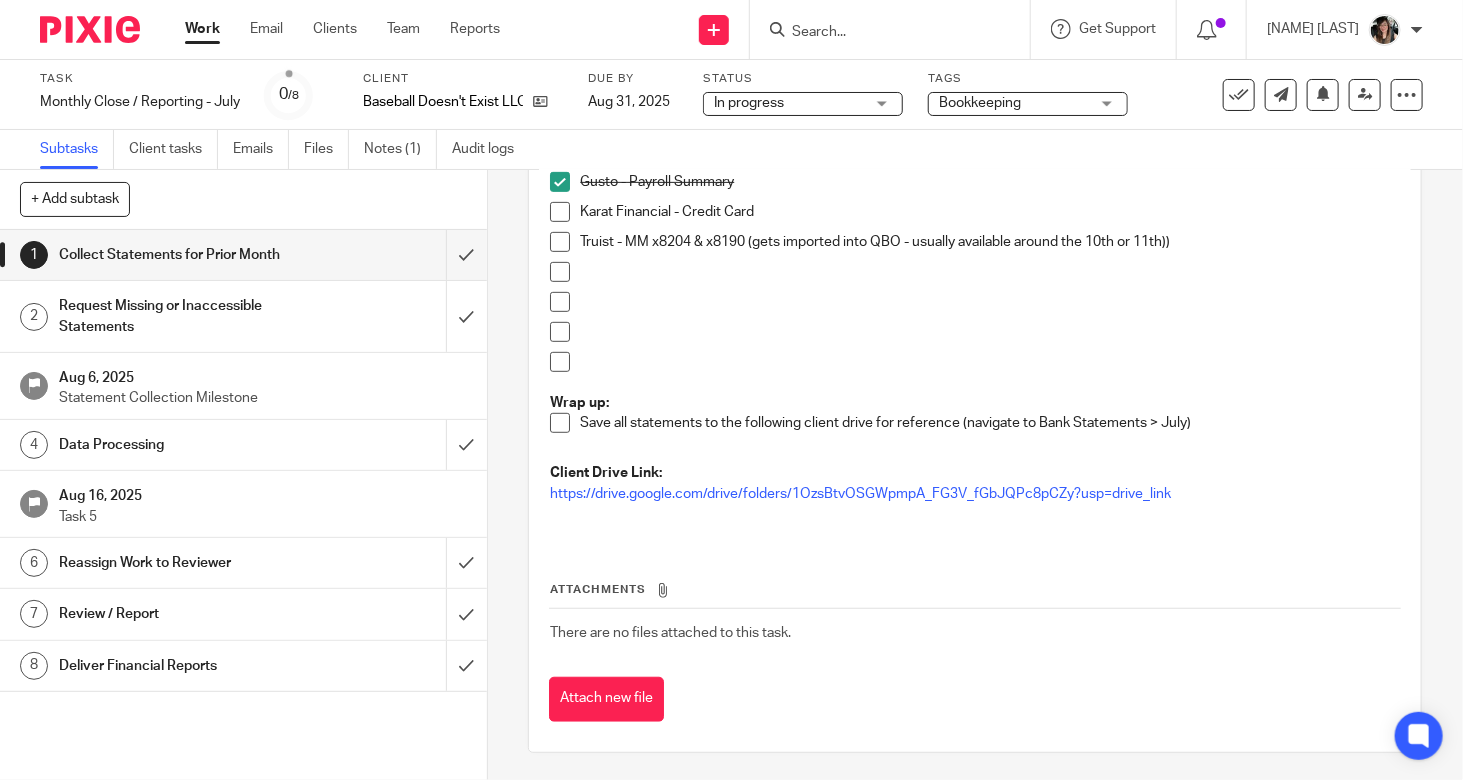 click on "Request Missing or Inaccessible Statements" at bounding box center [181, 316] 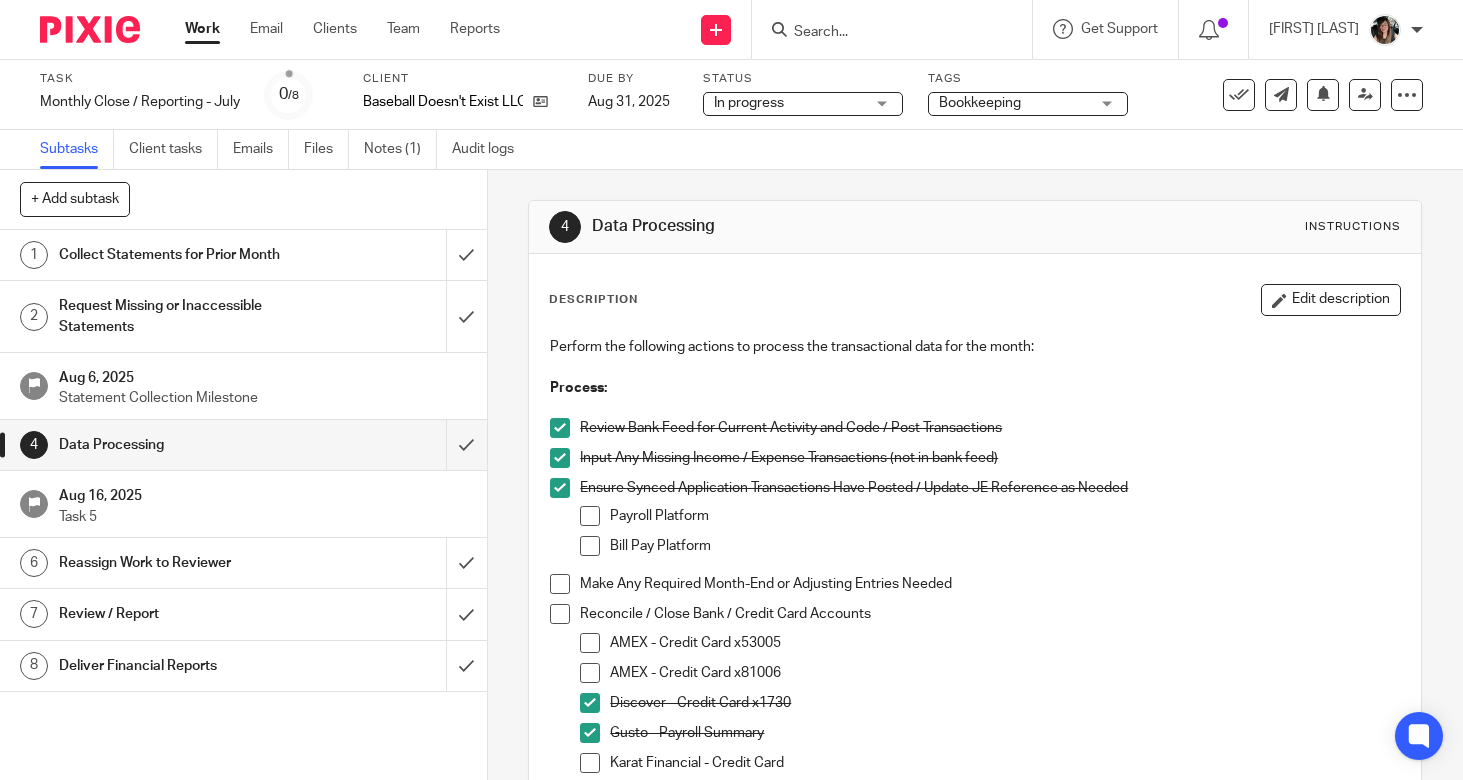 scroll, scrollTop: 0, scrollLeft: 0, axis: both 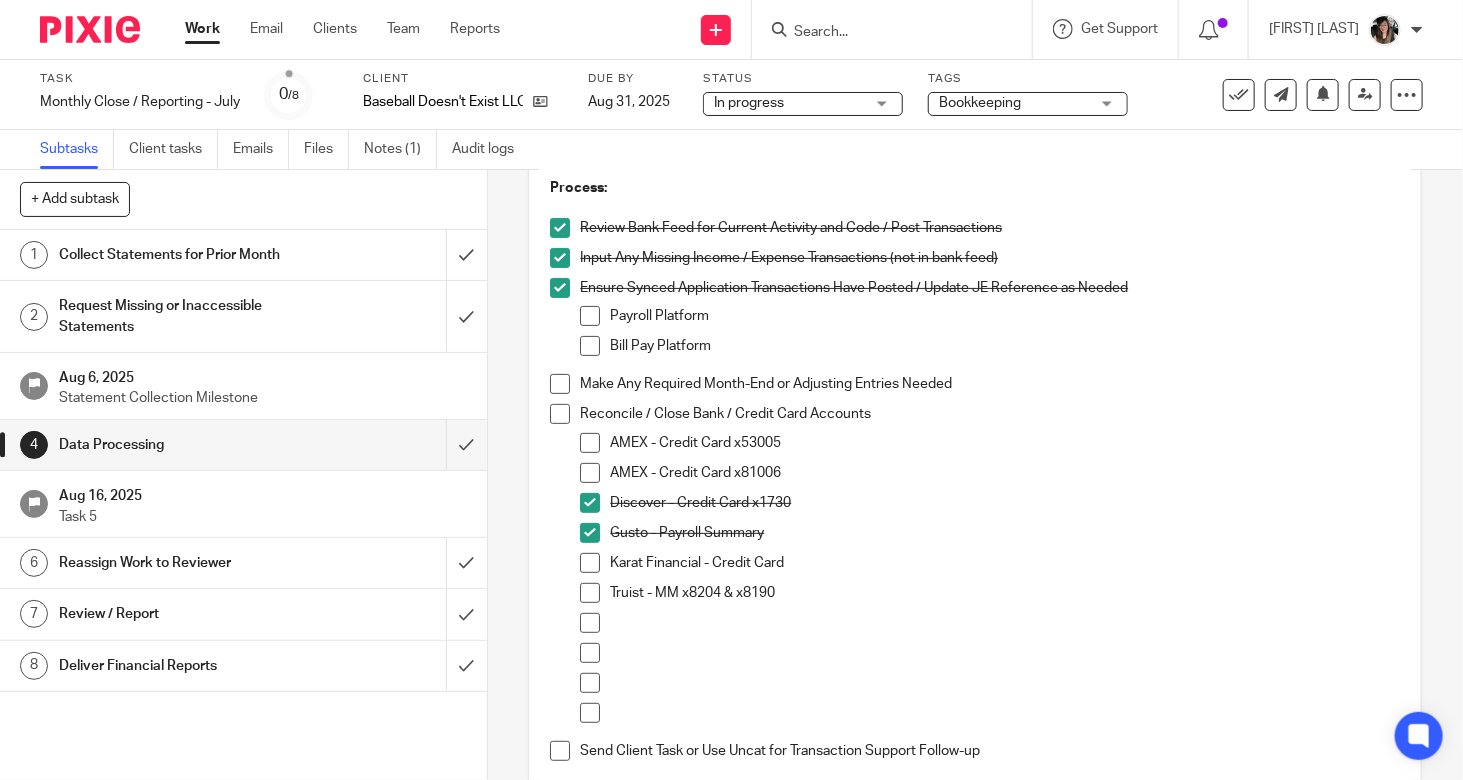click at bounding box center [590, 473] 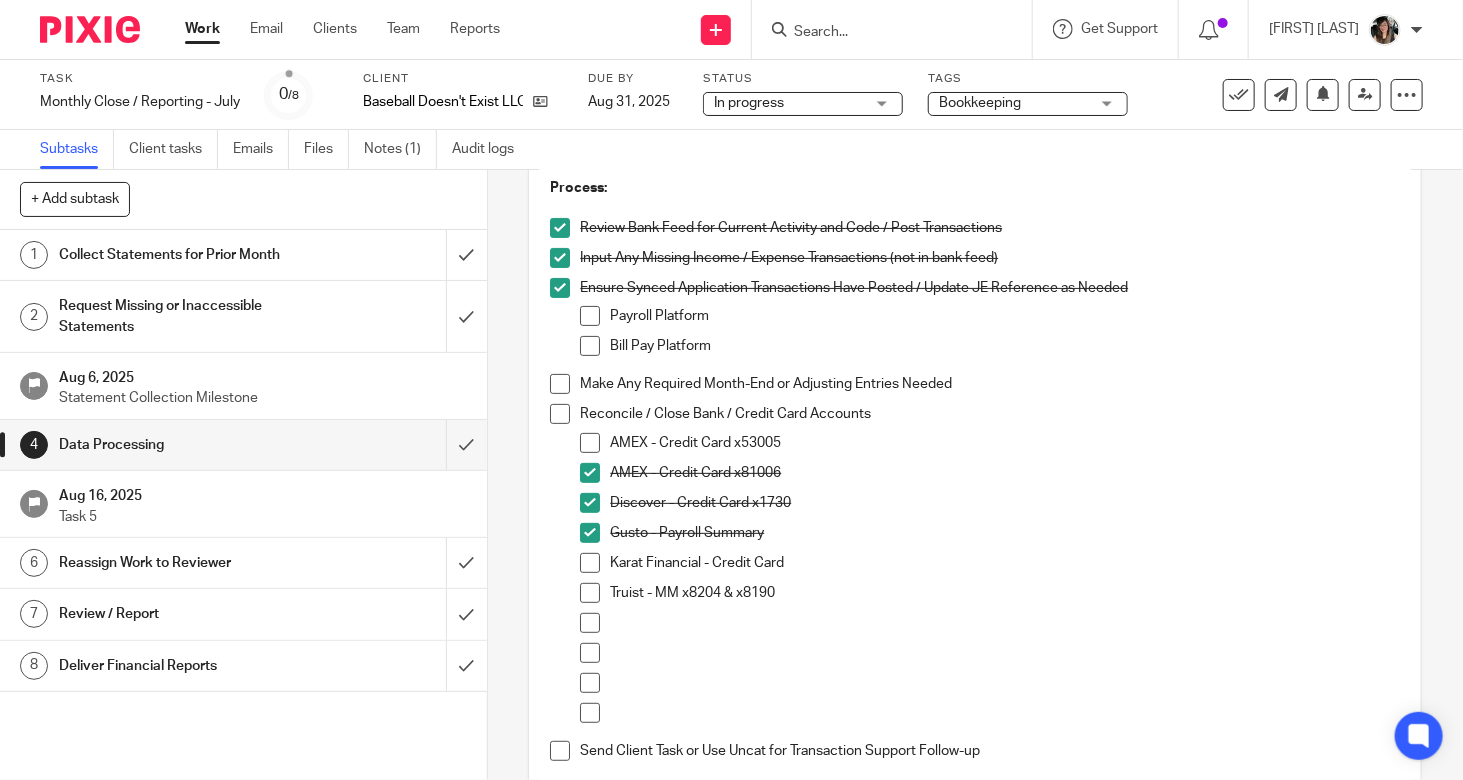 click at bounding box center [590, 443] 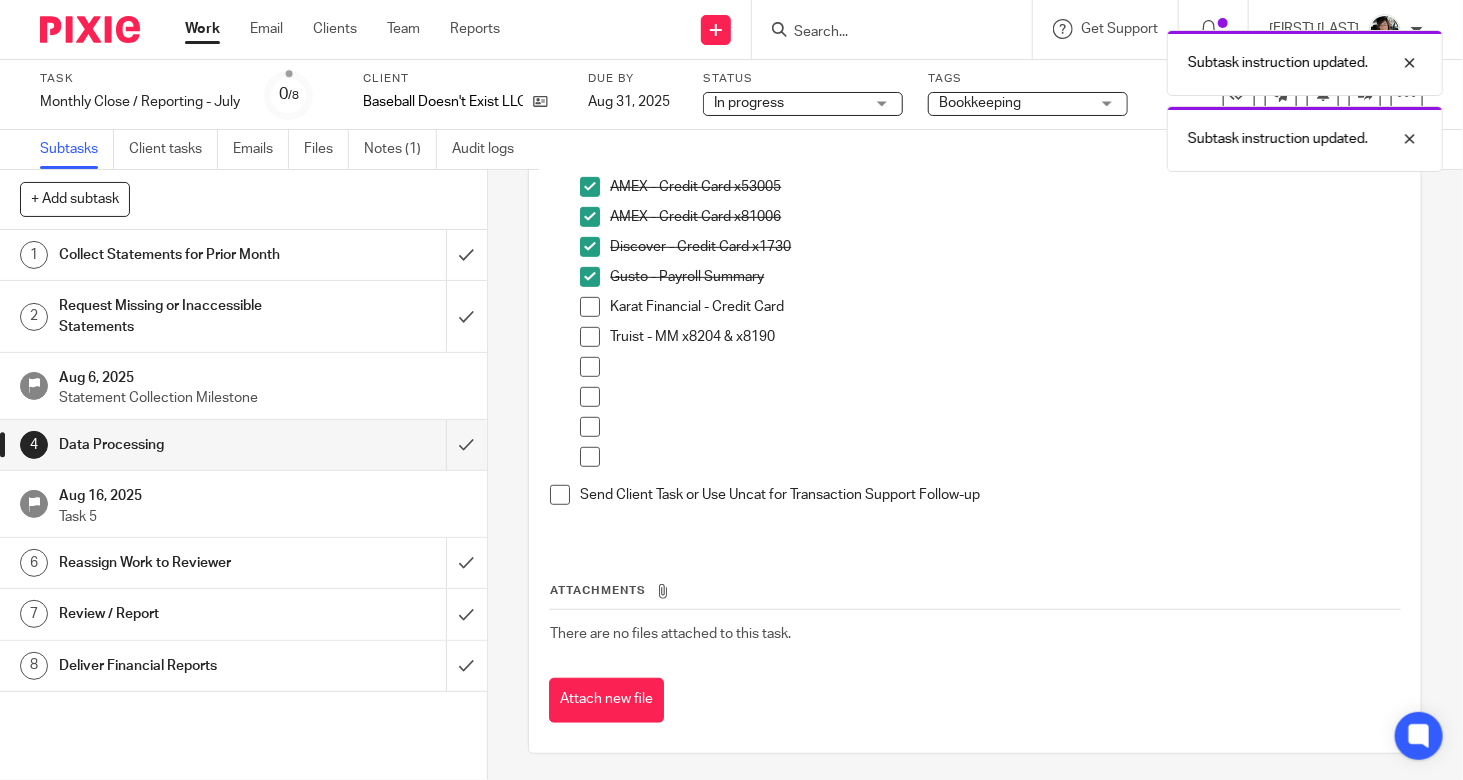 scroll, scrollTop: 457, scrollLeft: 0, axis: vertical 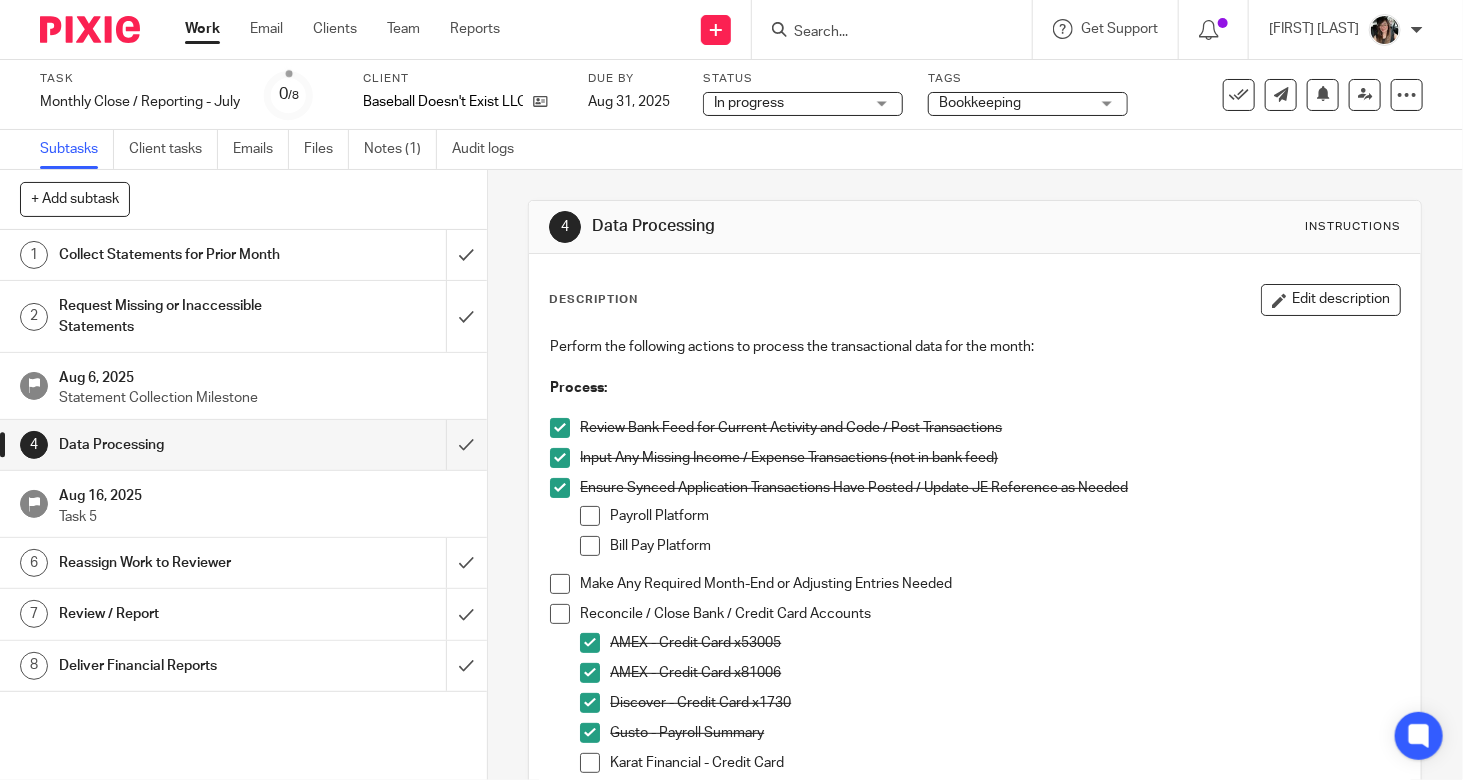 click on "Description
Edit description
Perform the following actions to process the transactional data for the month: Process:   Review Bank Feed for Current Activity and Code / Post Transactions   Input Any Missing Income / Expense Transactions (not in bank feed)   Ensure Synced Application Transactions Have Posted / Update JE Reference as Needed   Payroll Platform   Bill Pay Platform   Make Any Required Month-End or Adjusting Entries Needed   Reconcile / Close Bank / Credit Card Accounts   AMEX - Credit Card x53005   AMEX - Credit Card x81006   Discover - Credit Card x1730   Gusto - Payroll Summary   Karat Financial - Credit Card   Truist - MM x8204 & x8190           Send Client Task or Use Uncat for Transaction Support Follow-up           Attachments     There are no files attached to this task.   Attach new file" at bounding box center (975, 731) 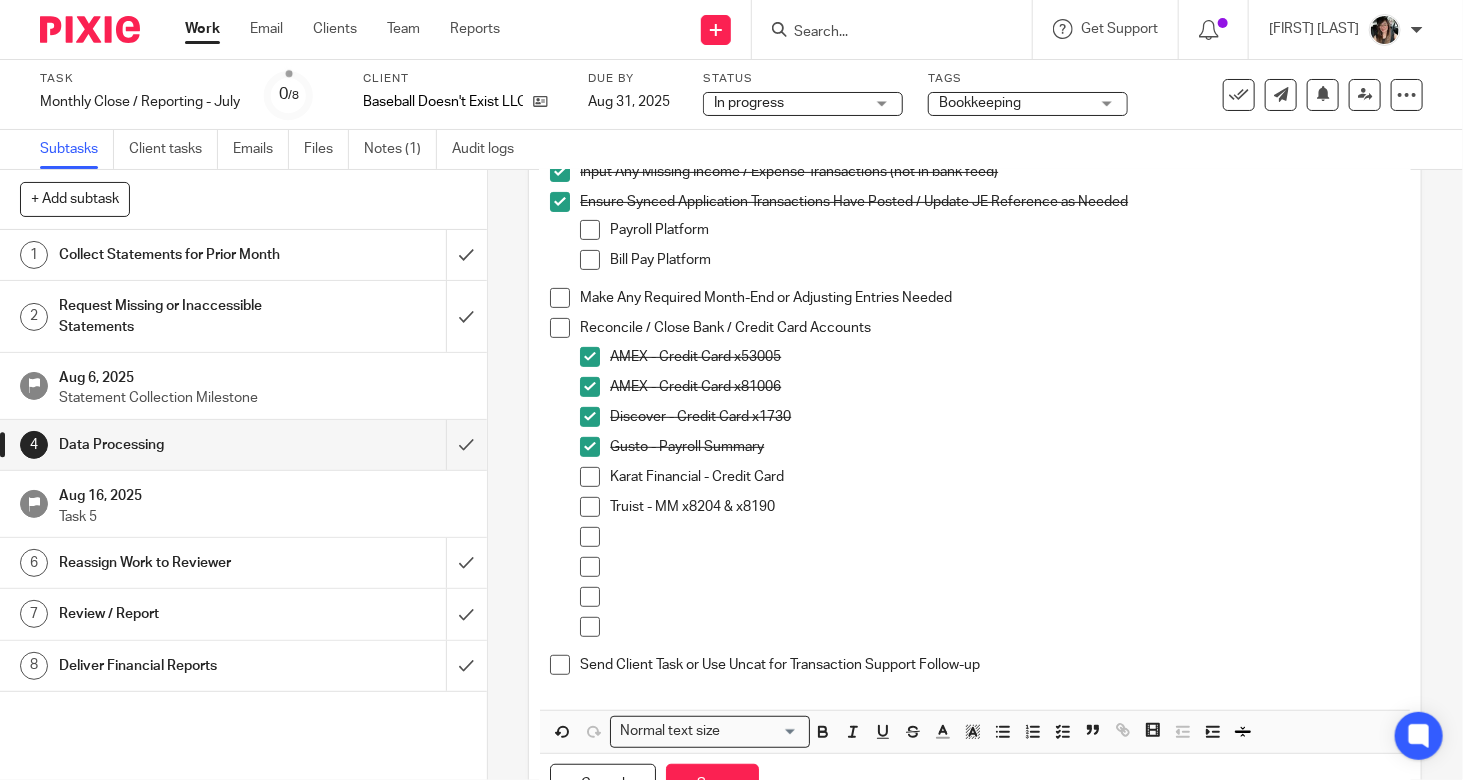 scroll, scrollTop: 363, scrollLeft: 0, axis: vertical 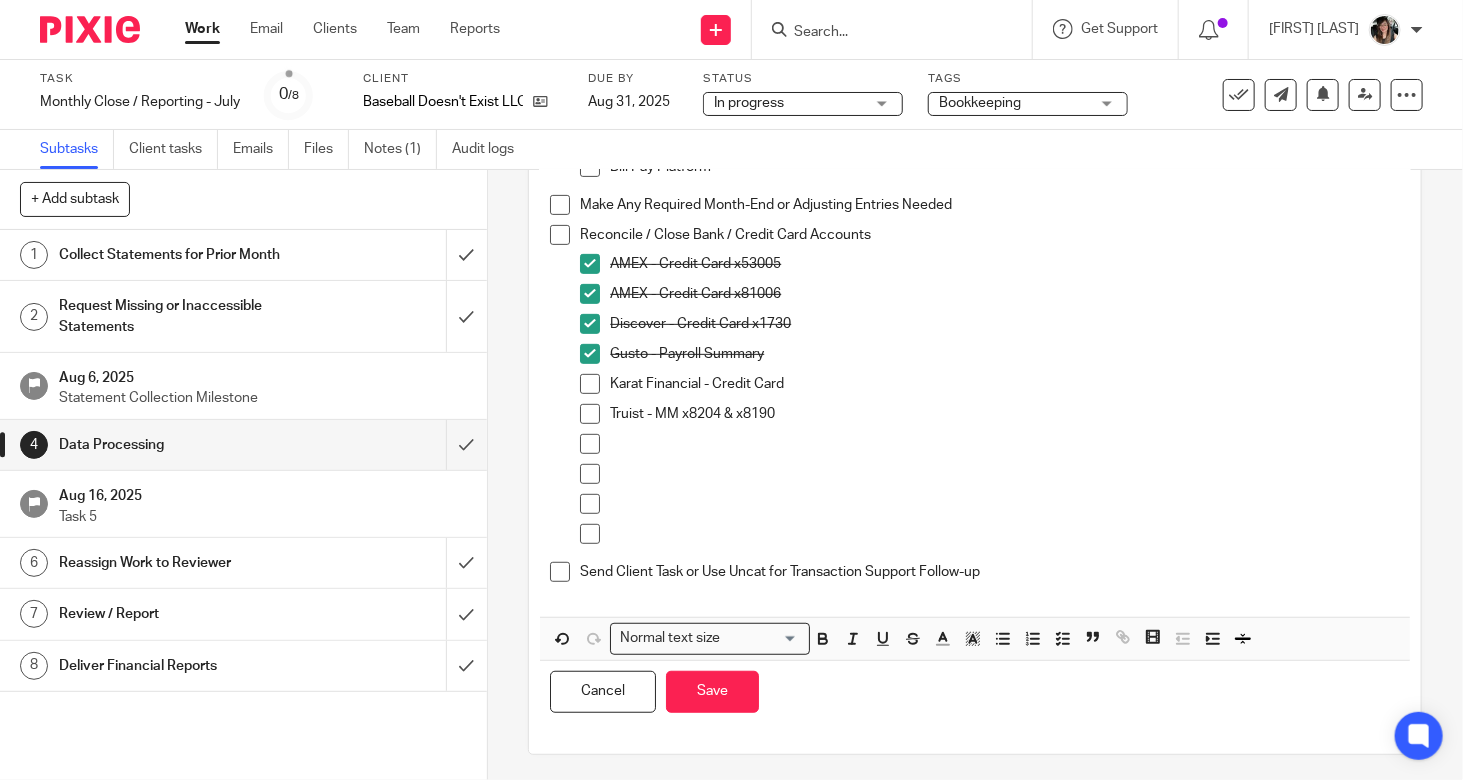 click at bounding box center (1005, 444) 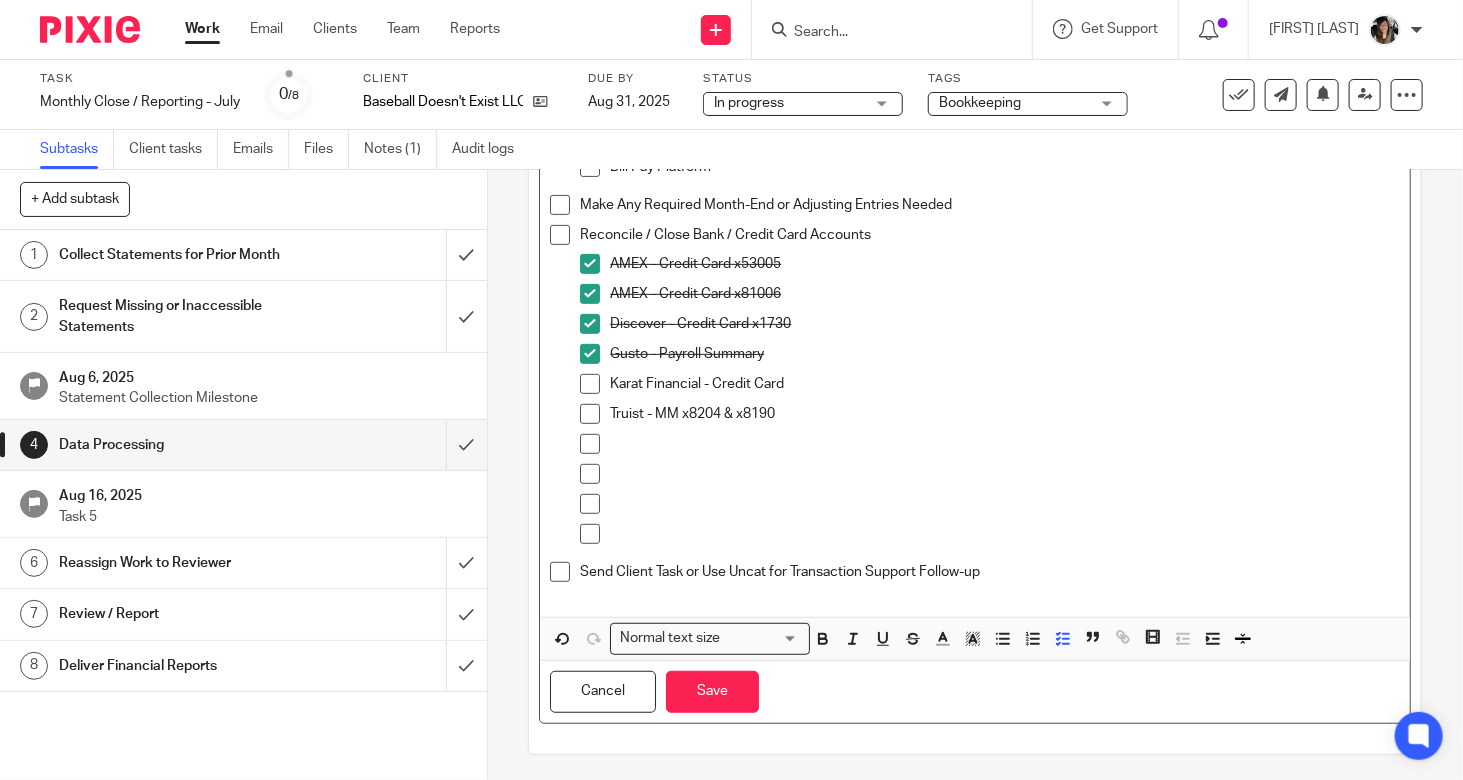 type 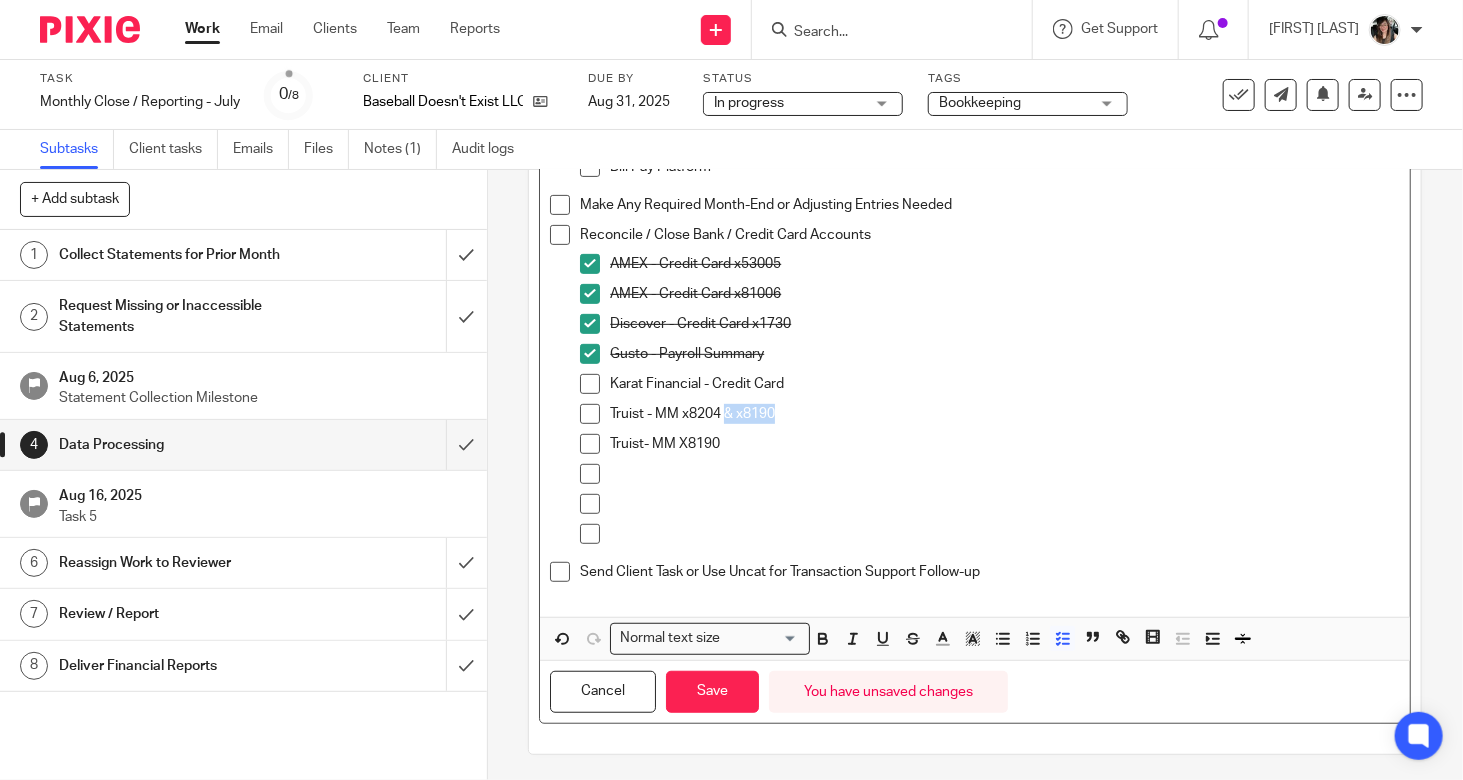 drag, startPoint x: 718, startPoint y: 413, endPoint x: 808, endPoint y: 423, distance: 90.55385 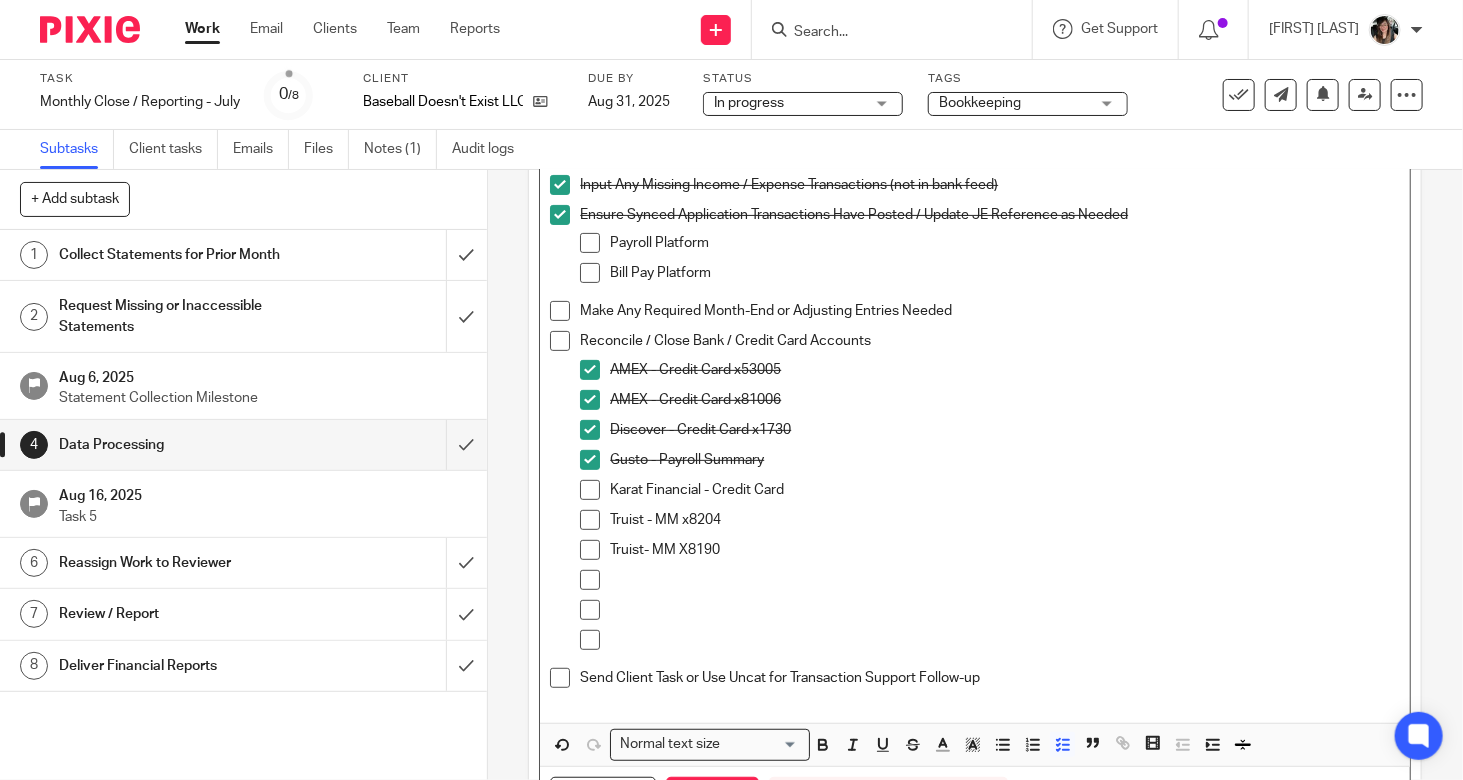 scroll, scrollTop: 364, scrollLeft: 0, axis: vertical 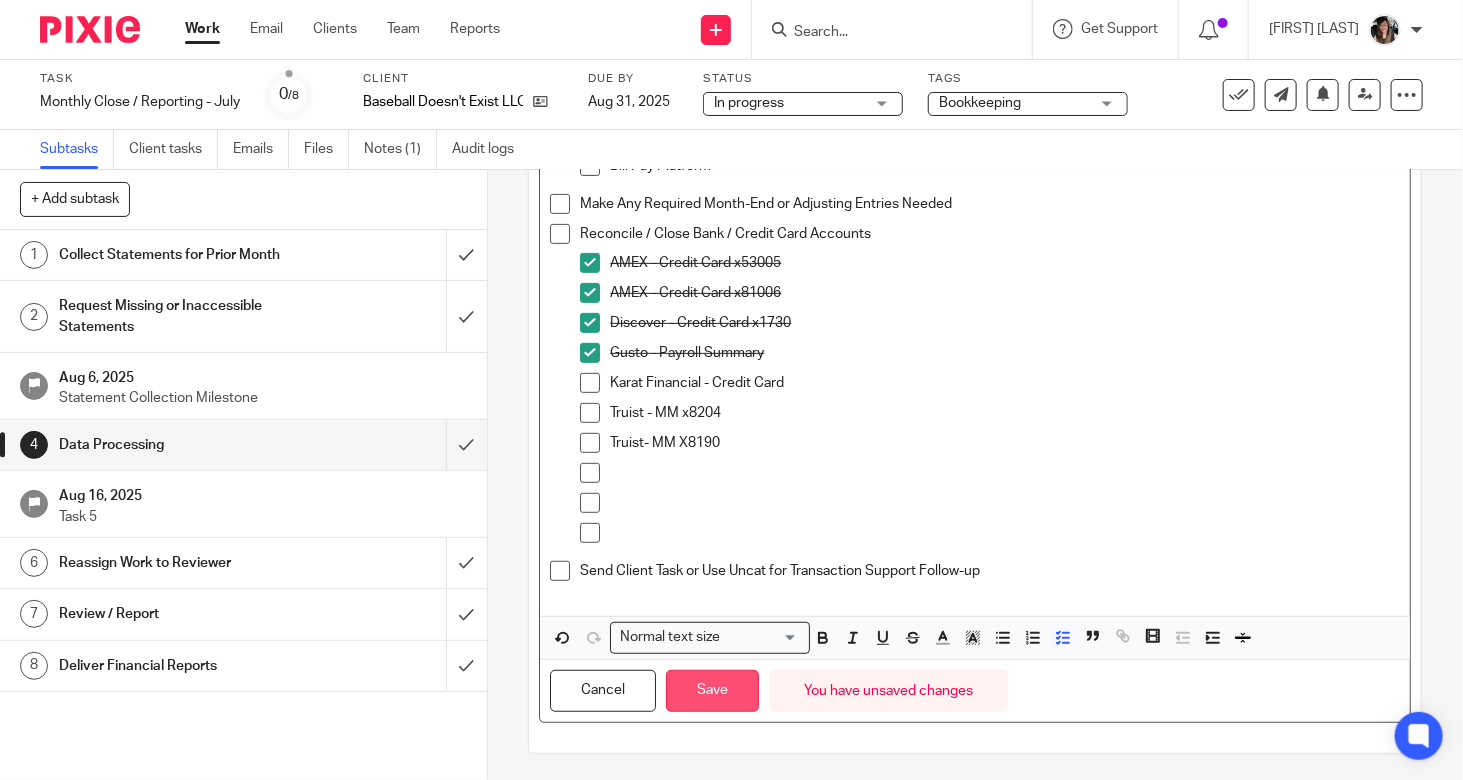 click on "Save" at bounding box center (712, 691) 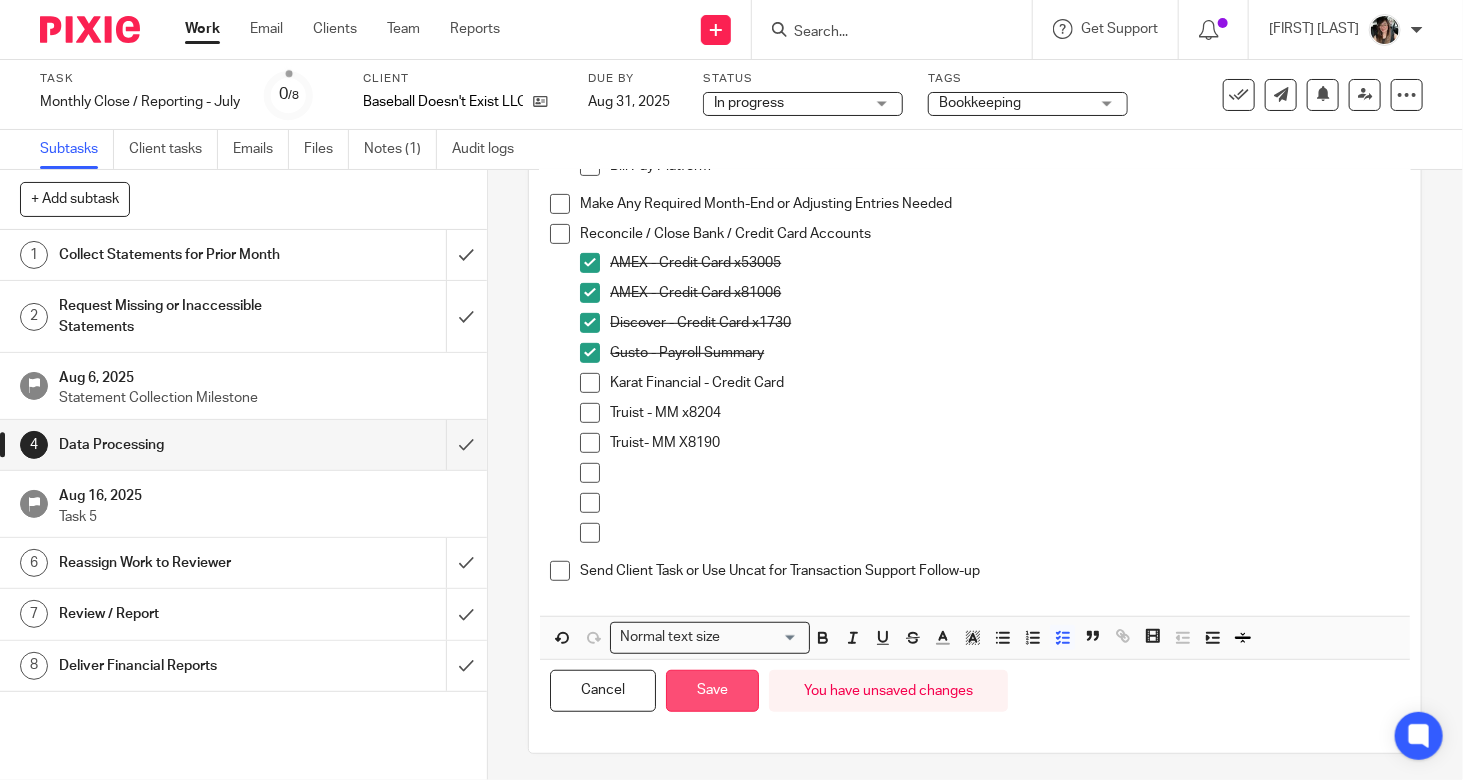click on "Save" at bounding box center [712, 691] 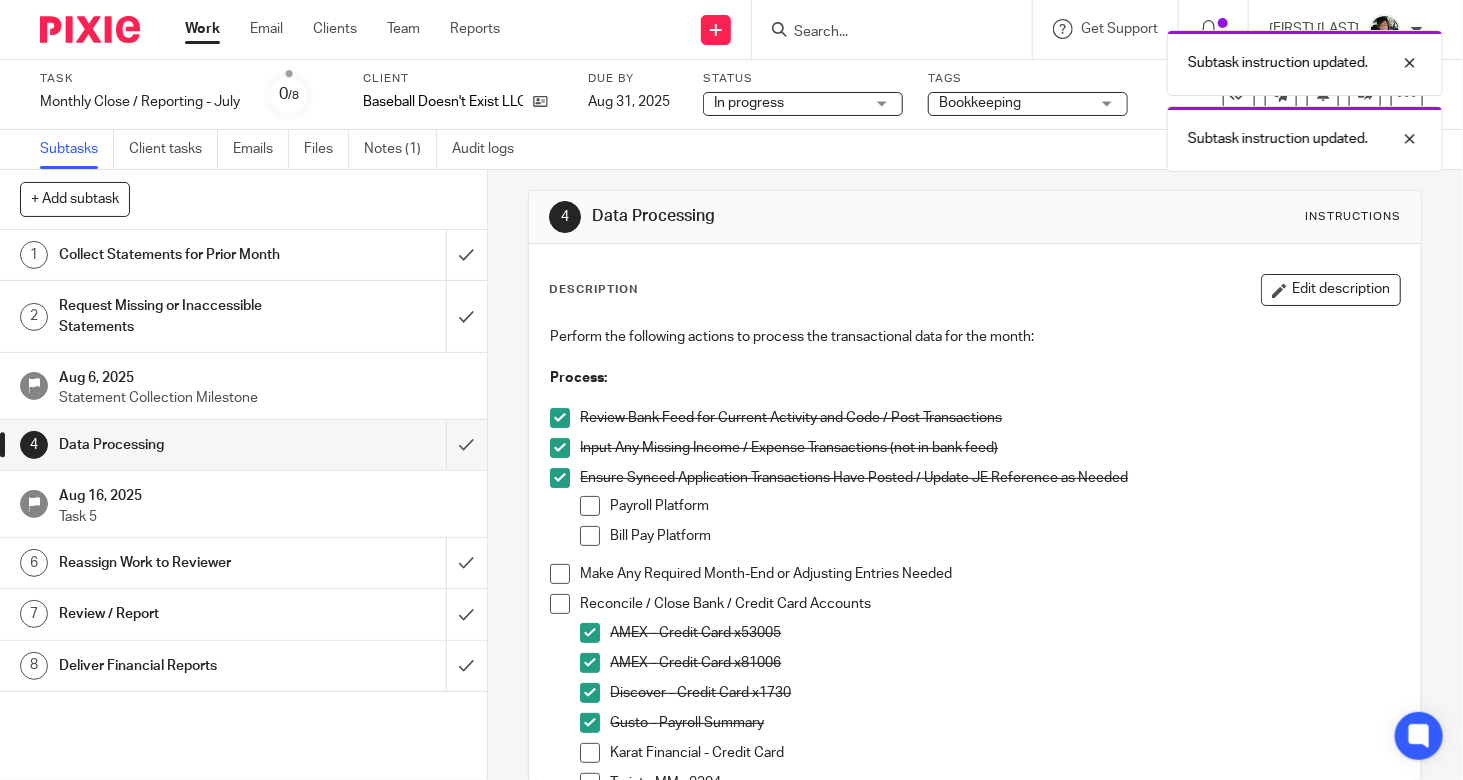 scroll, scrollTop: 0, scrollLeft: 0, axis: both 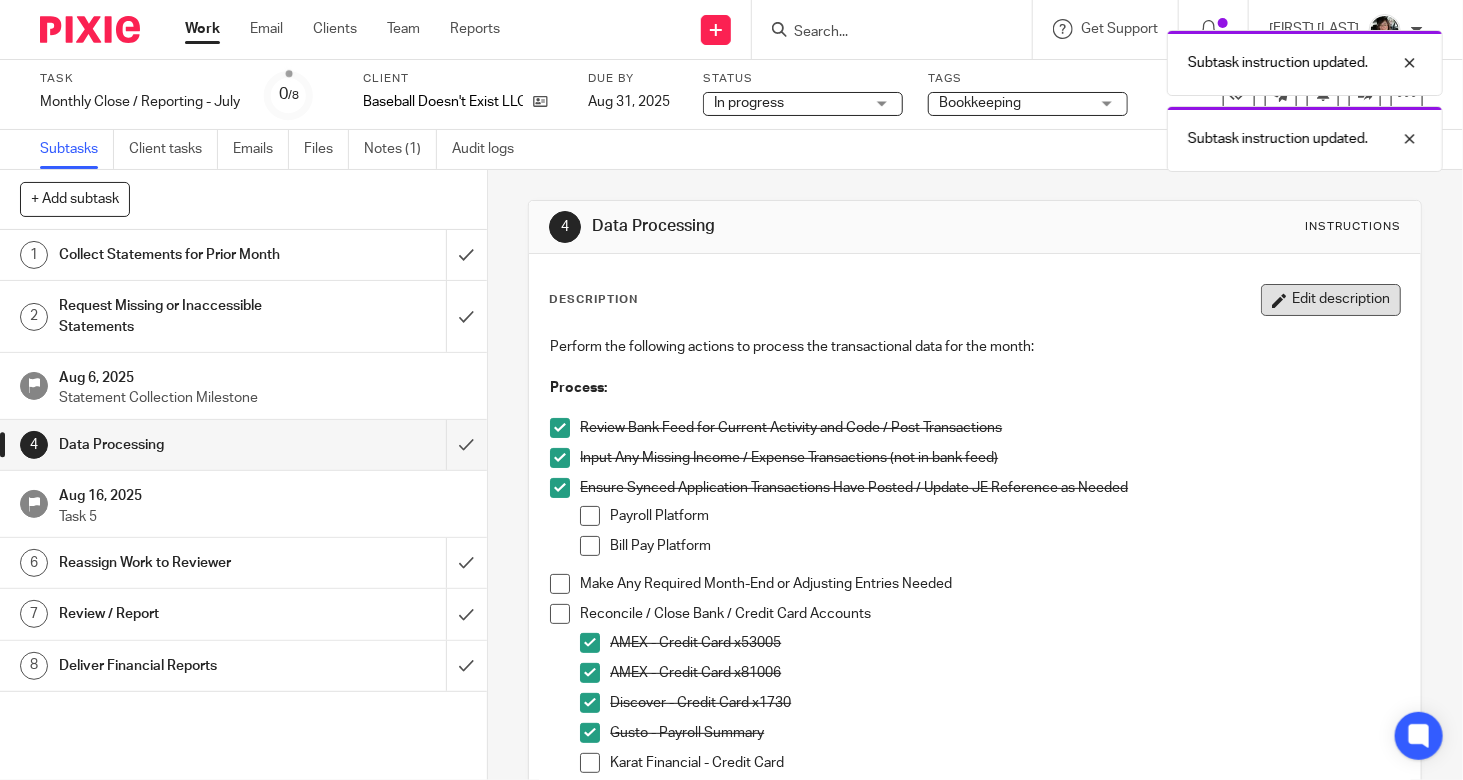 click on "Edit description" at bounding box center [1331, 300] 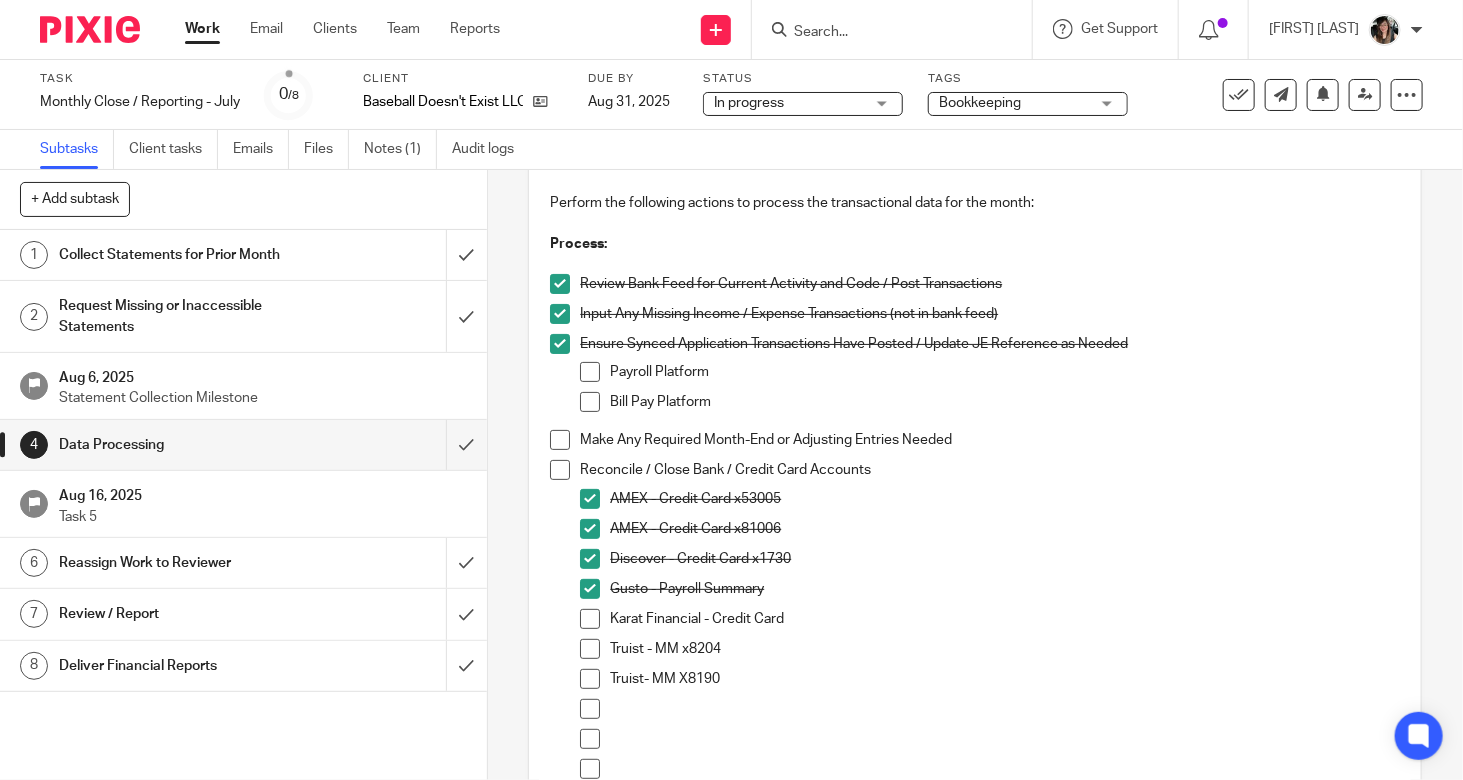 scroll, scrollTop: 100, scrollLeft: 0, axis: vertical 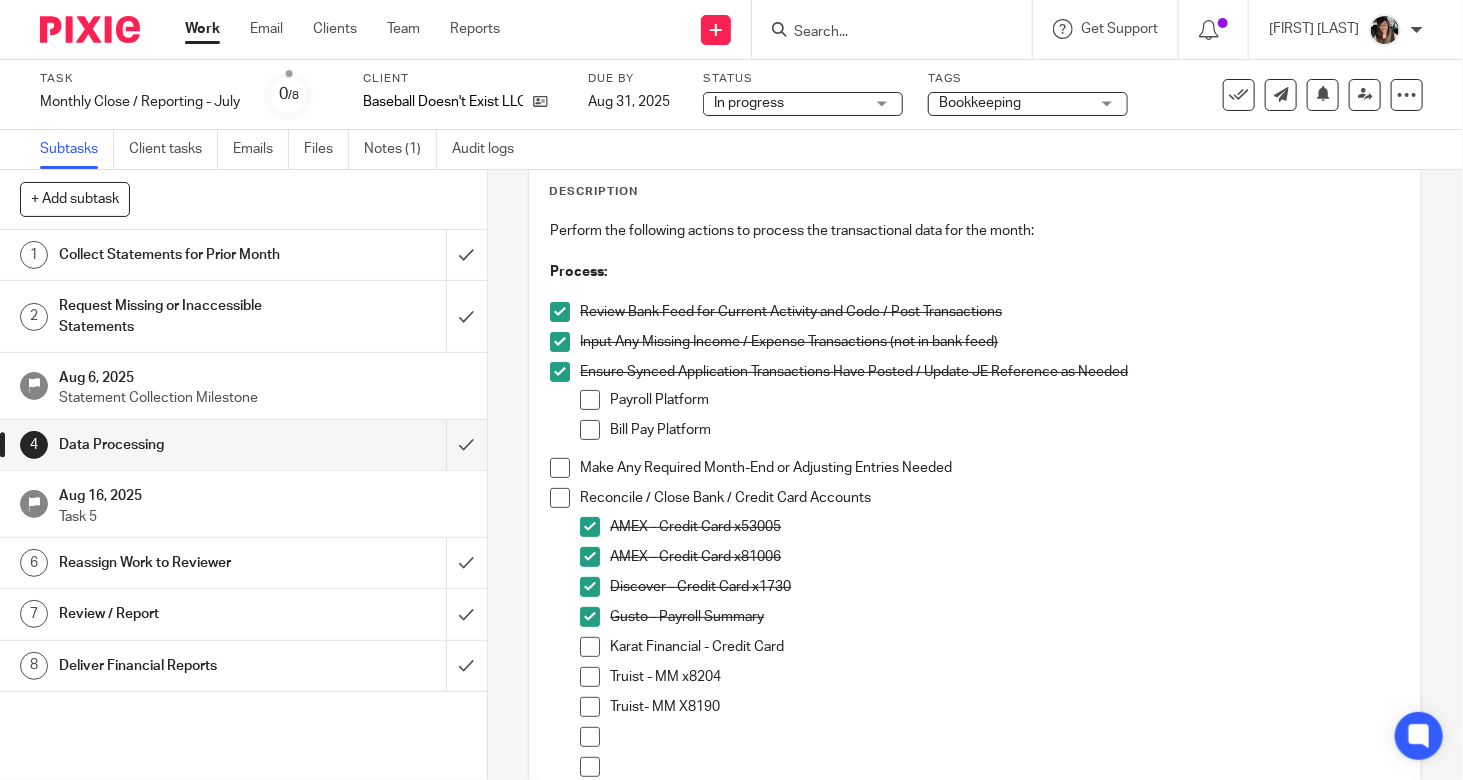 click at bounding box center [590, 400] 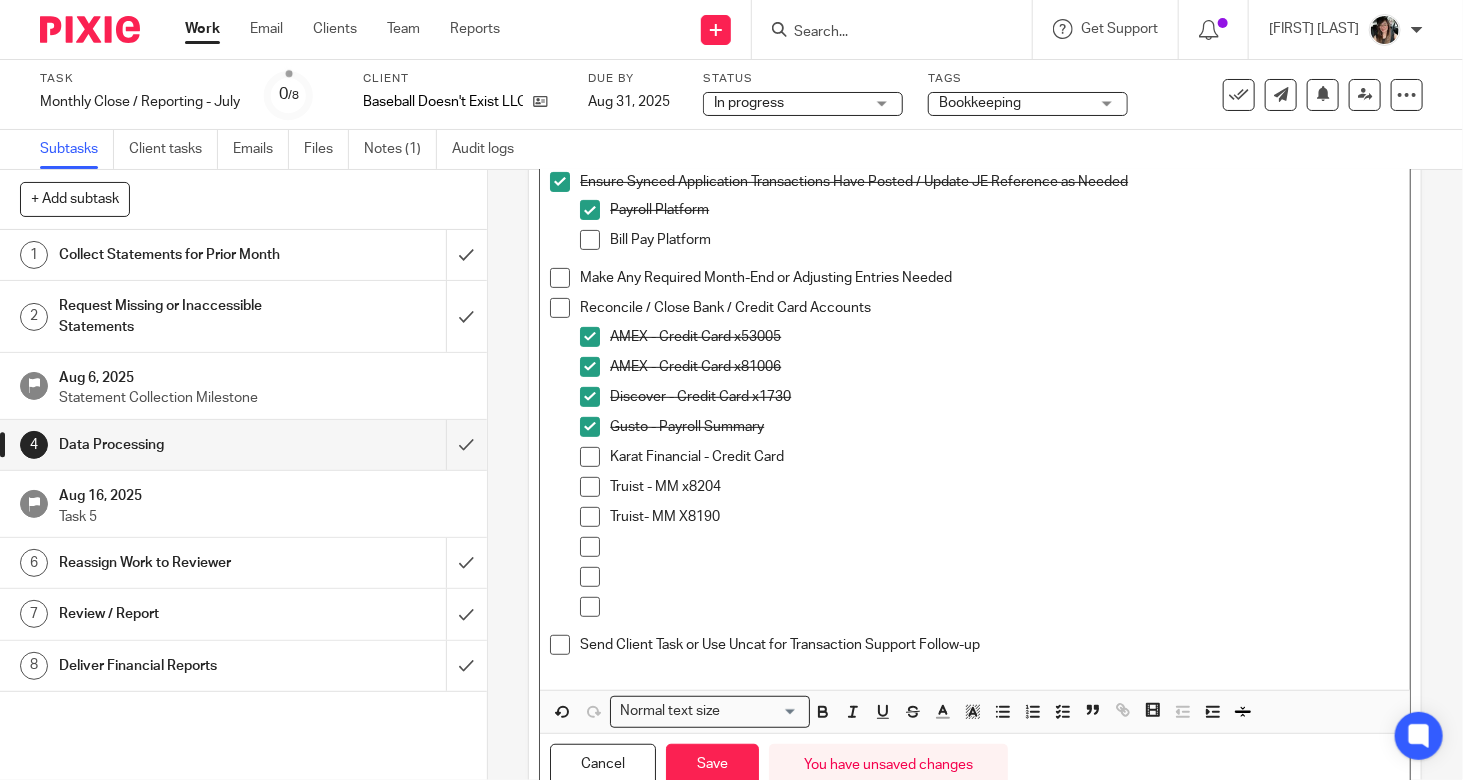 scroll, scrollTop: 264, scrollLeft: 0, axis: vertical 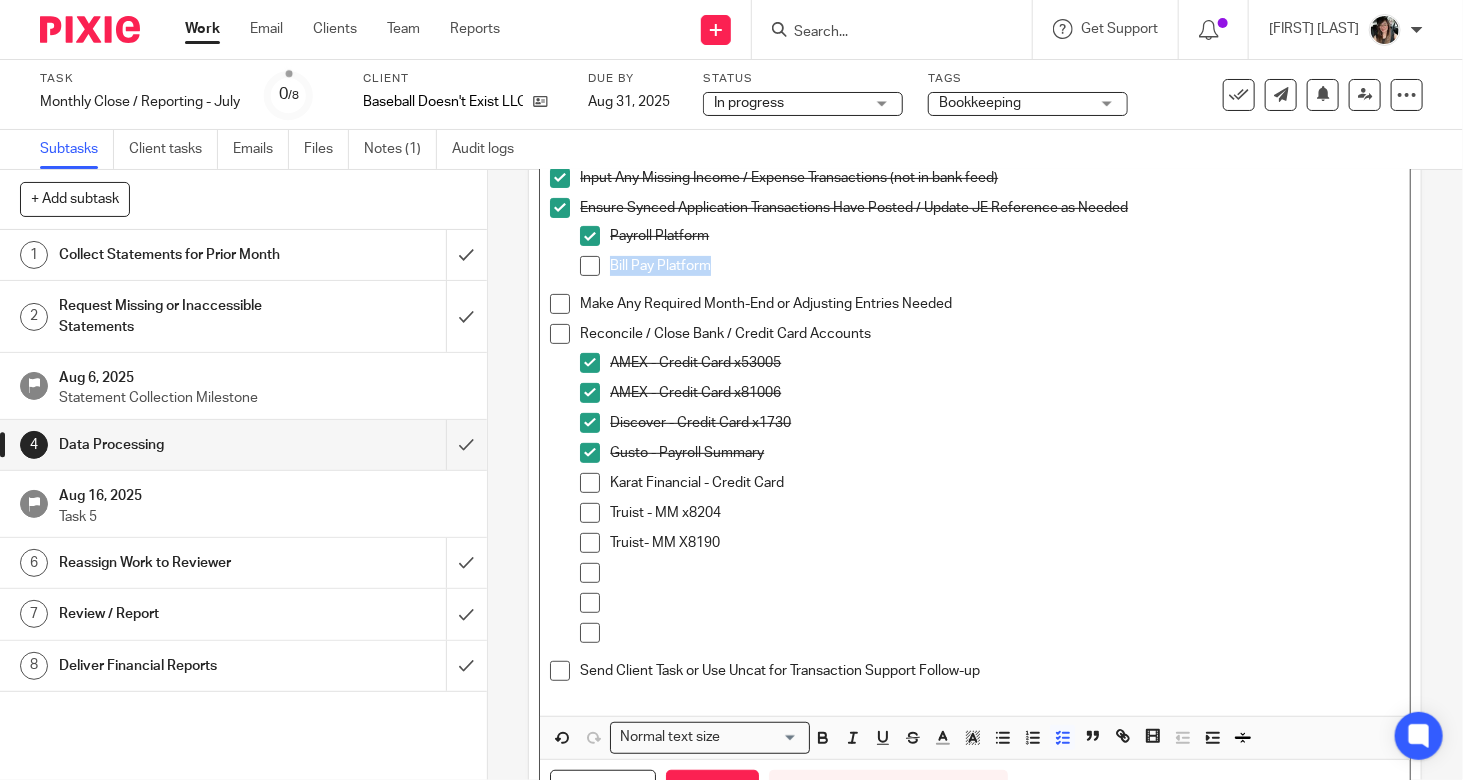 drag, startPoint x: 730, startPoint y: 268, endPoint x: 568, endPoint y: 267, distance: 162.00308 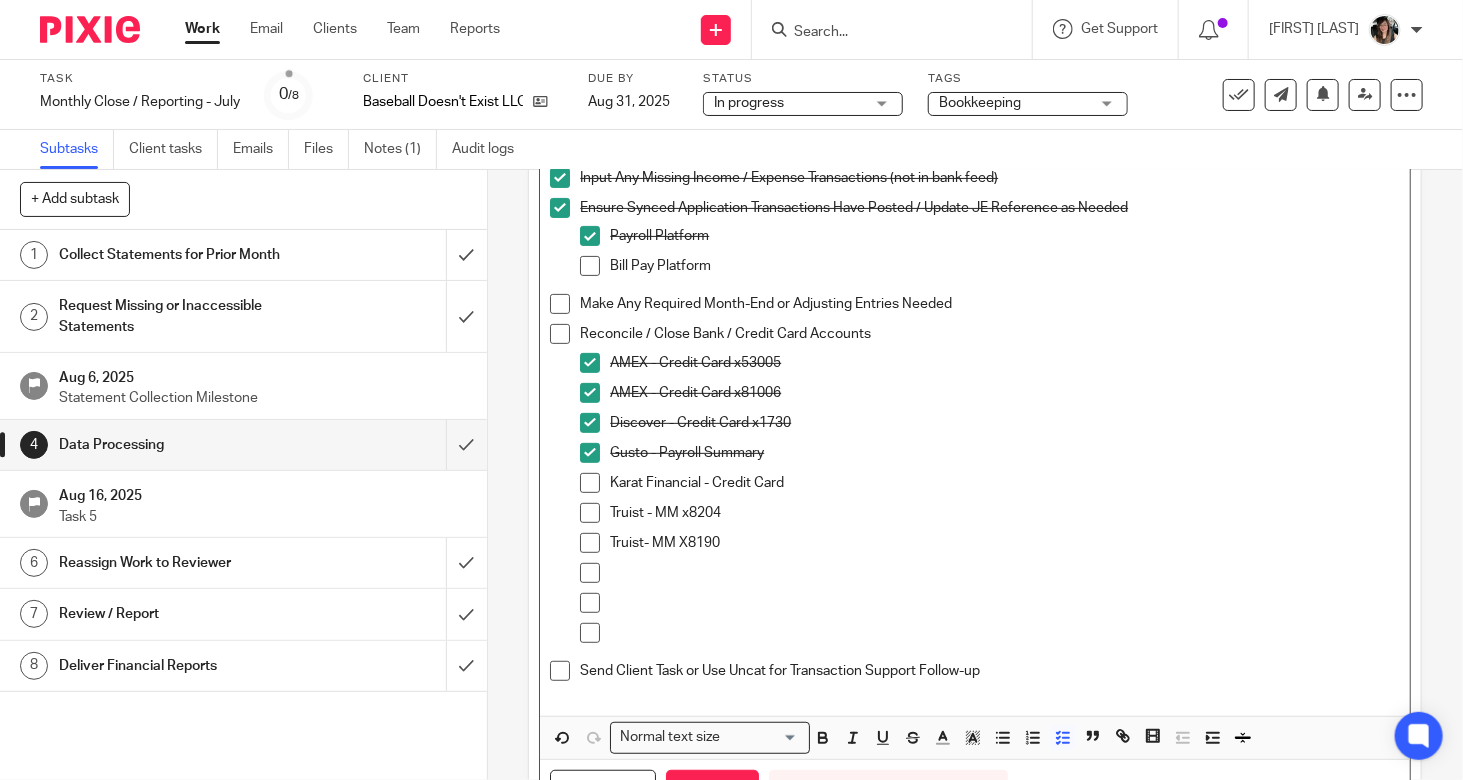 click on "Discover - Credit Card x1730" at bounding box center (1005, 423) 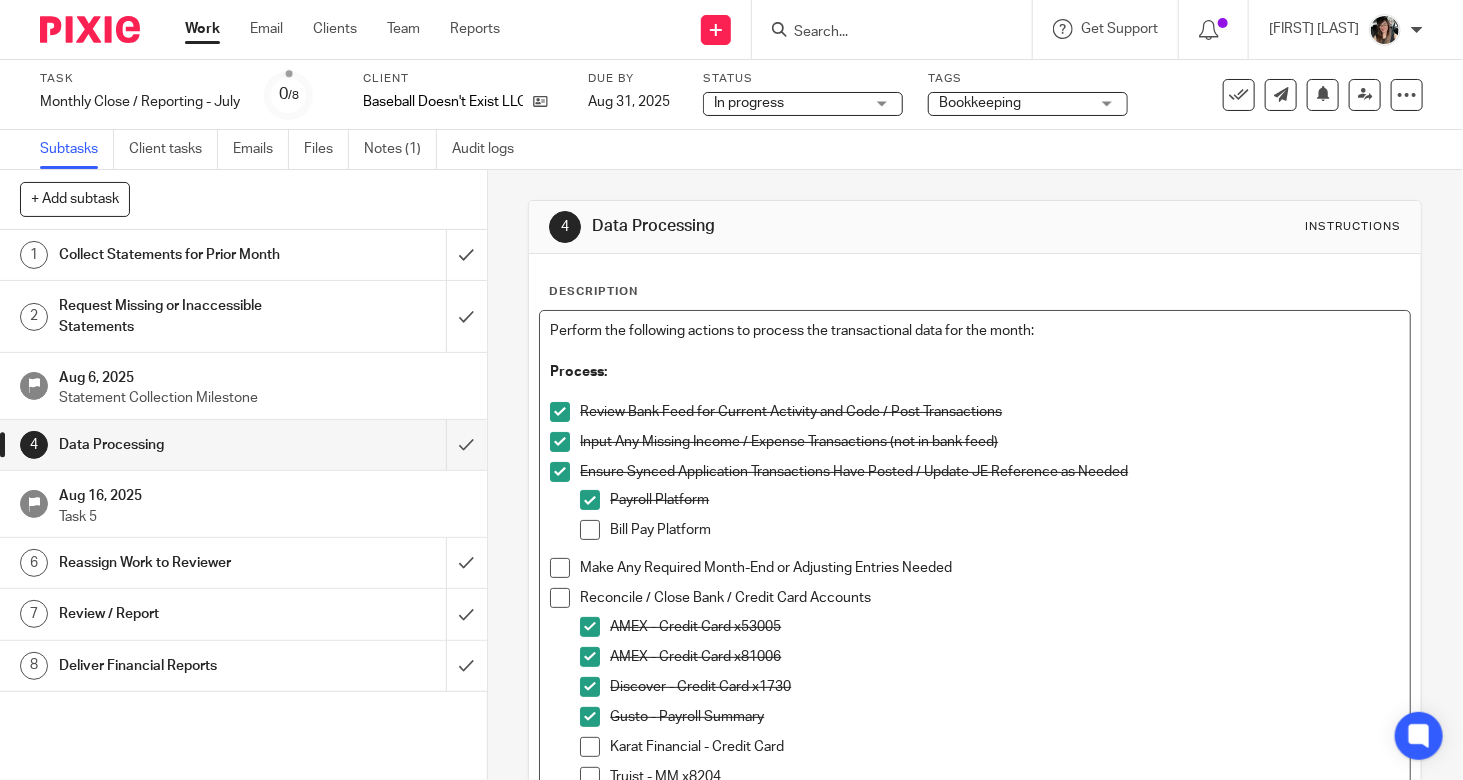 scroll, scrollTop: 364, scrollLeft: 0, axis: vertical 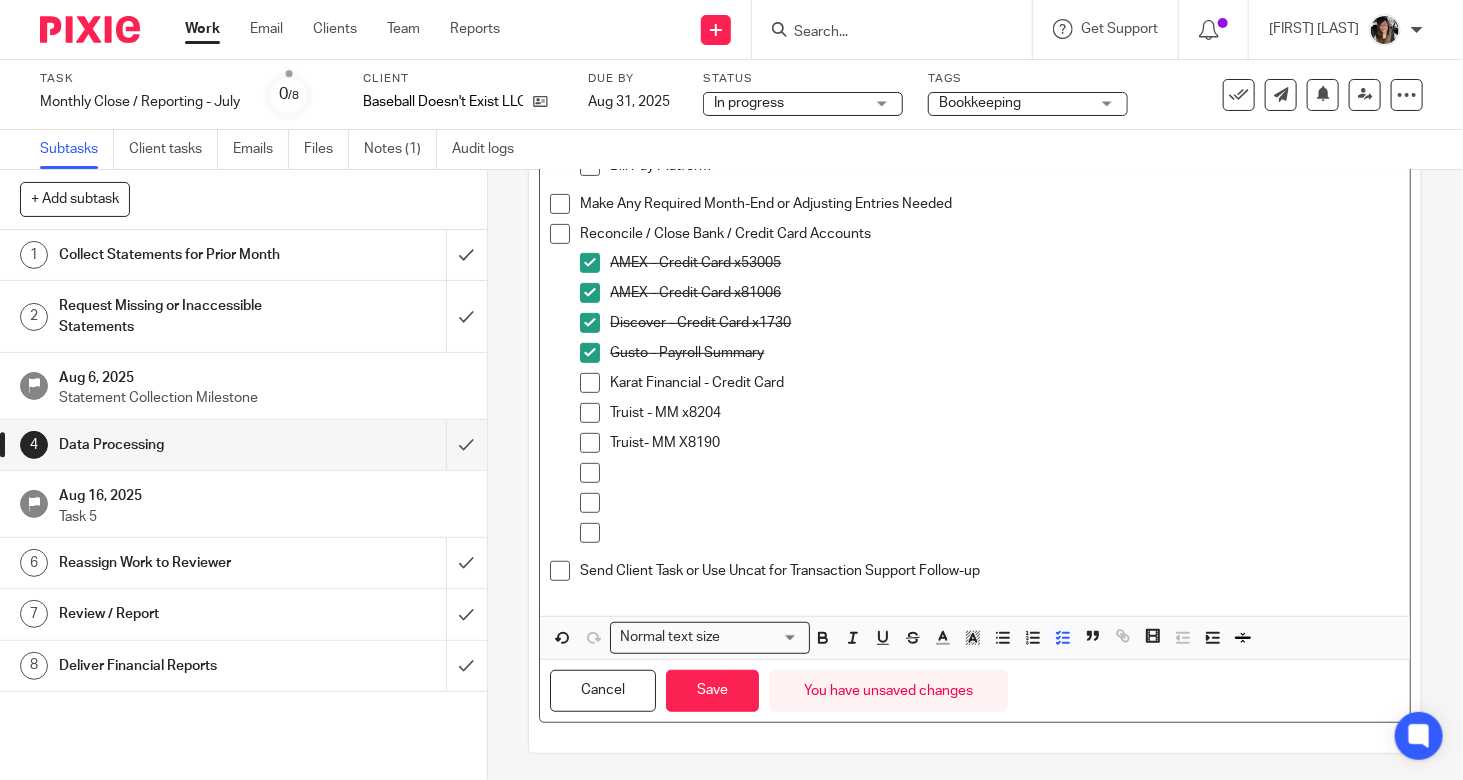 click on "Cancel
Save
You have unsaved changes" at bounding box center [975, 691] 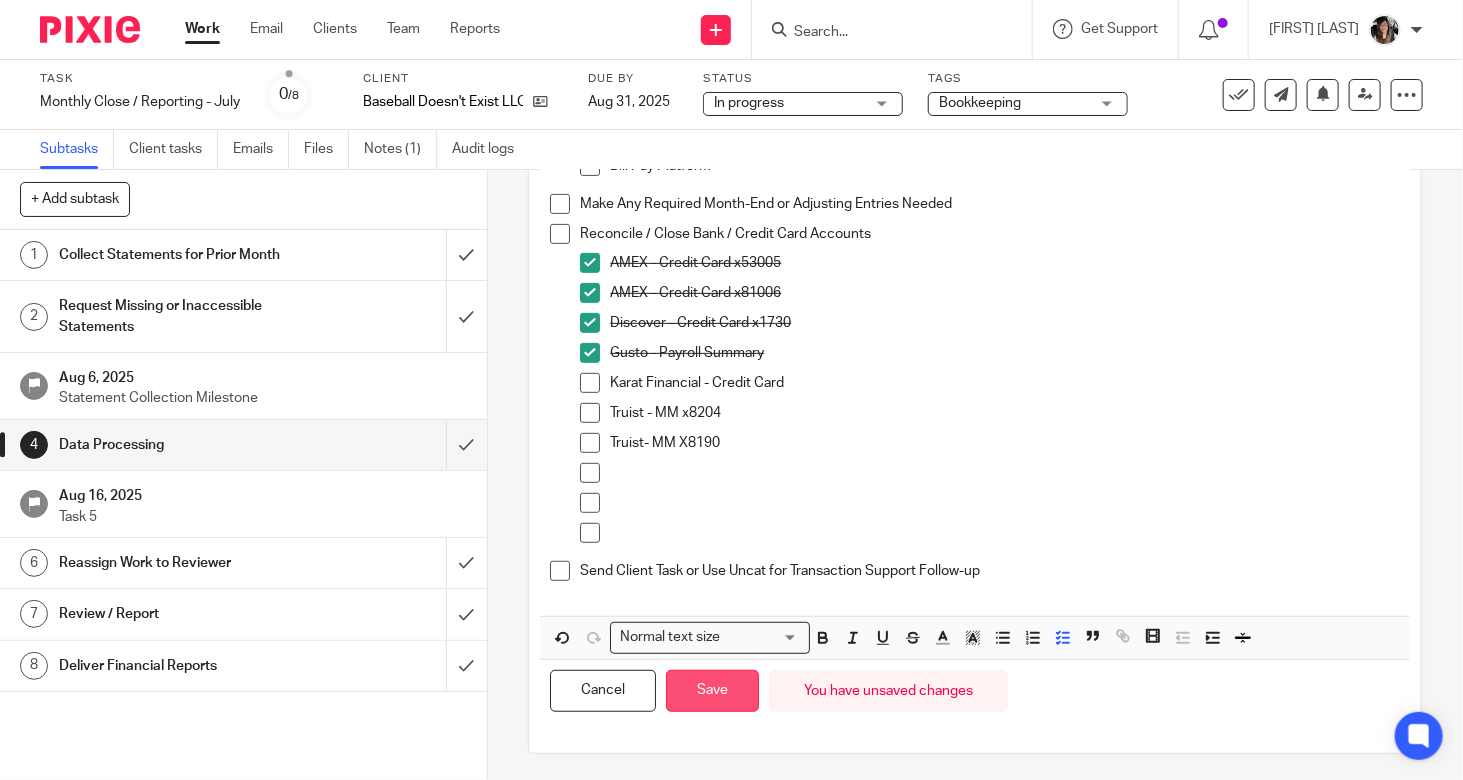 click on "Save" at bounding box center [712, 691] 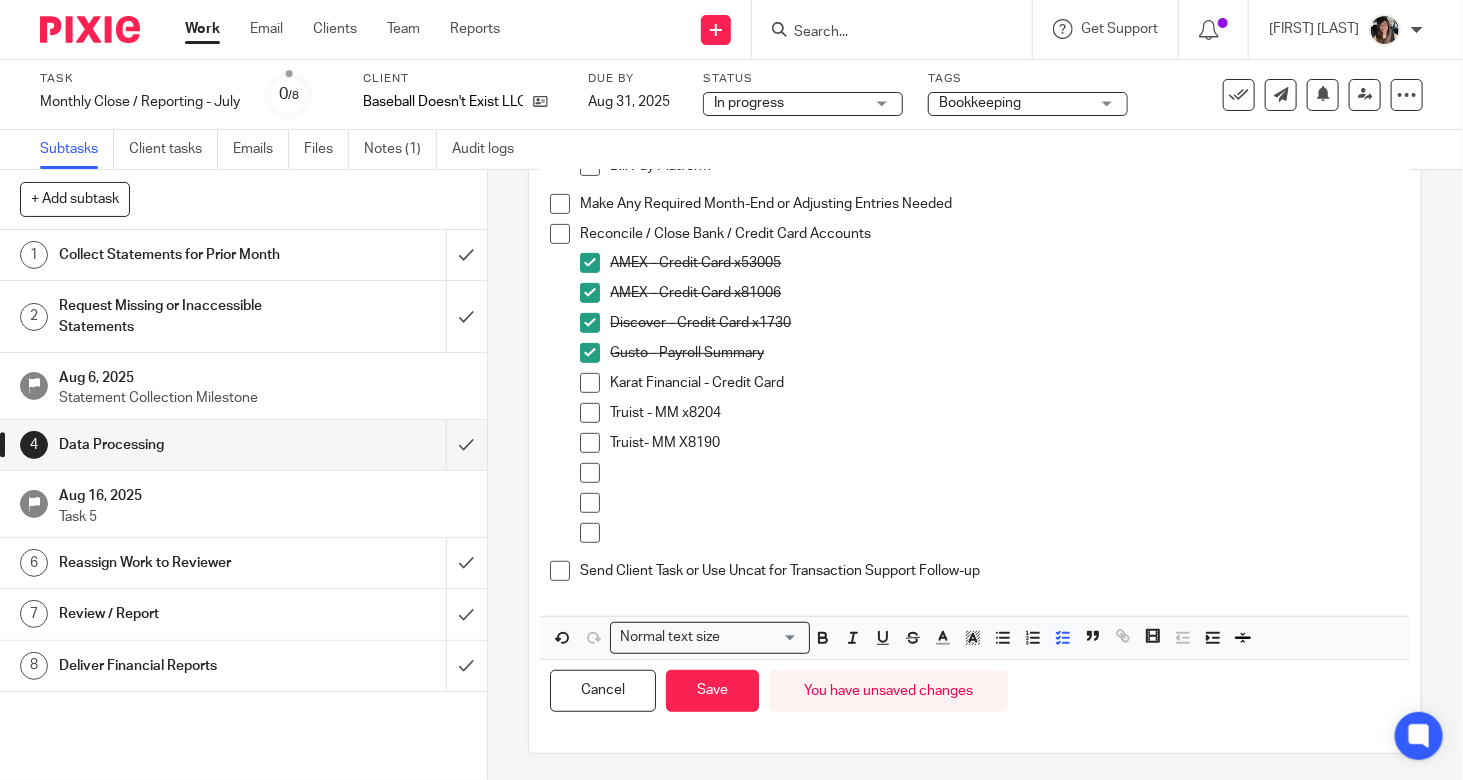 scroll, scrollTop: 380, scrollLeft: 0, axis: vertical 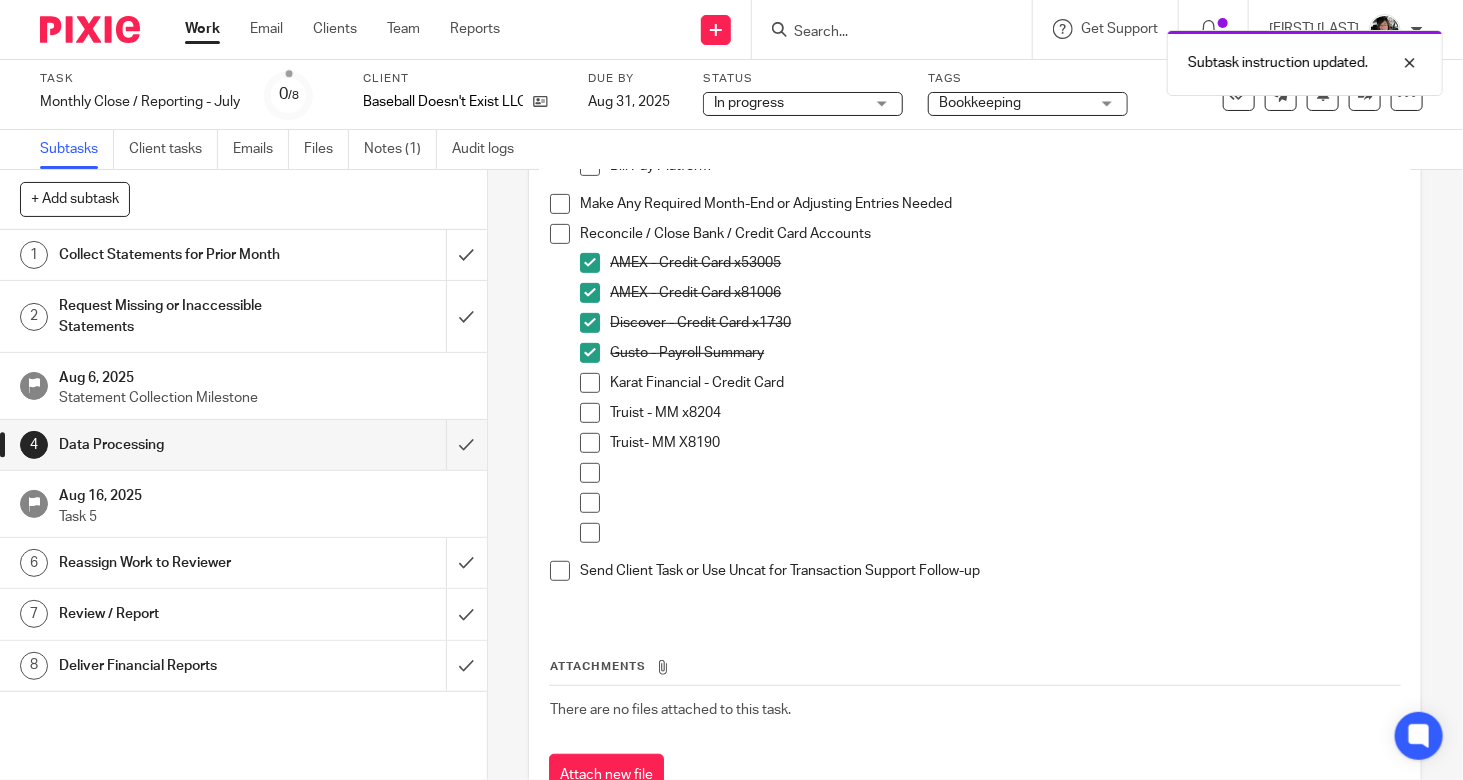click on "Truist - MM x8204" at bounding box center (1005, 413) 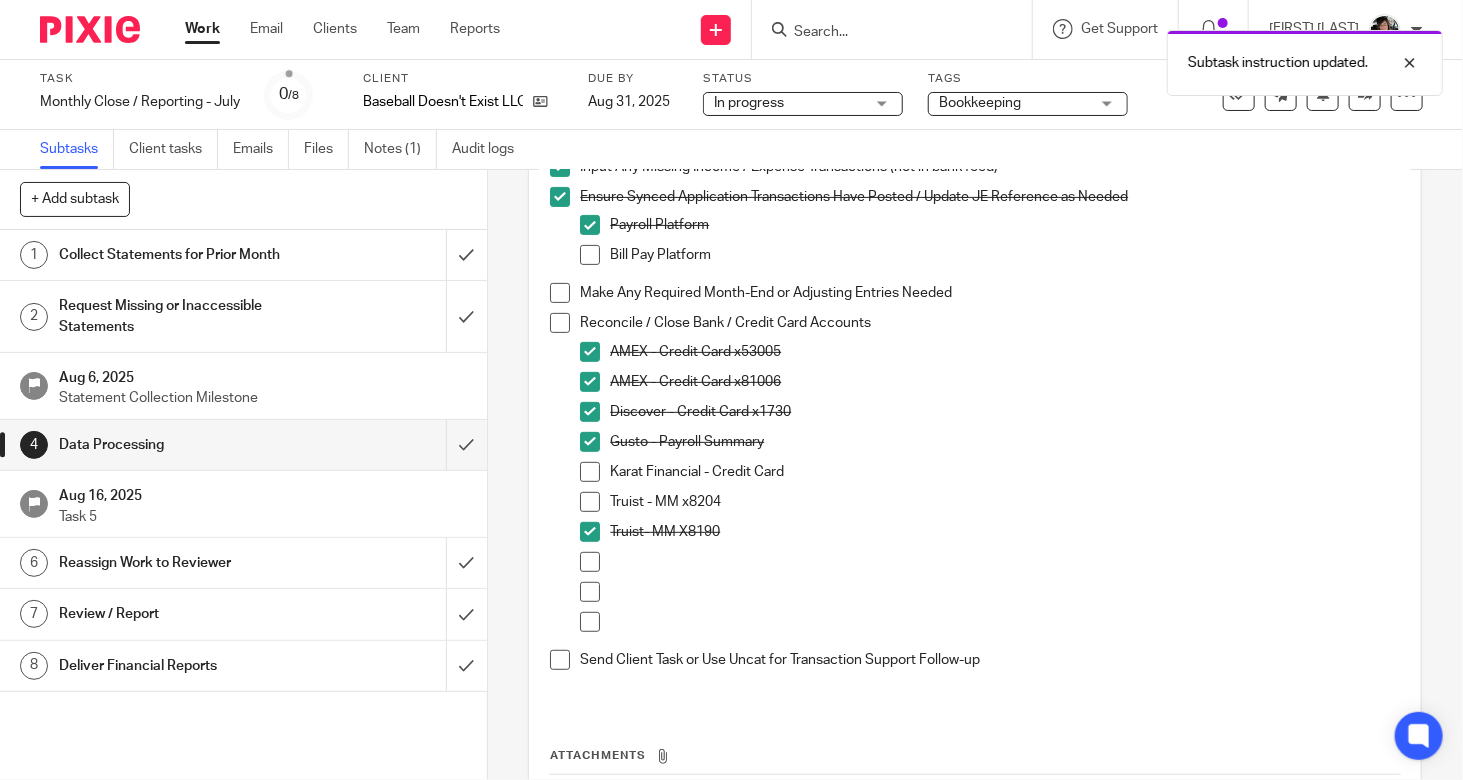 scroll, scrollTop: 257, scrollLeft: 0, axis: vertical 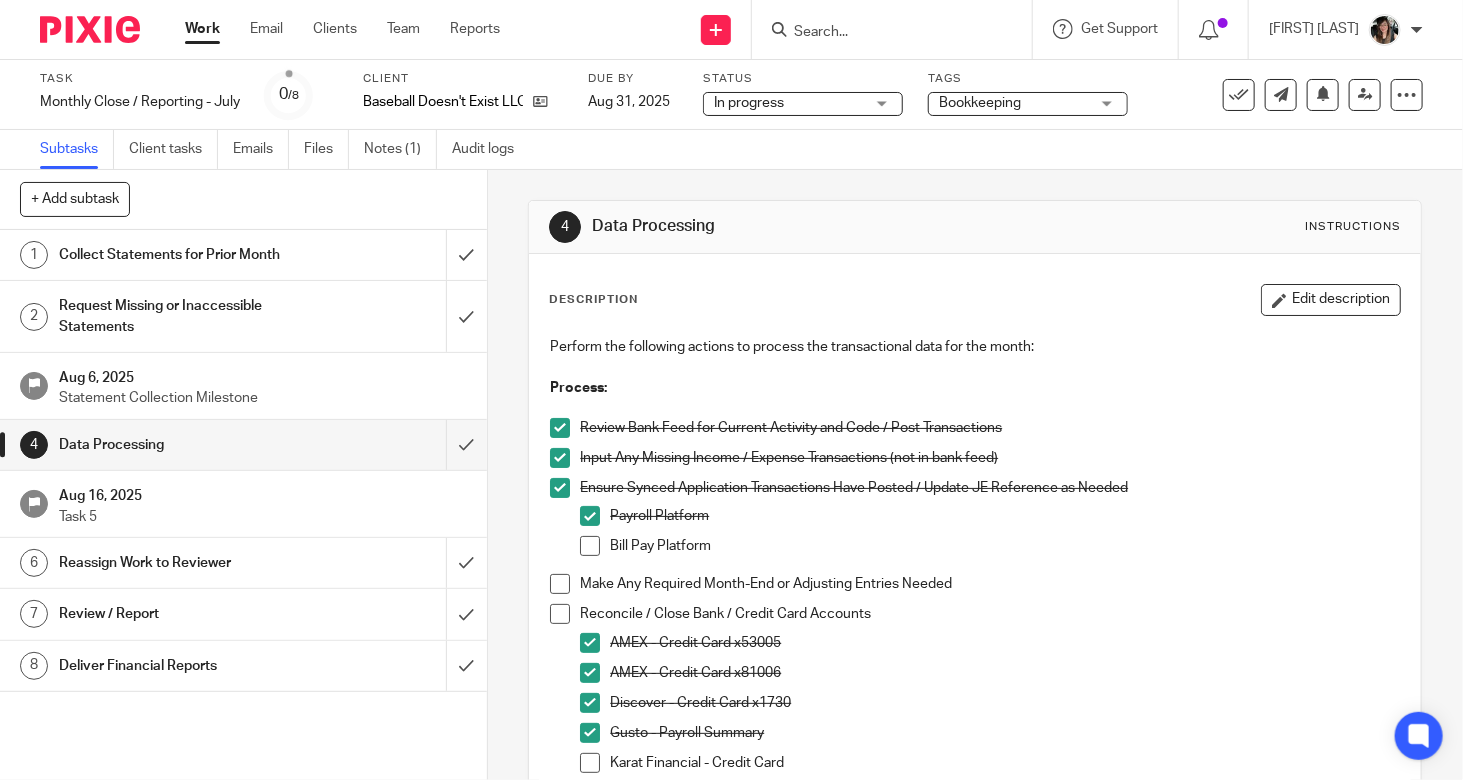 click on "Collect Statements for Prior Month" at bounding box center (181, 255) 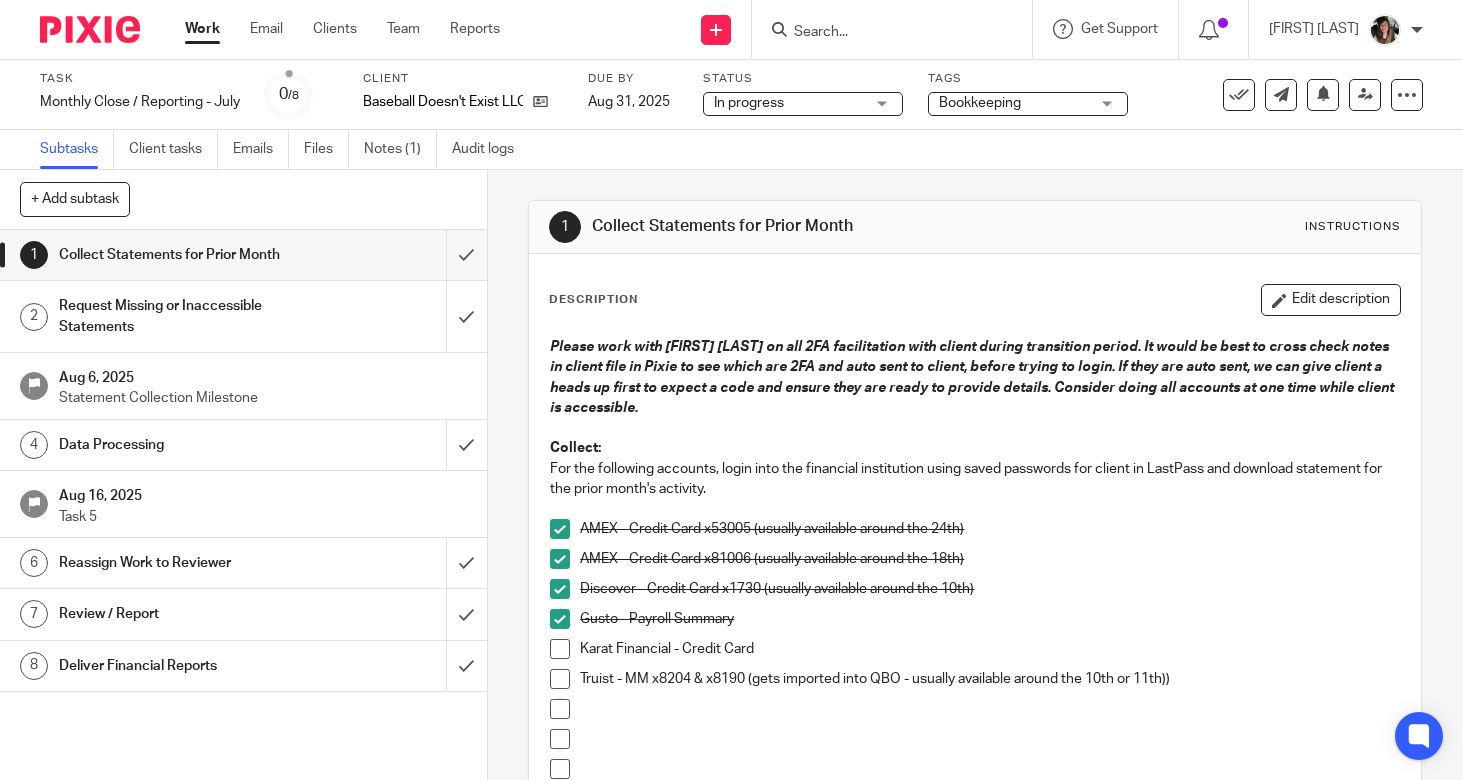 scroll, scrollTop: 0, scrollLeft: 0, axis: both 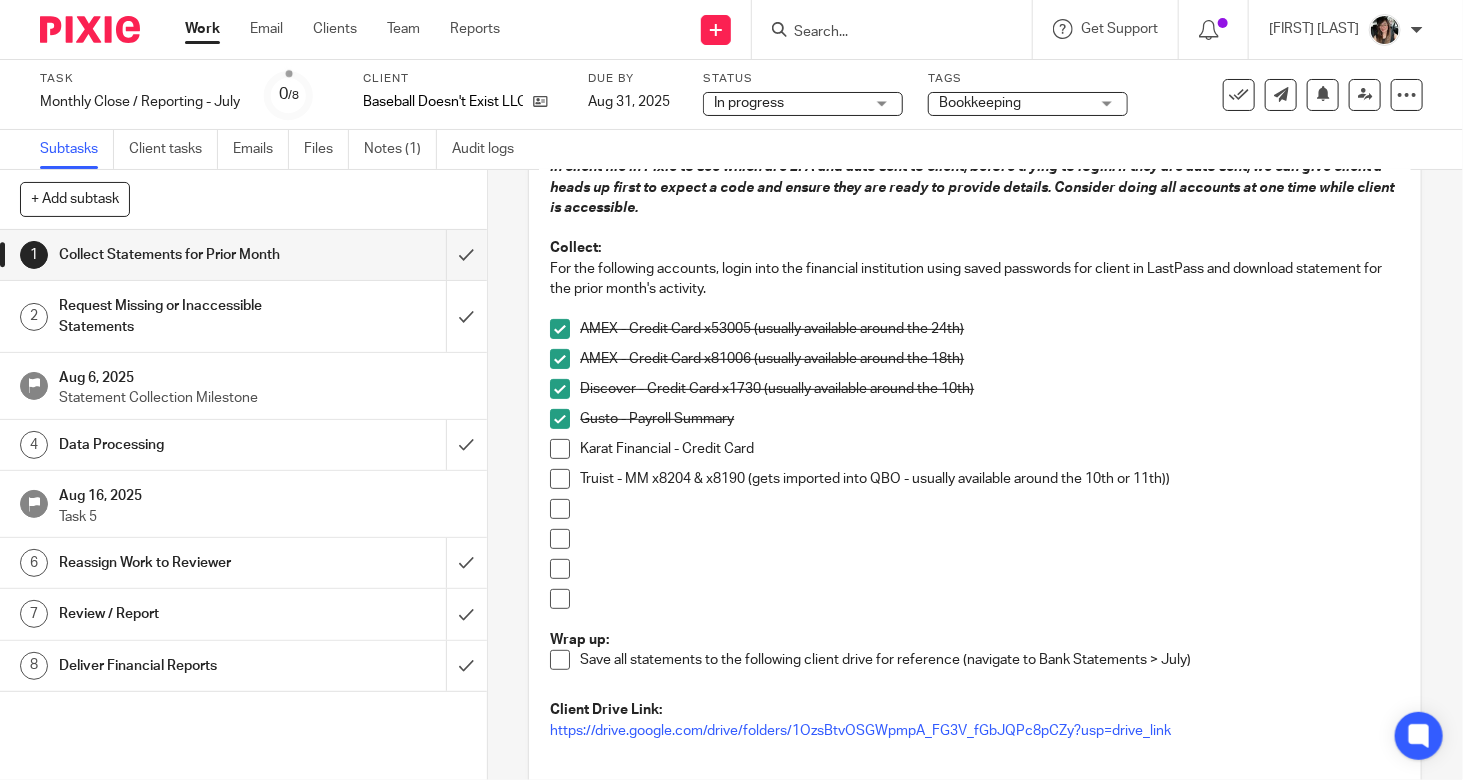 click on "Please work with [FIRST] [LAST] on all 2FA facilitation with client during transition period. It would be best to cross check notes in client file in Pixie to see which are 2FA and auto sent to client, before trying to login. If they are auto sent, we can give client a heads up first to expect a code and ensure they are ready to provide details. Consider doing all accounts at one time while client is accessible. Collect: For the following accounts, login into the financial institution using saved passwords for client in LastPass and download statement for the prior month's activity.   AMEX - Credit Card x[NUMBER] (usually available around the 24th)   AMEX - Credit Card x[NUMBER] (usually available around the 18th)   Discover - Credit Card x[NUMBER] (usually available around the 10th)   Gusto - Payroll Summary   Karat Financial - Credit Card   Truist - MM x[NUMBER] & x[NUMBER] (gets imported into QBO - usually available around the 10th or 11th))         Wrap up:   Client Drive Link:" at bounding box center [975, 451] 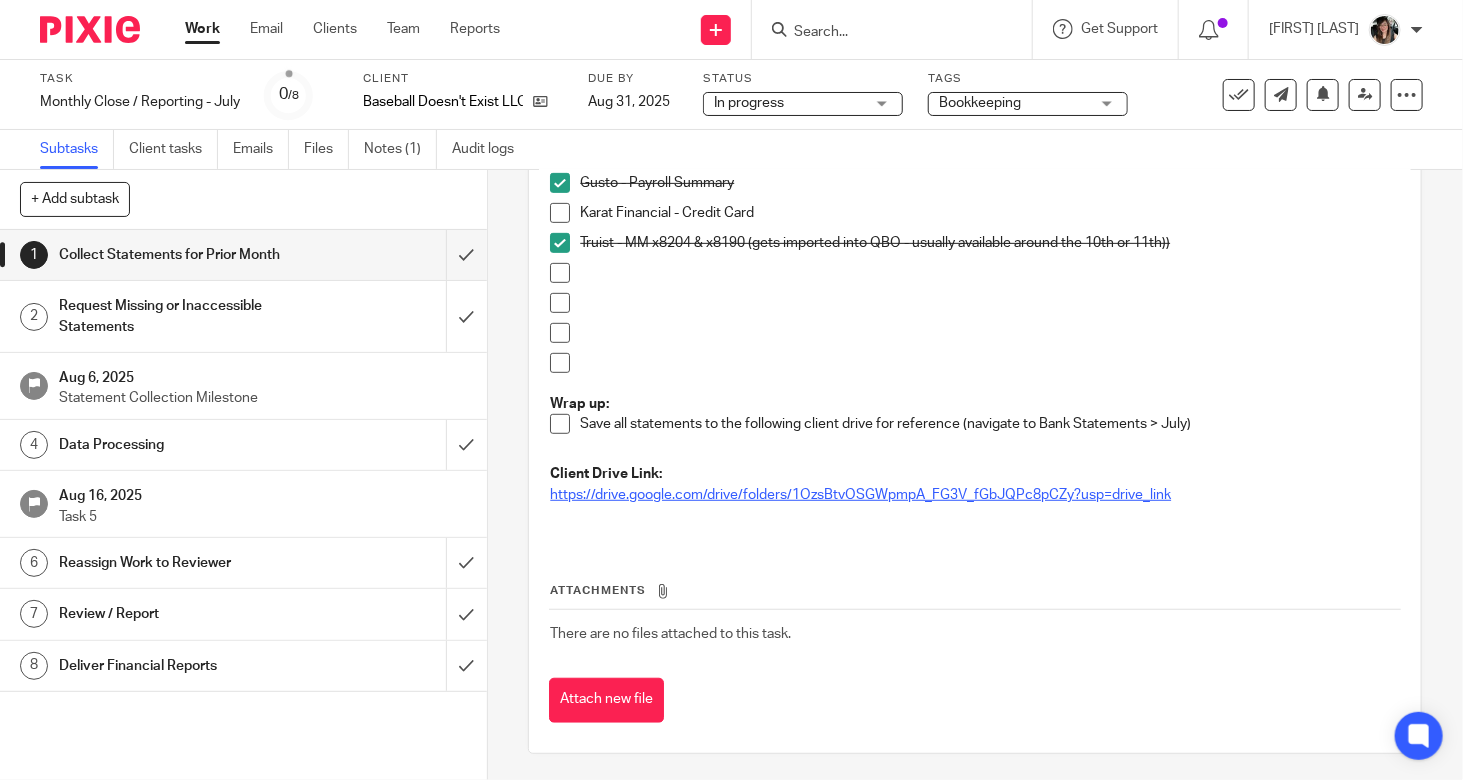scroll, scrollTop: 437, scrollLeft: 0, axis: vertical 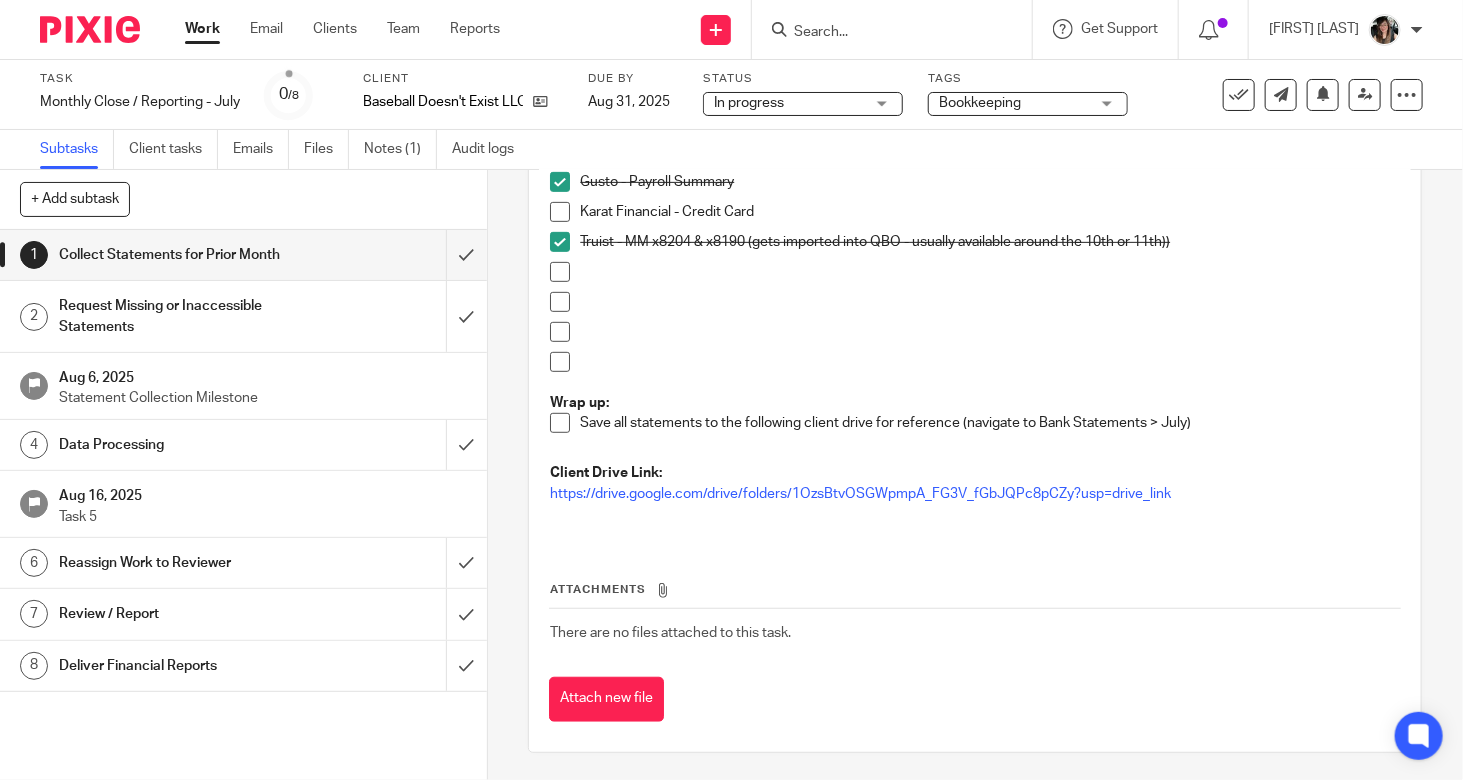 click on "Request Missing or Inaccessible Statements" at bounding box center (181, 316) 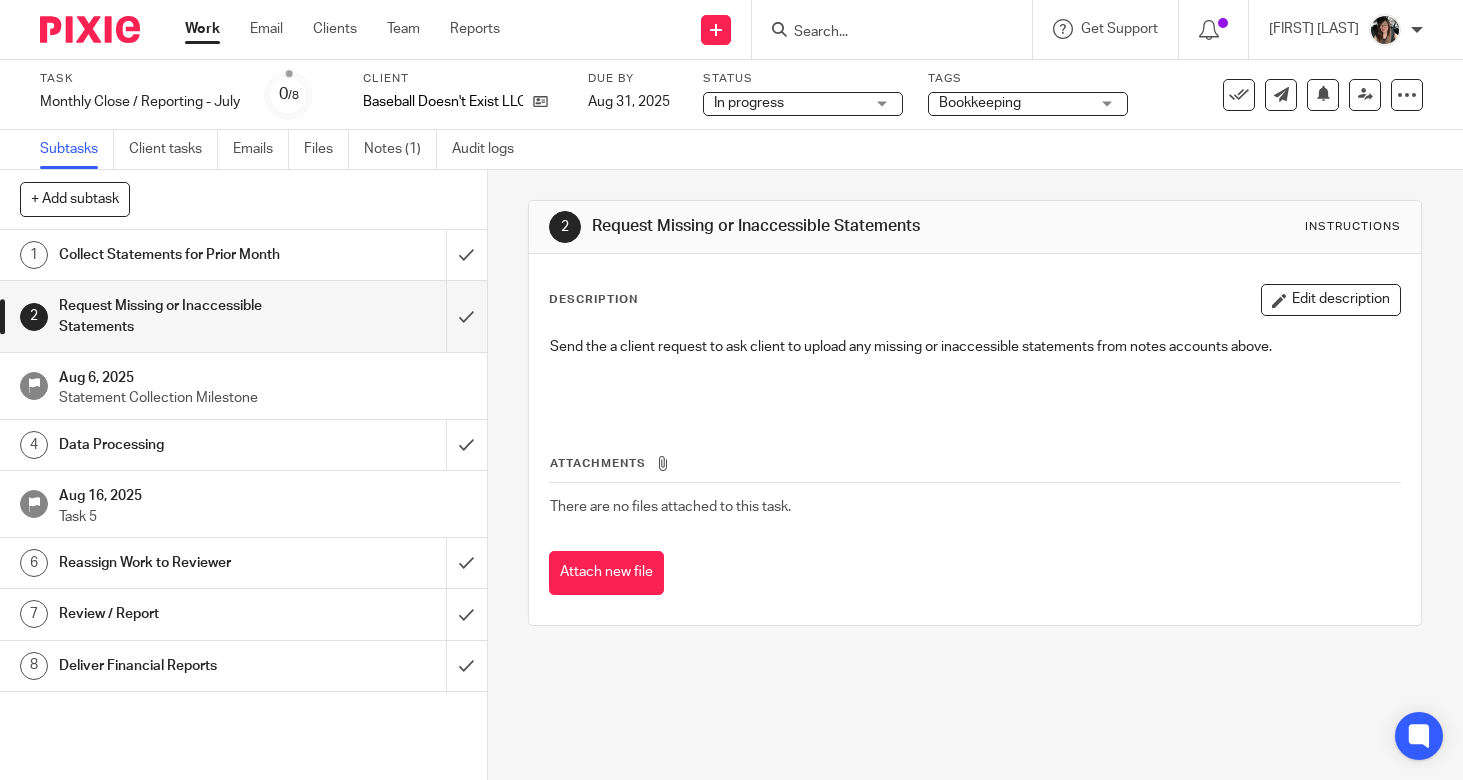 scroll, scrollTop: 0, scrollLeft: 0, axis: both 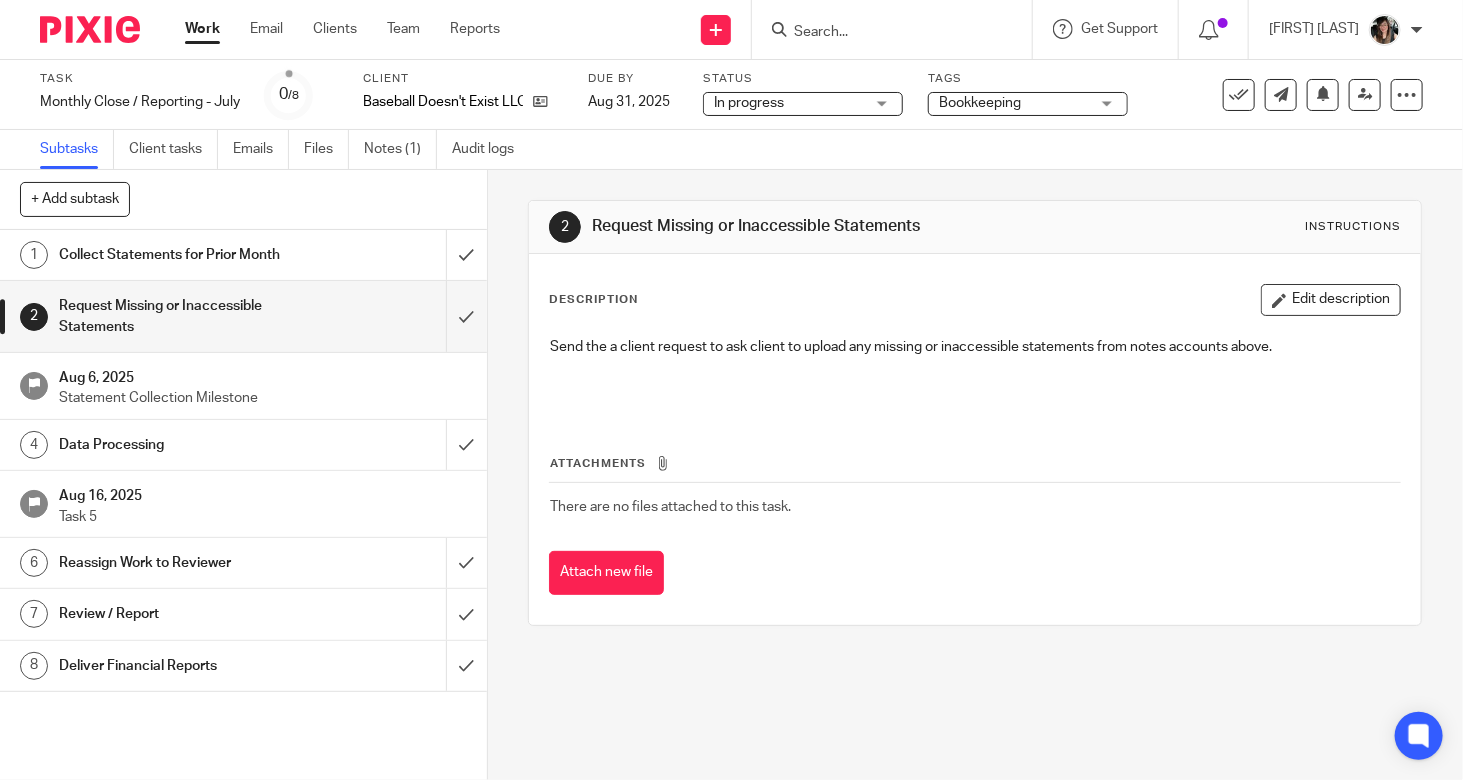 click on "Data Processing" at bounding box center (181, 445) 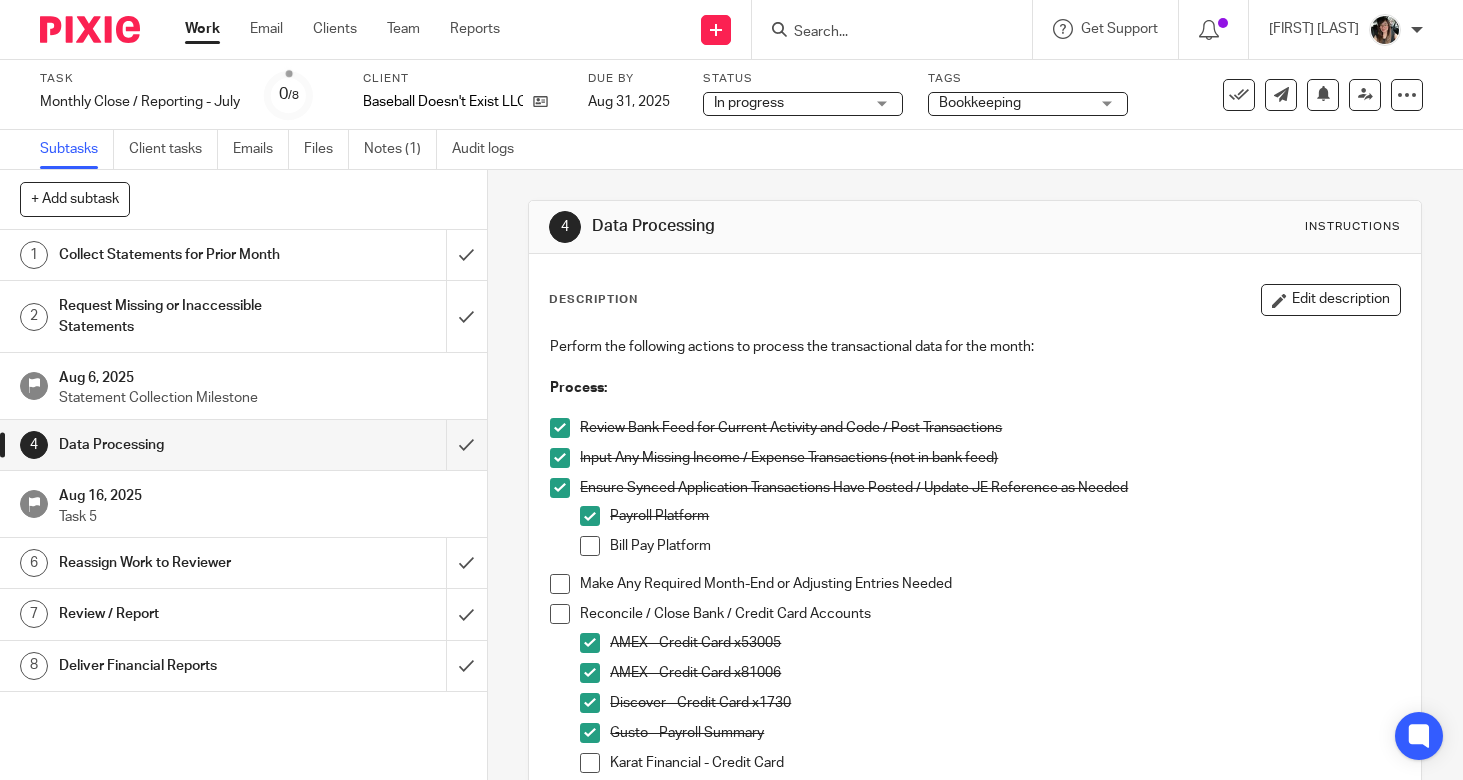 scroll, scrollTop: 0, scrollLeft: 0, axis: both 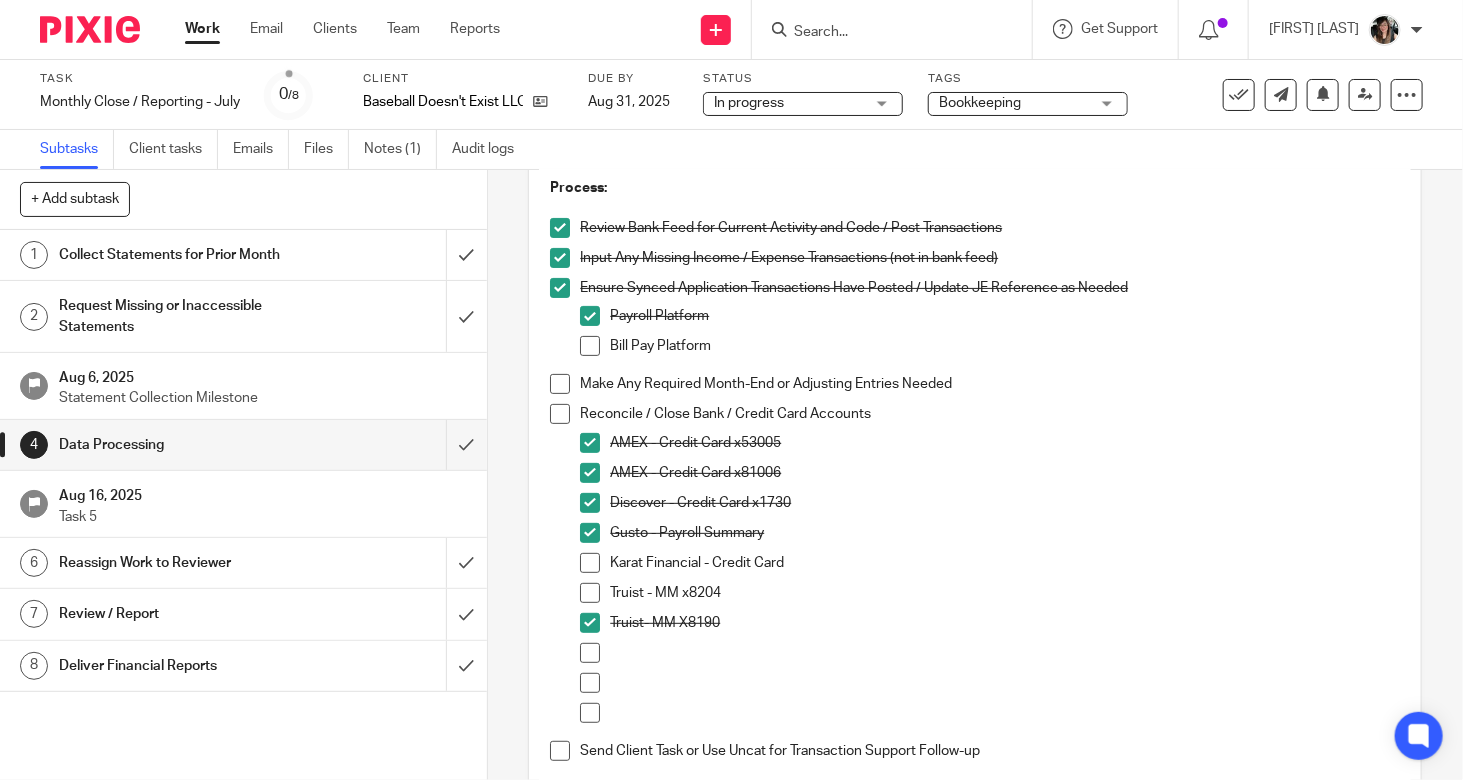 click at bounding box center [590, 593] 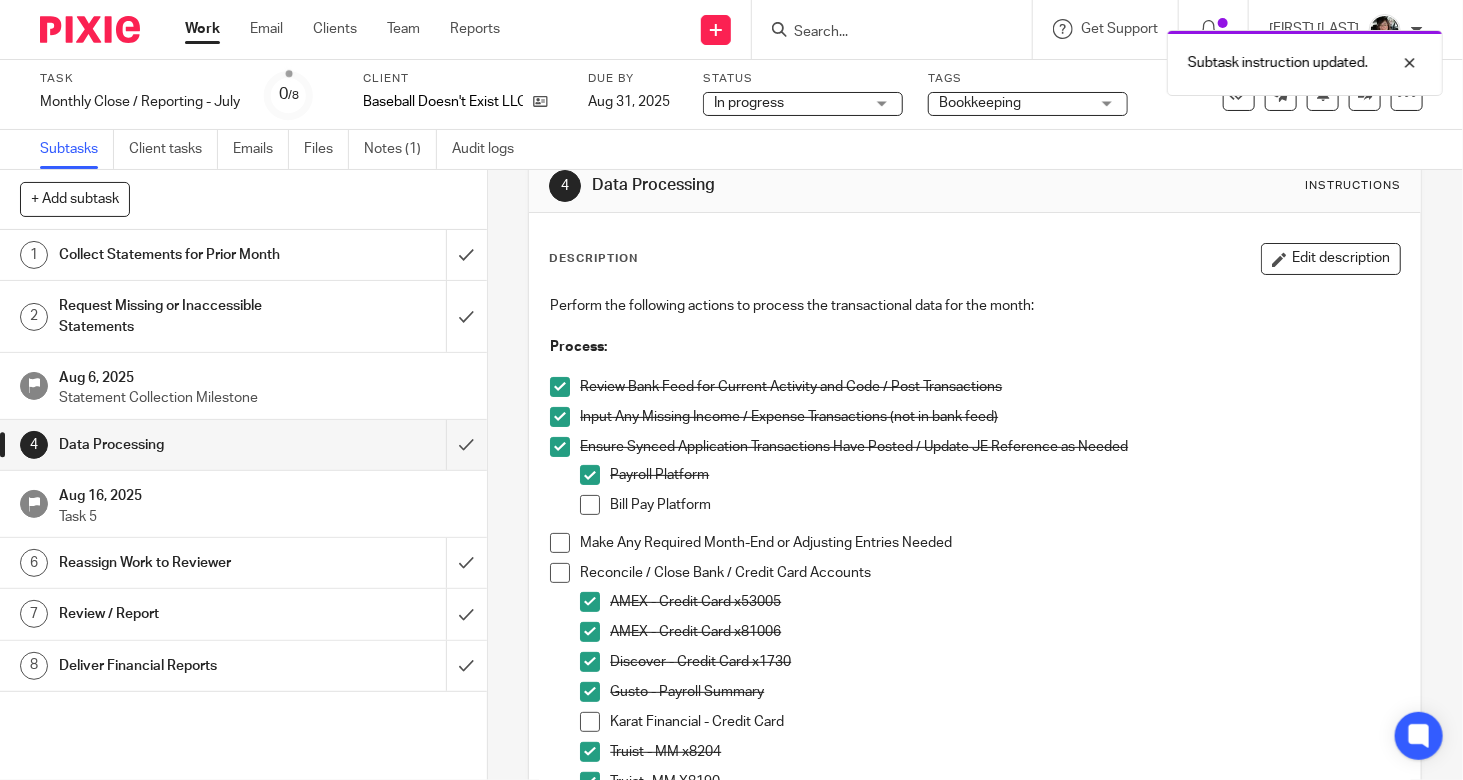 scroll, scrollTop: 0, scrollLeft: 0, axis: both 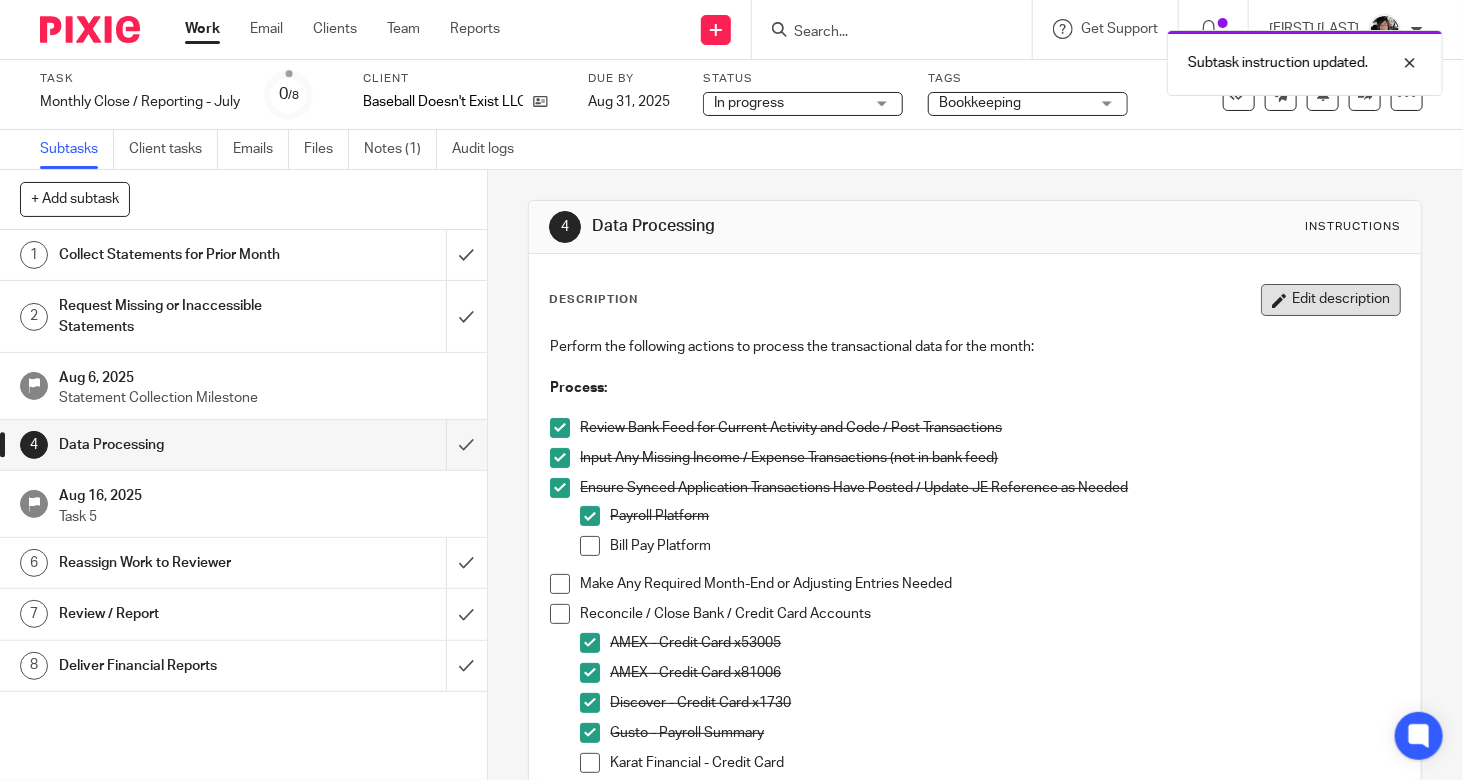 click on "Edit description" at bounding box center (1331, 300) 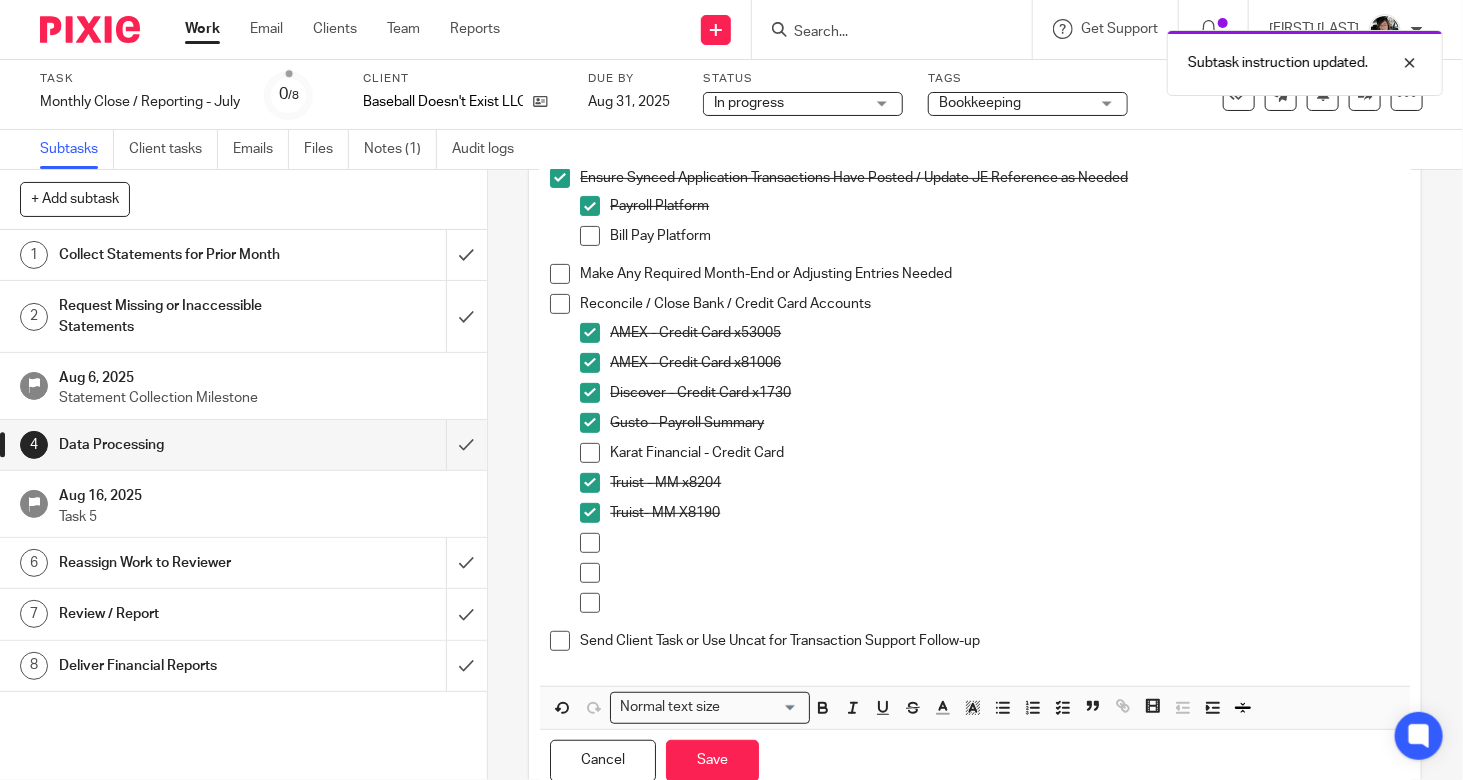 scroll, scrollTop: 363, scrollLeft: 0, axis: vertical 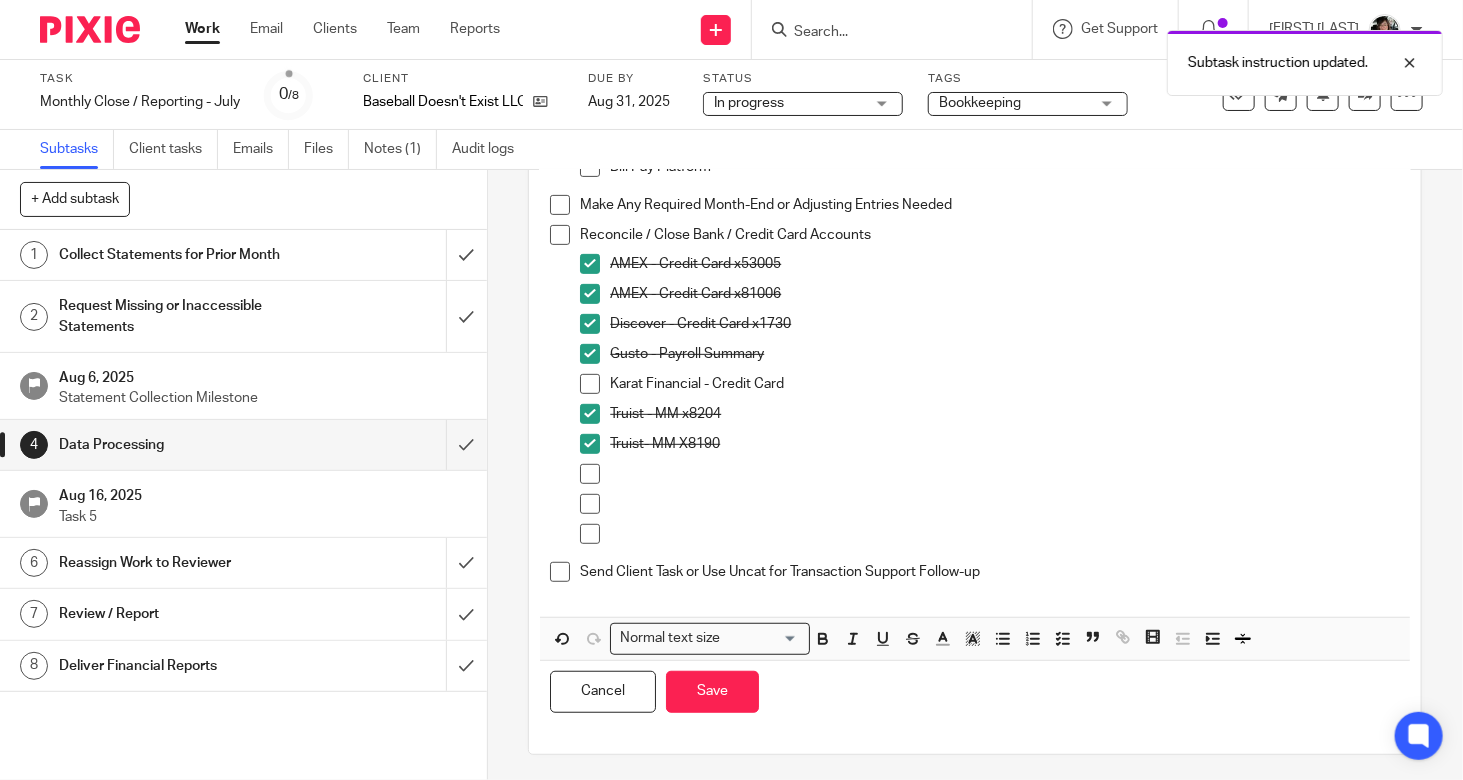 click on "Truist- MM X8190" at bounding box center [1005, 449] 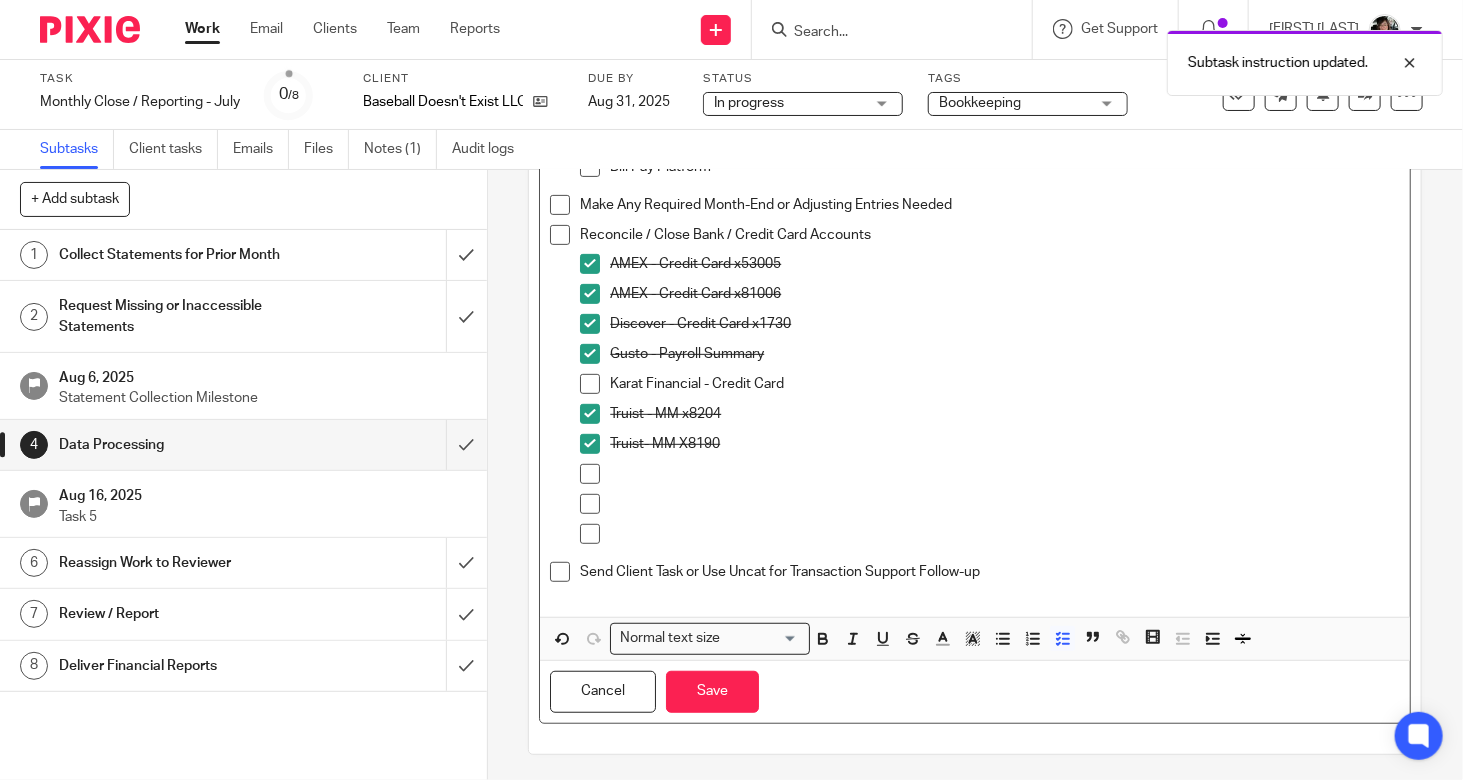 click on "Truist - MM x8204" at bounding box center [1005, 414] 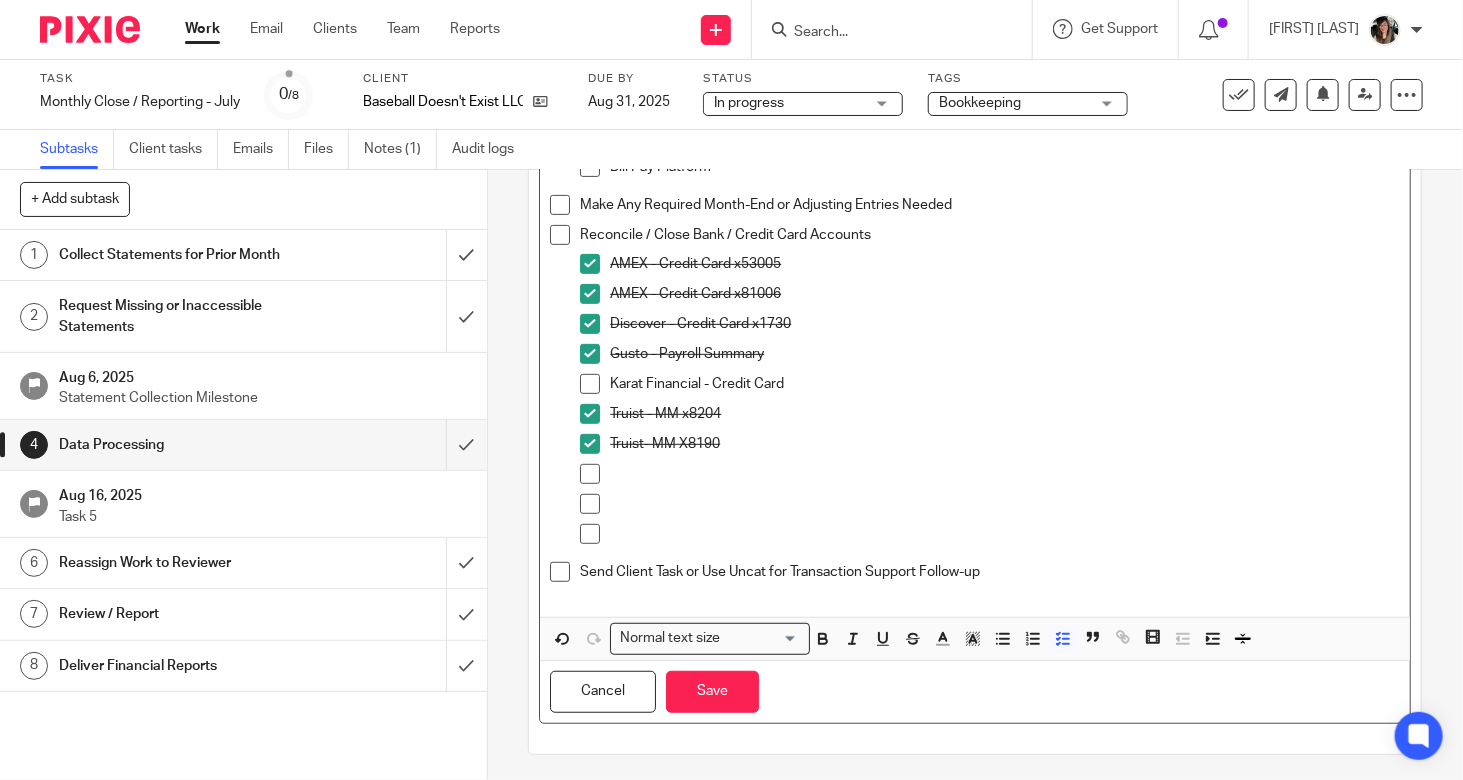 click on "Truist- MM X8190" at bounding box center [1005, 444] 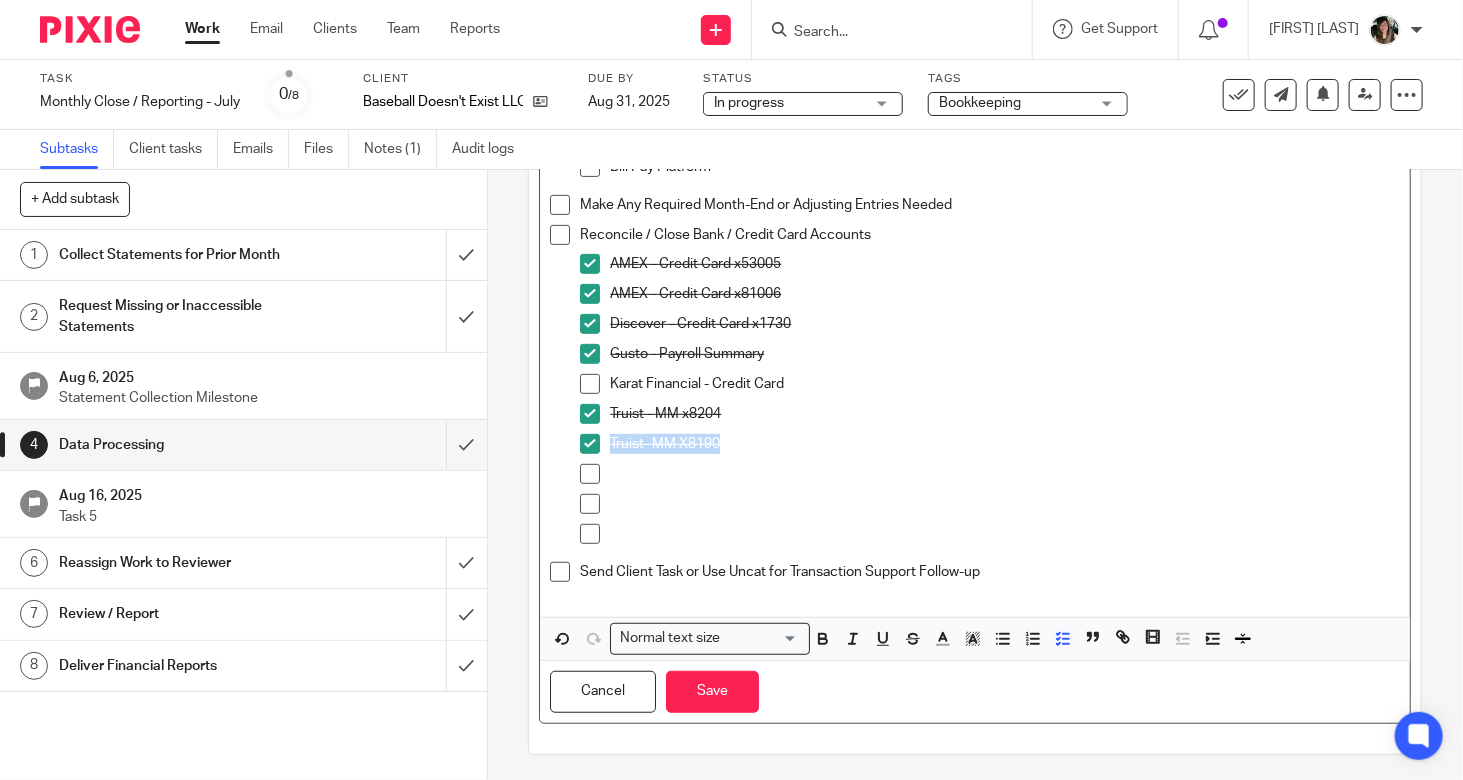 drag, startPoint x: 717, startPoint y: 444, endPoint x: 606, endPoint y: 437, distance: 111.220505 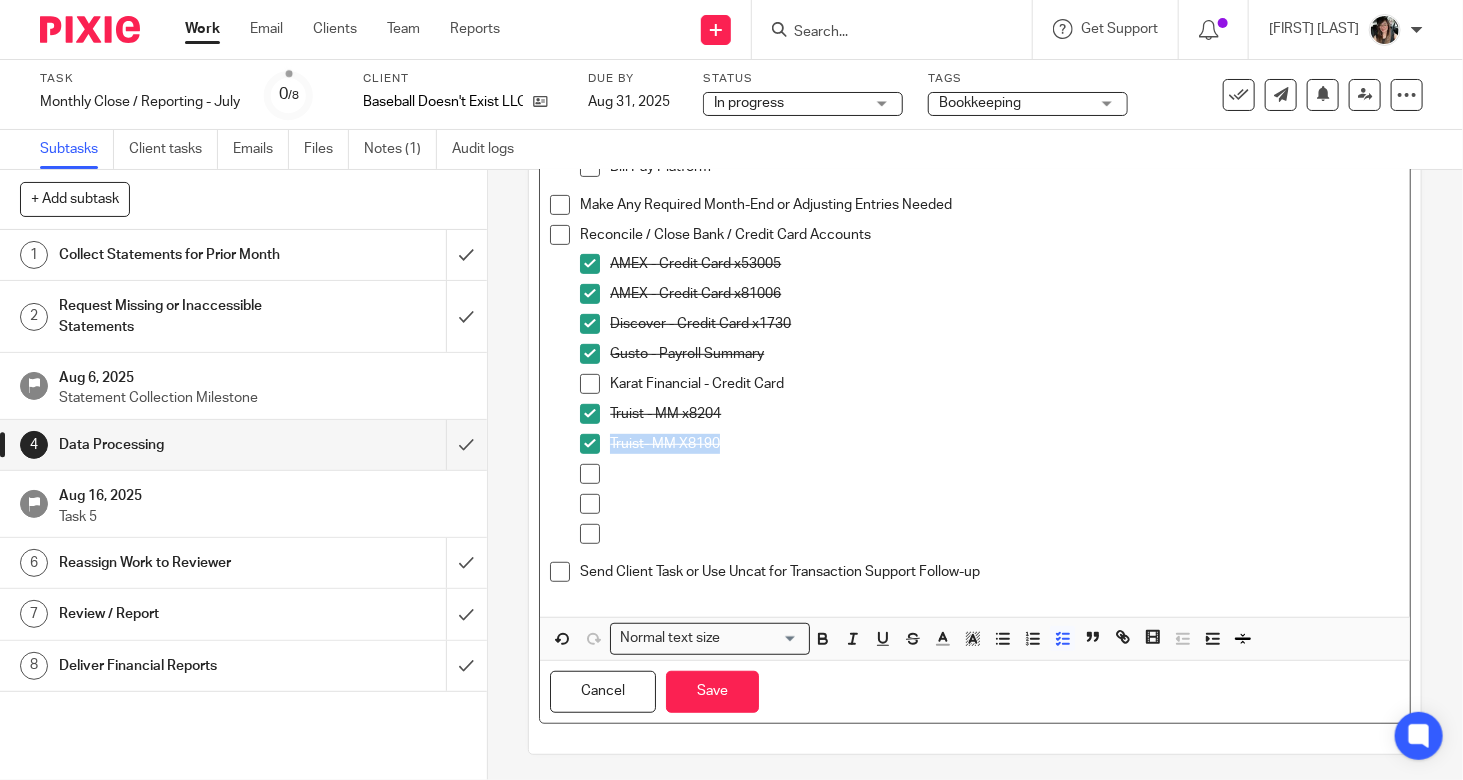 click on "Truist- MM X8190" at bounding box center (1005, 444) 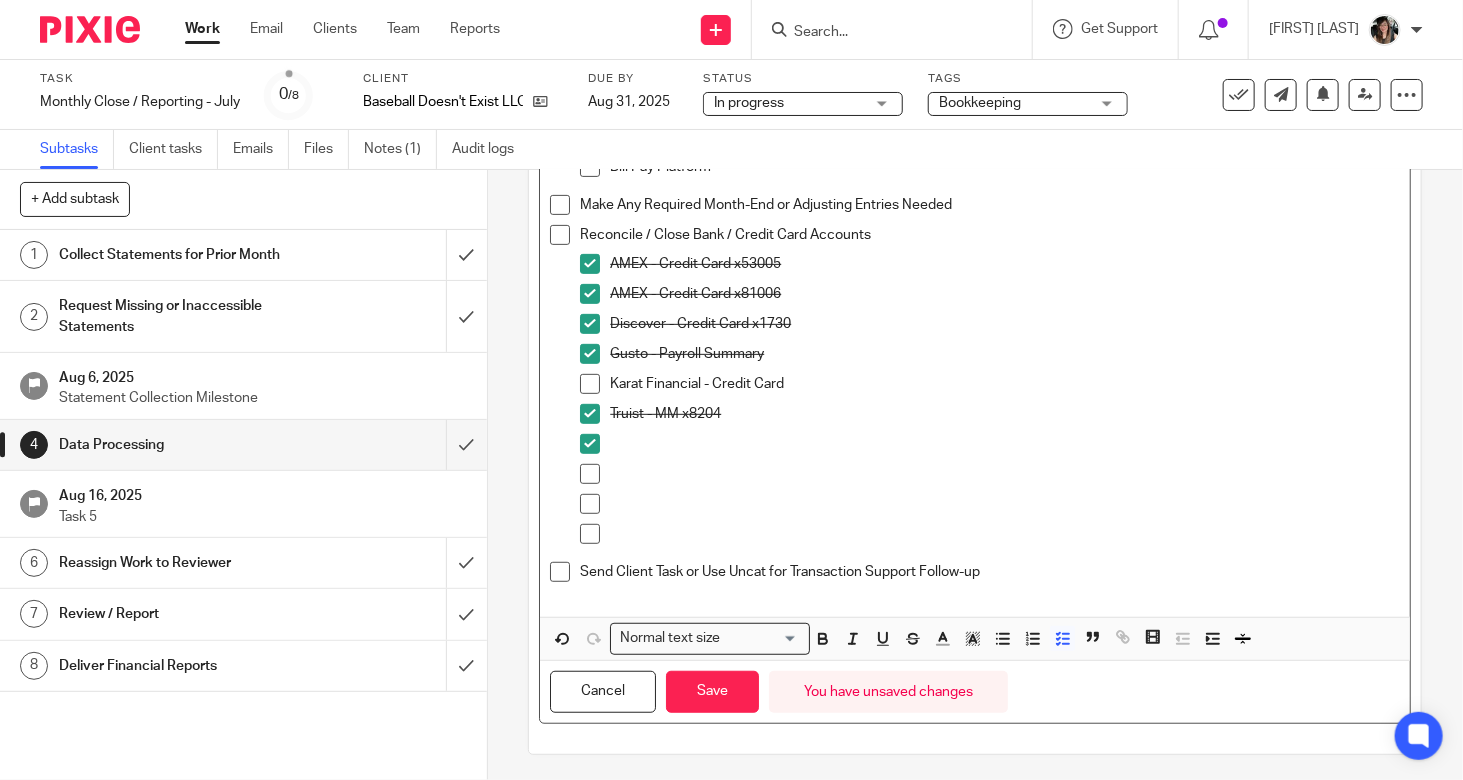 click on "Truist - MM x8204" at bounding box center (1005, 414) 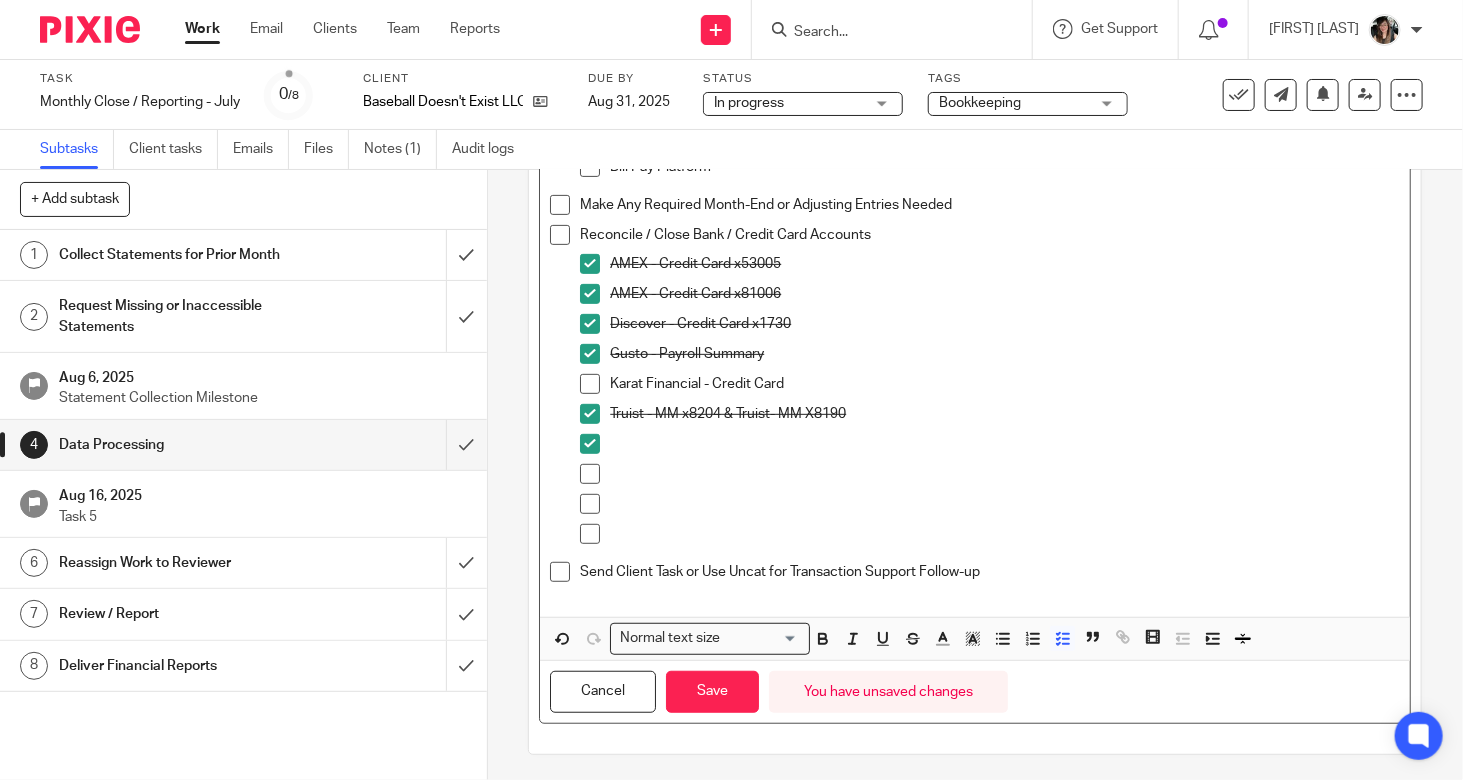 click at bounding box center (590, 444) 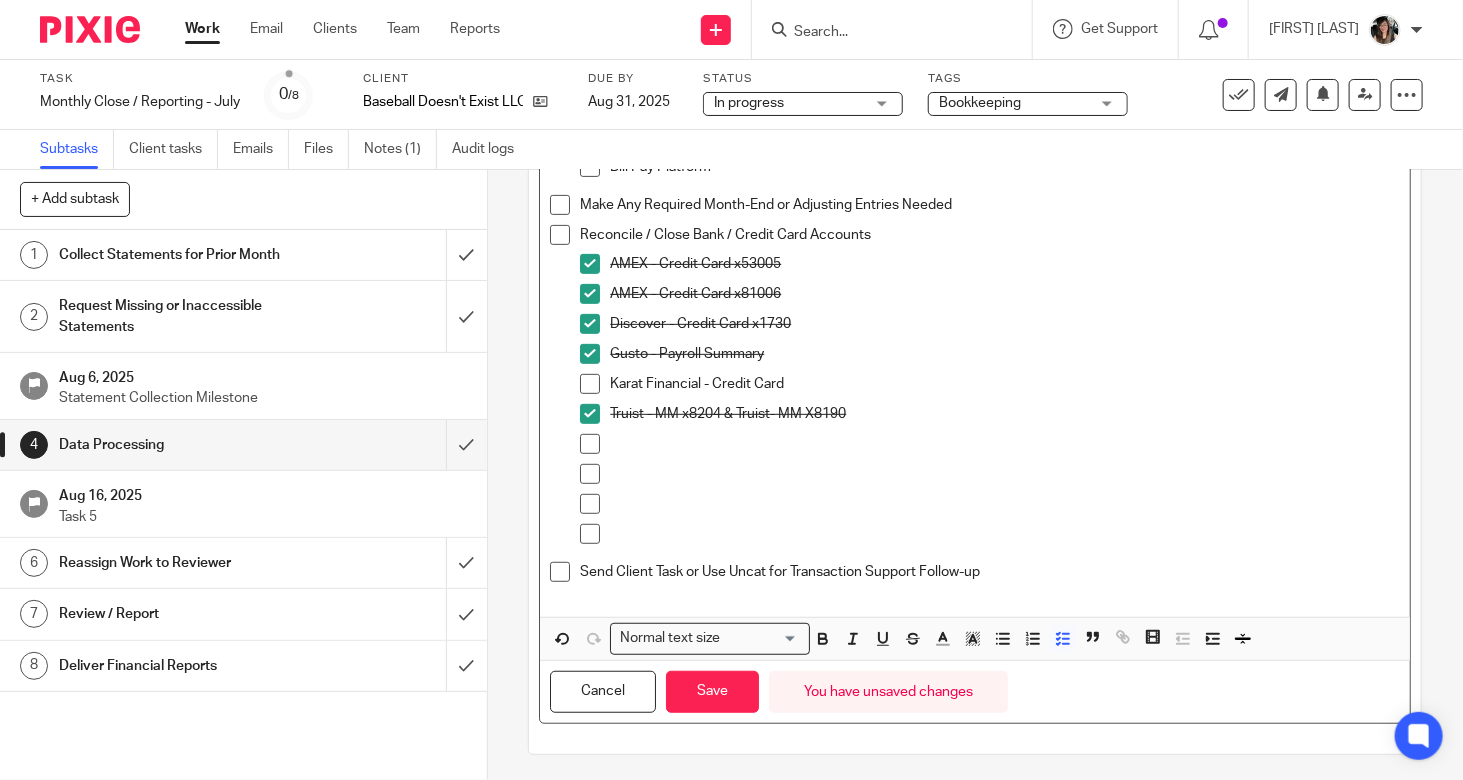 click at bounding box center (1005, 534) 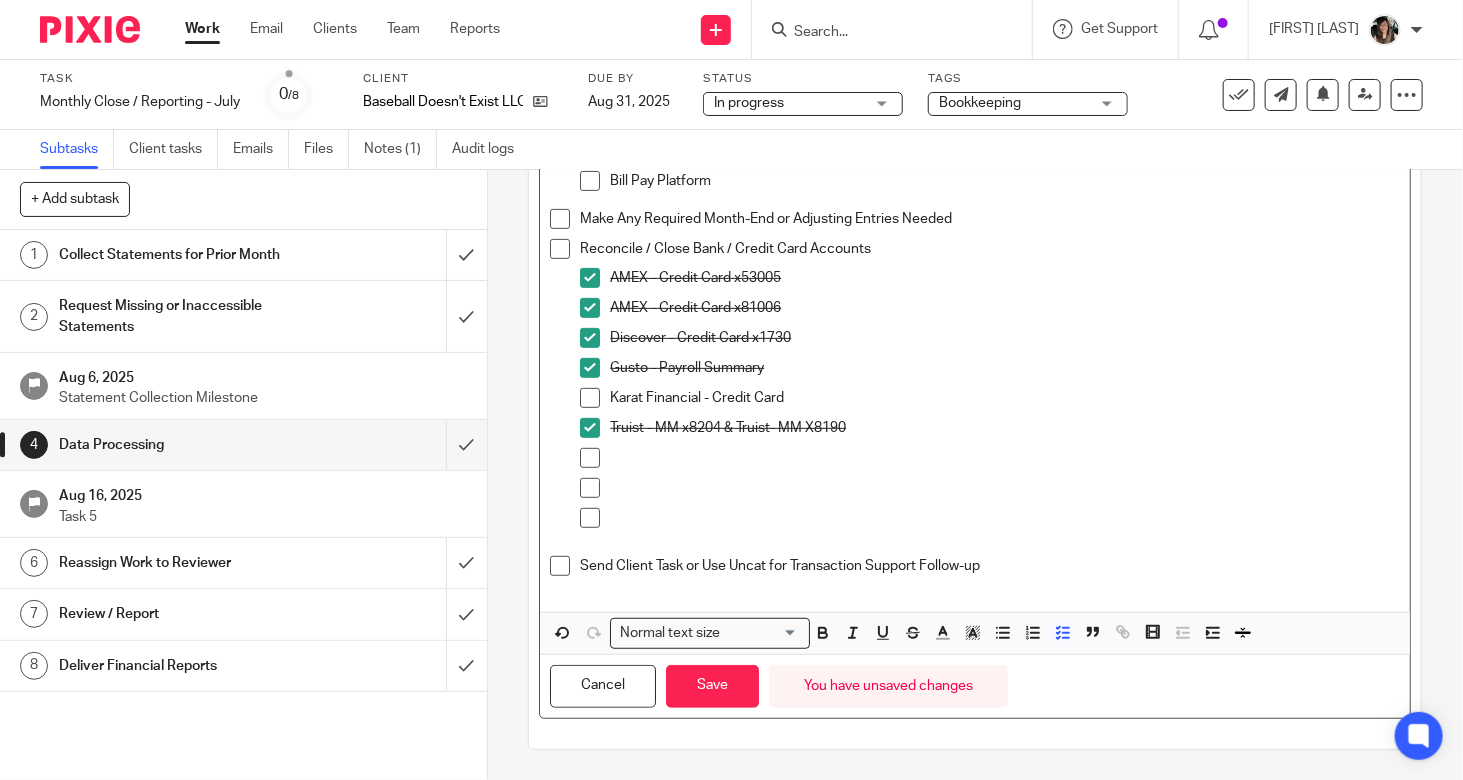scroll, scrollTop: 344, scrollLeft: 0, axis: vertical 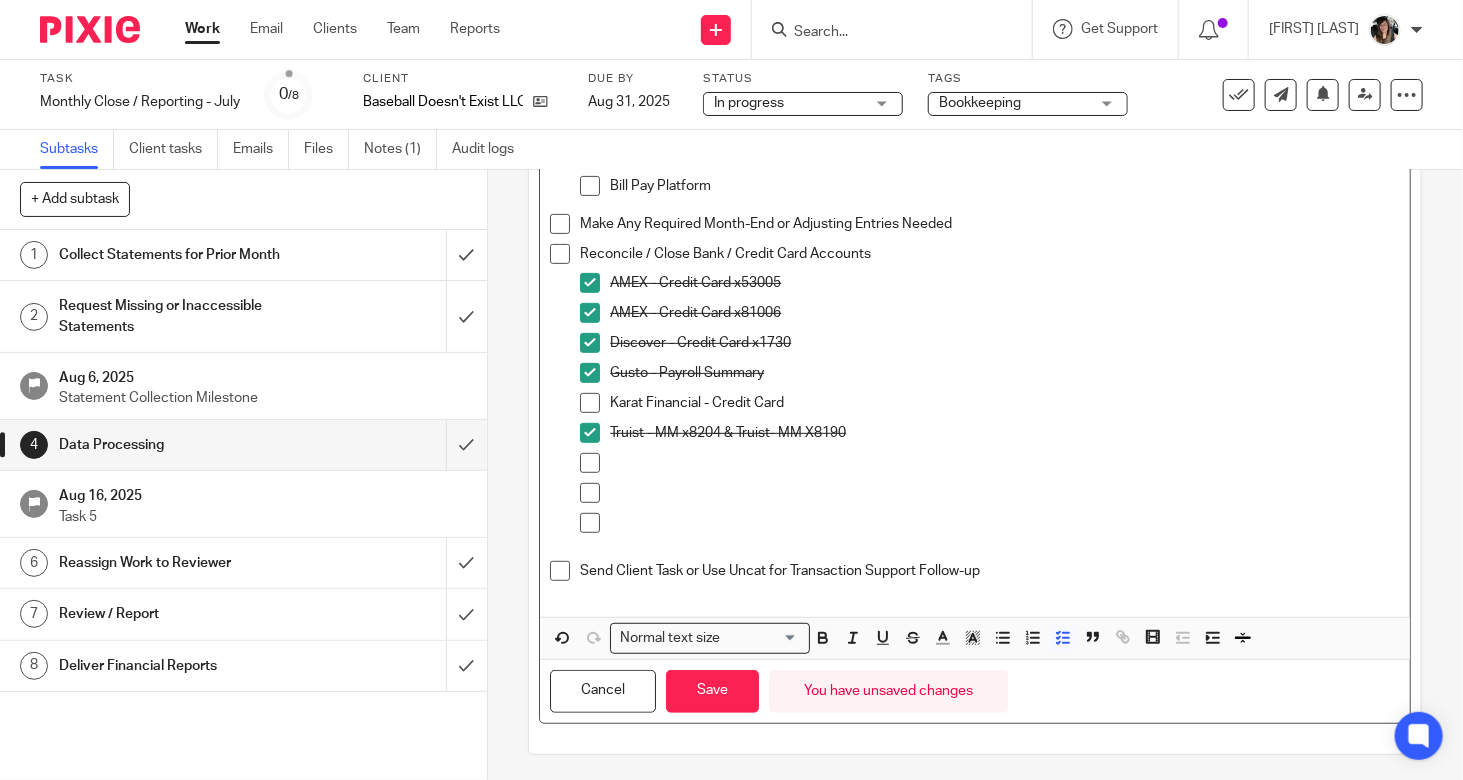 click at bounding box center [1005, 523] 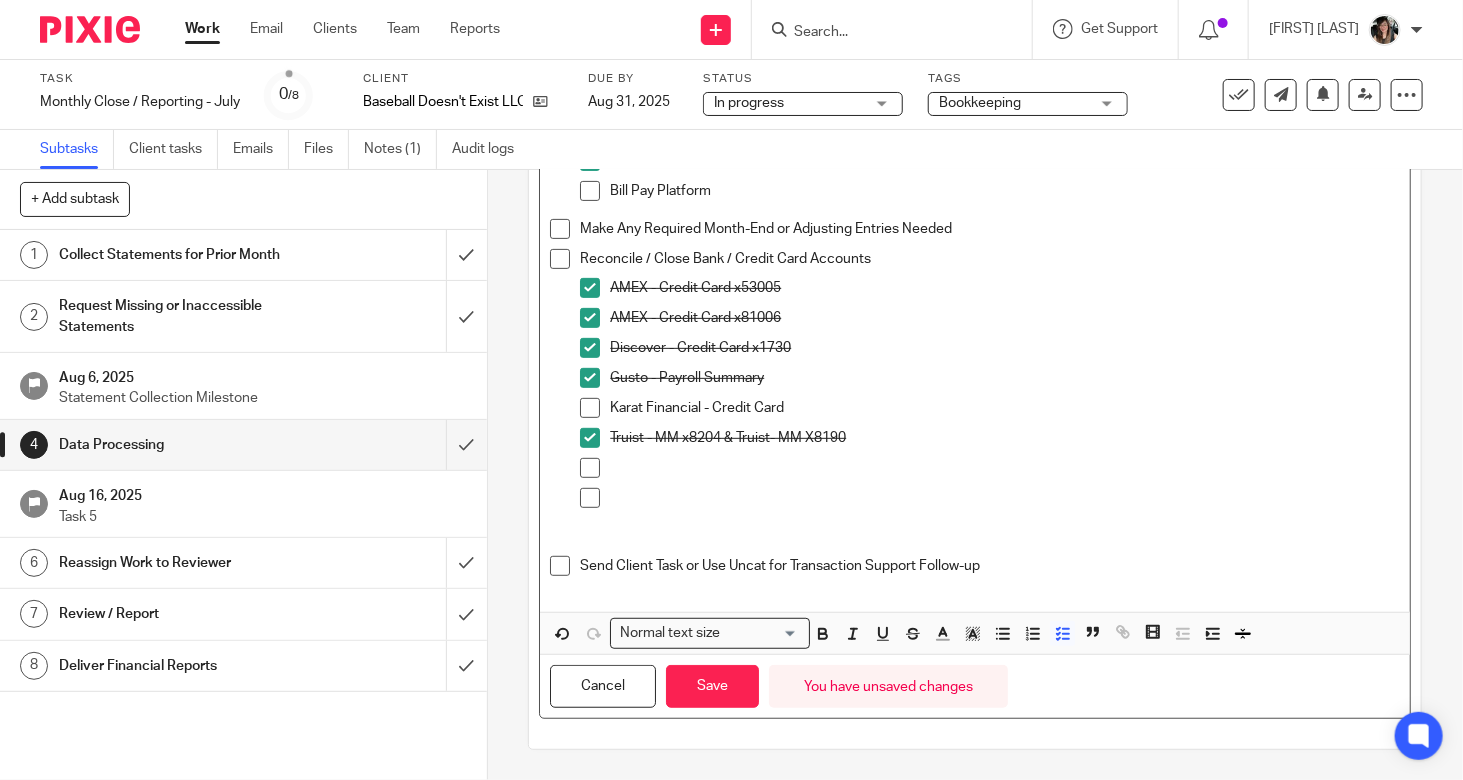 scroll, scrollTop: 334, scrollLeft: 0, axis: vertical 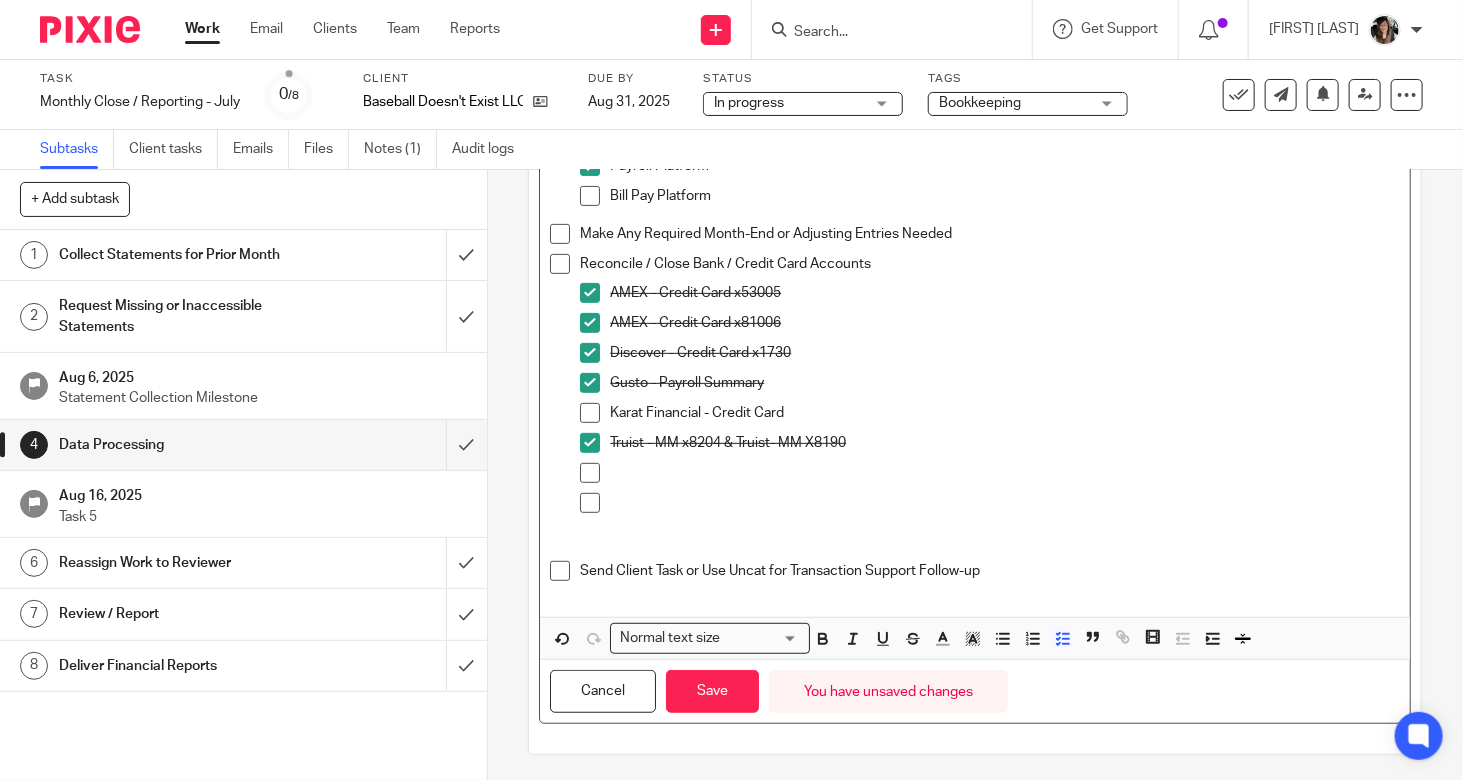 click at bounding box center [1005, 503] 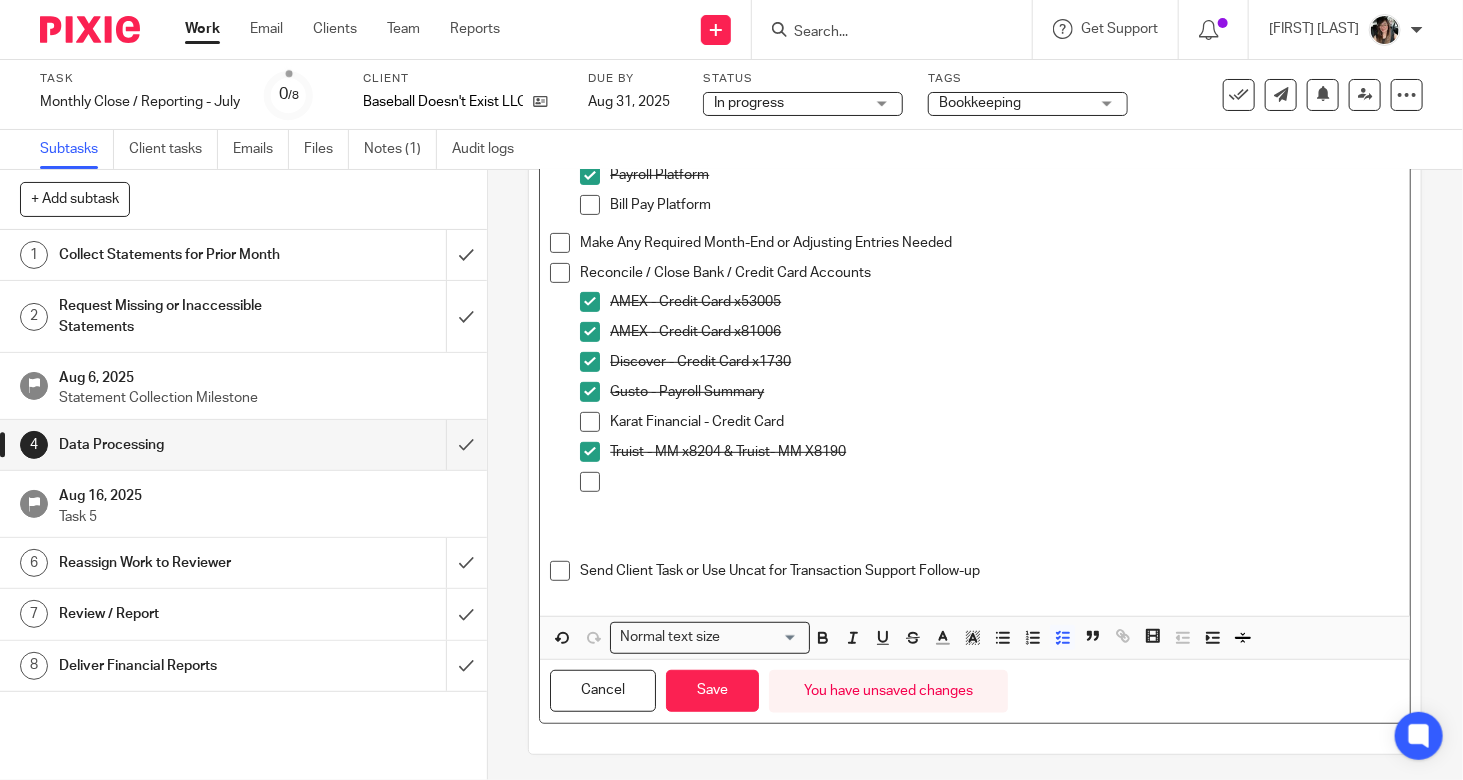scroll, scrollTop: 25, scrollLeft: 0, axis: vertical 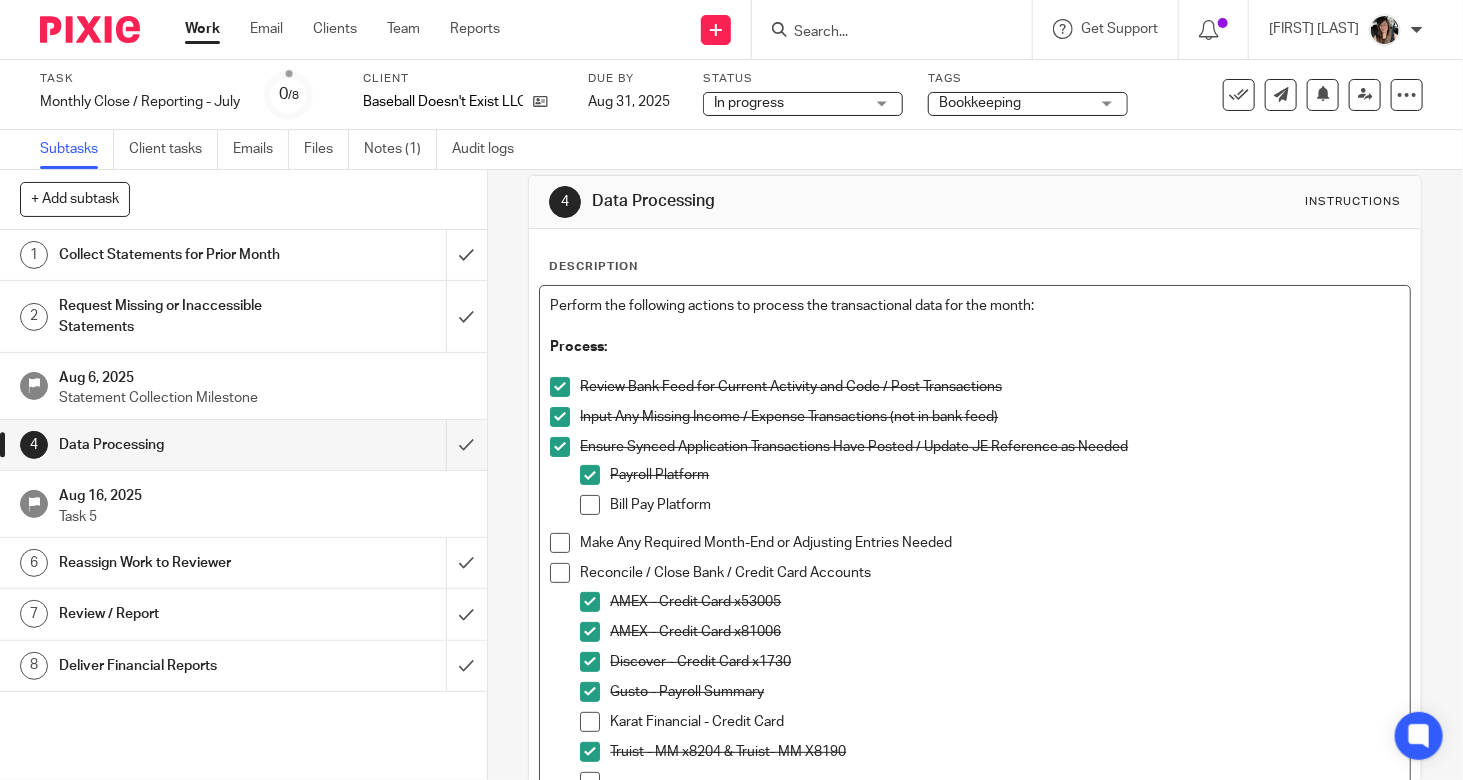 click on "Bill Pay Platform" at bounding box center (1005, 505) 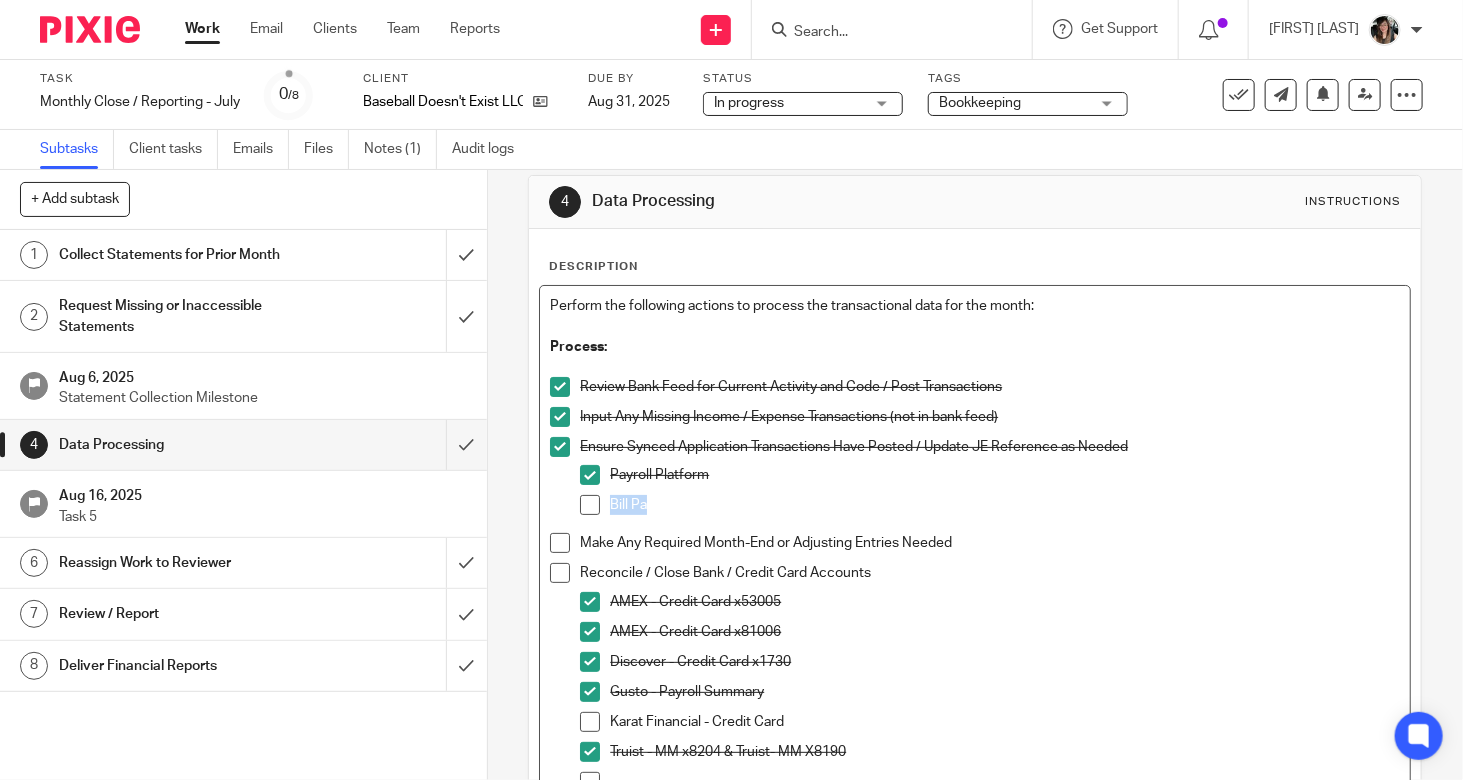 drag, startPoint x: 648, startPoint y: 504, endPoint x: 594, endPoint y: 504, distance: 54 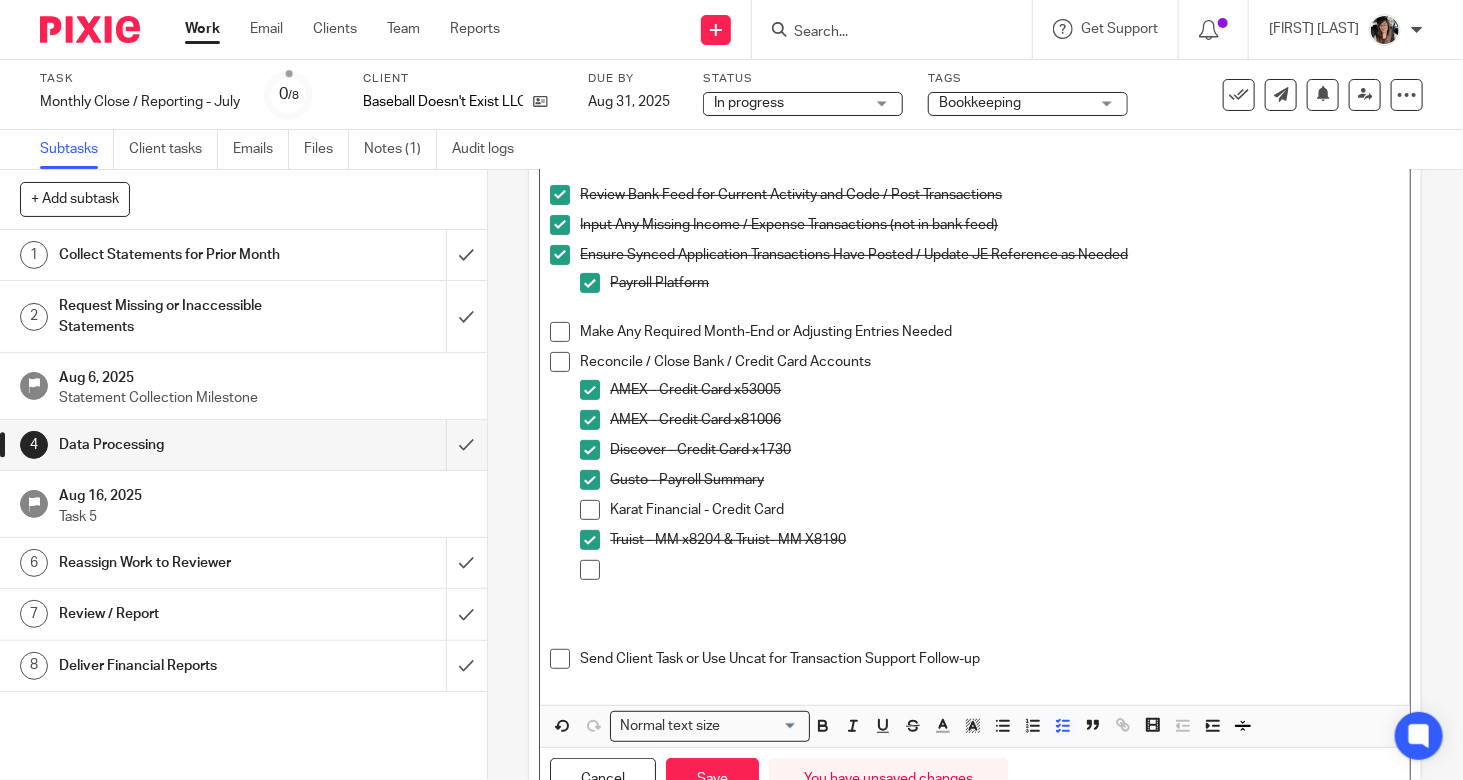 scroll, scrollTop: 305, scrollLeft: 0, axis: vertical 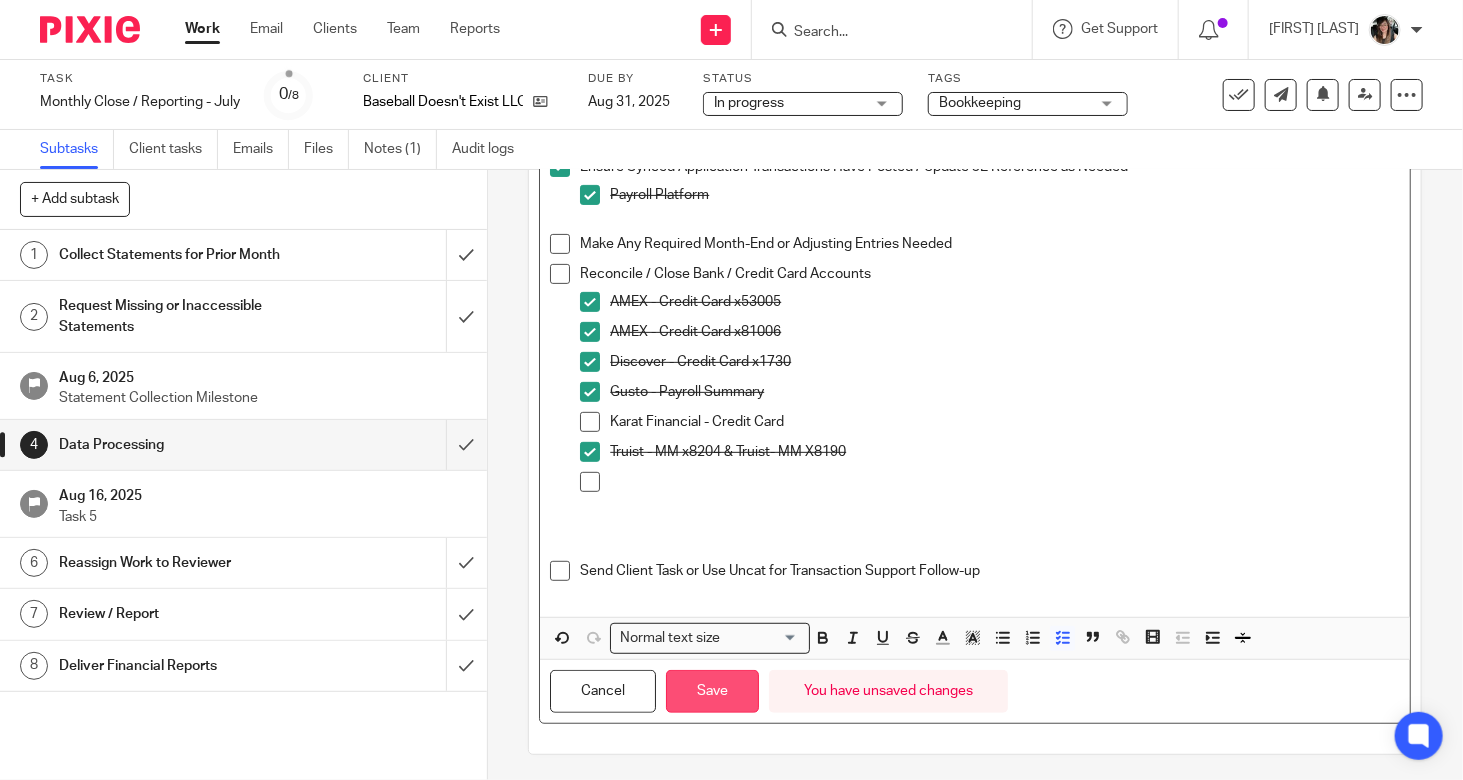 click on "Save" at bounding box center (712, 691) 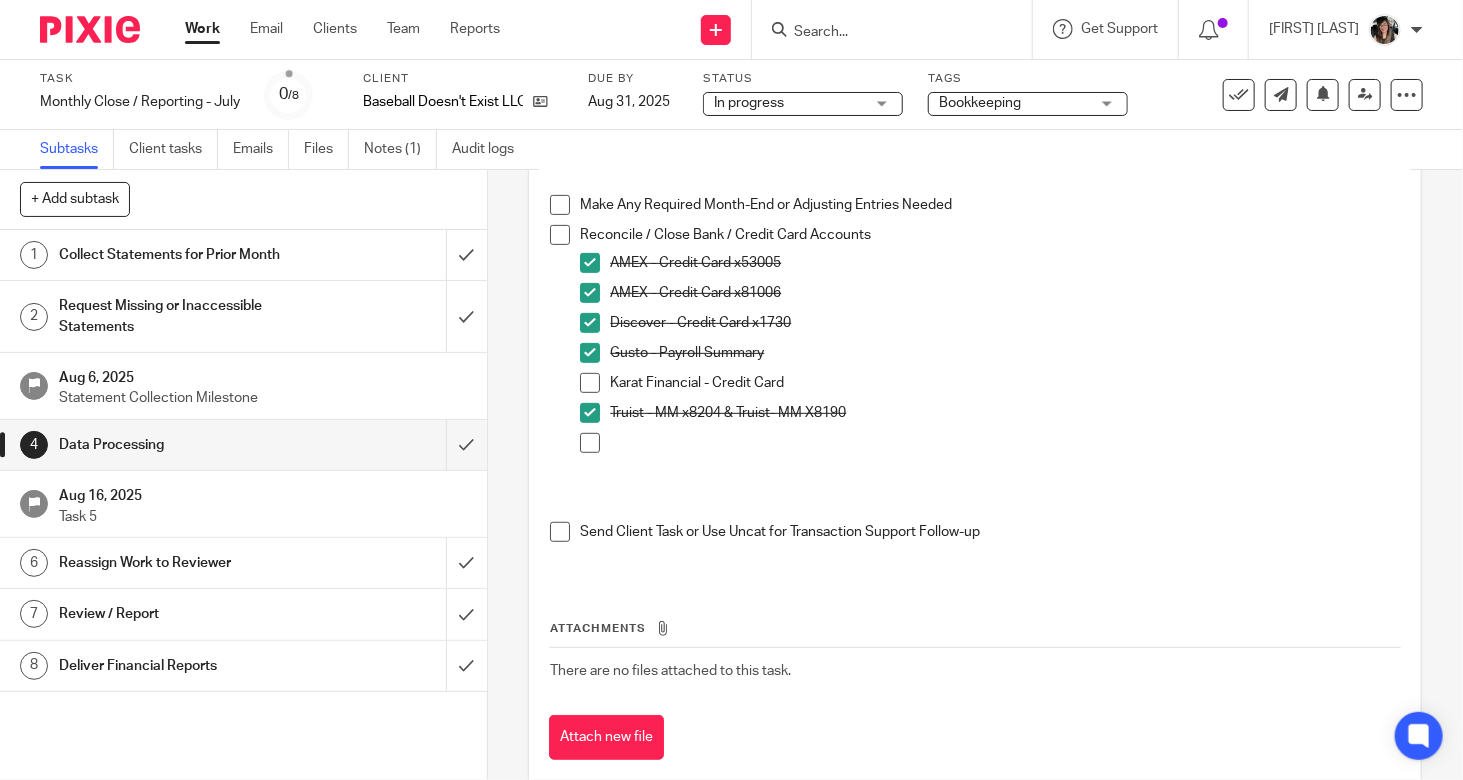 scroll, scrollTop: 398, scrollLeft: 0, axis: vertical 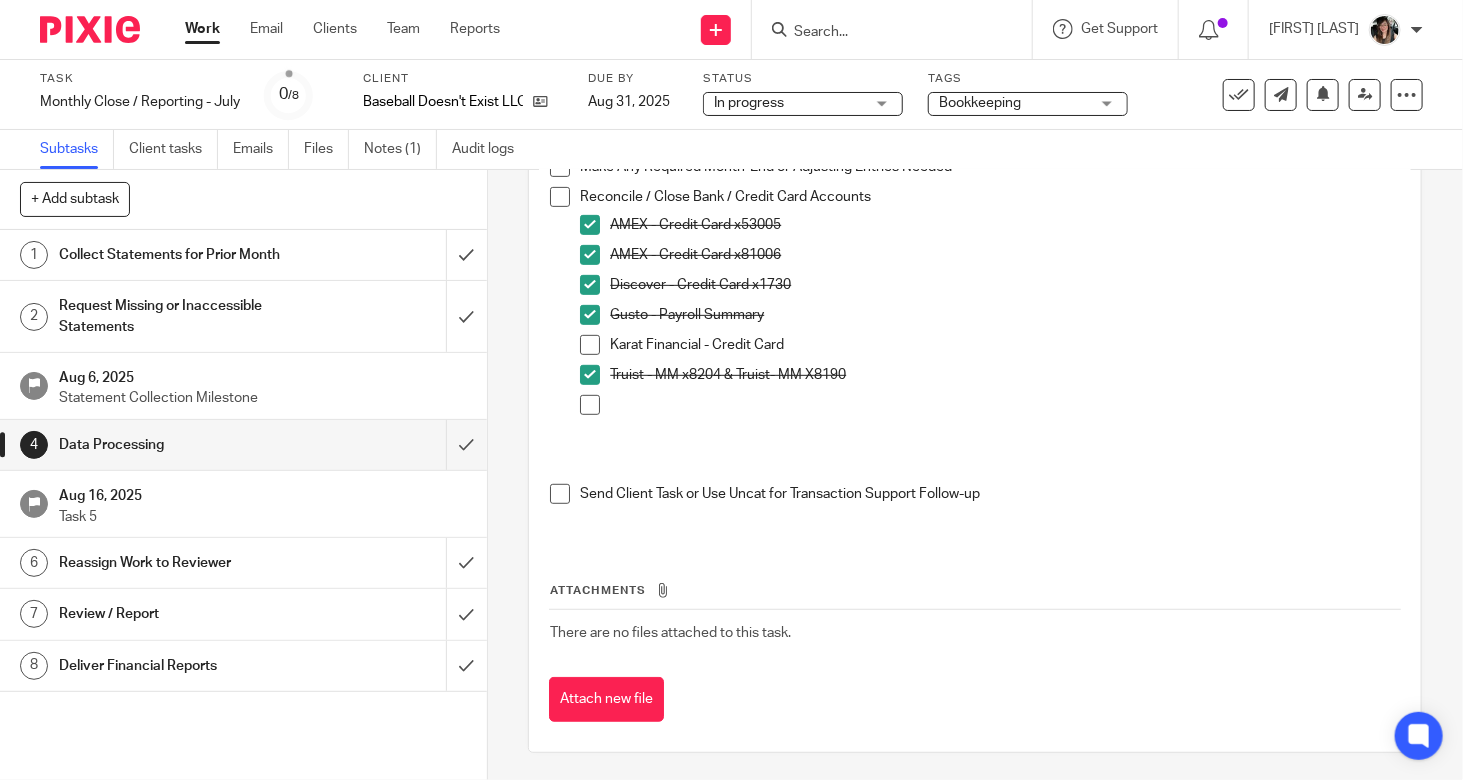 click on "Reassign Work to Reviewer" at bounding box center (181, 563) 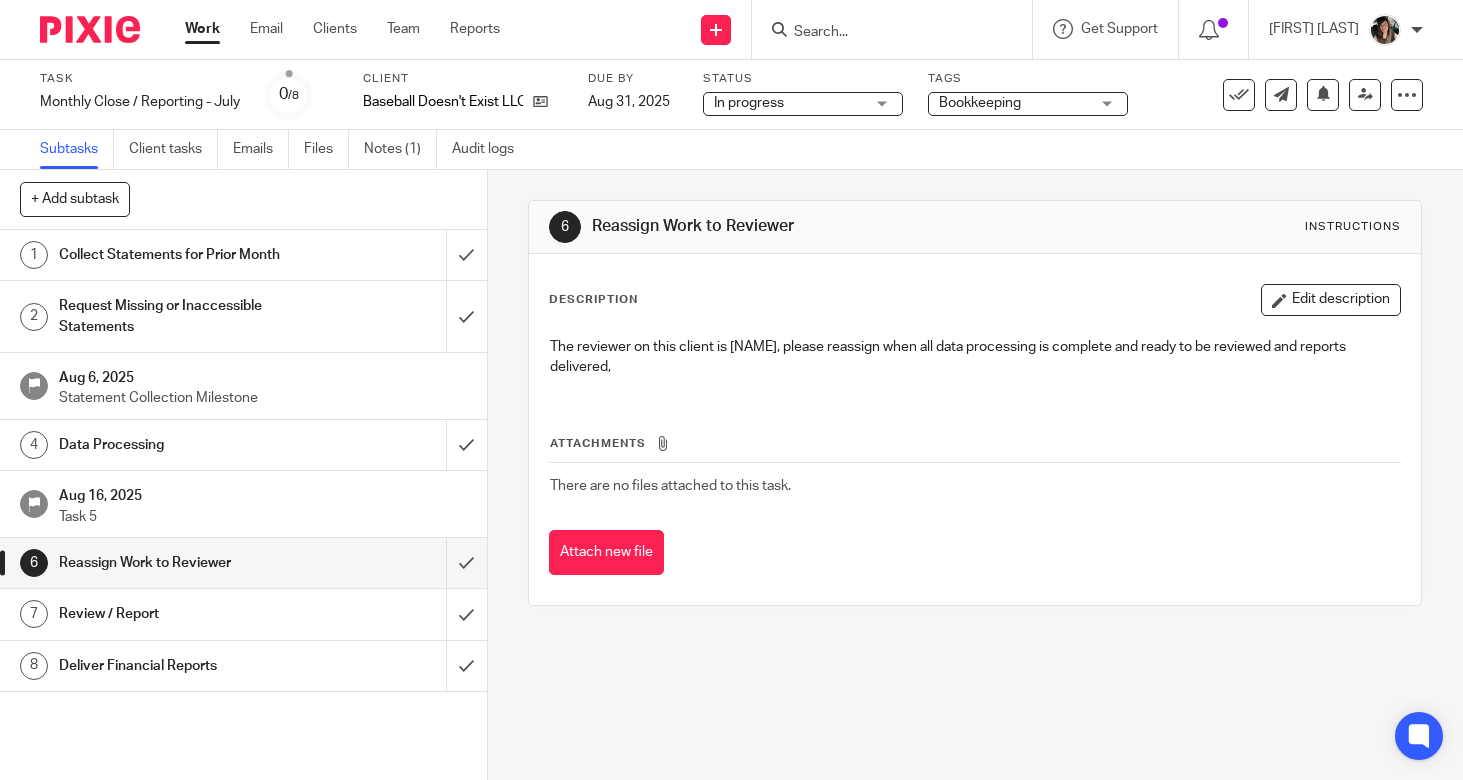 scroll, scrollTop: 0, scrollLeft: 0, axis: both 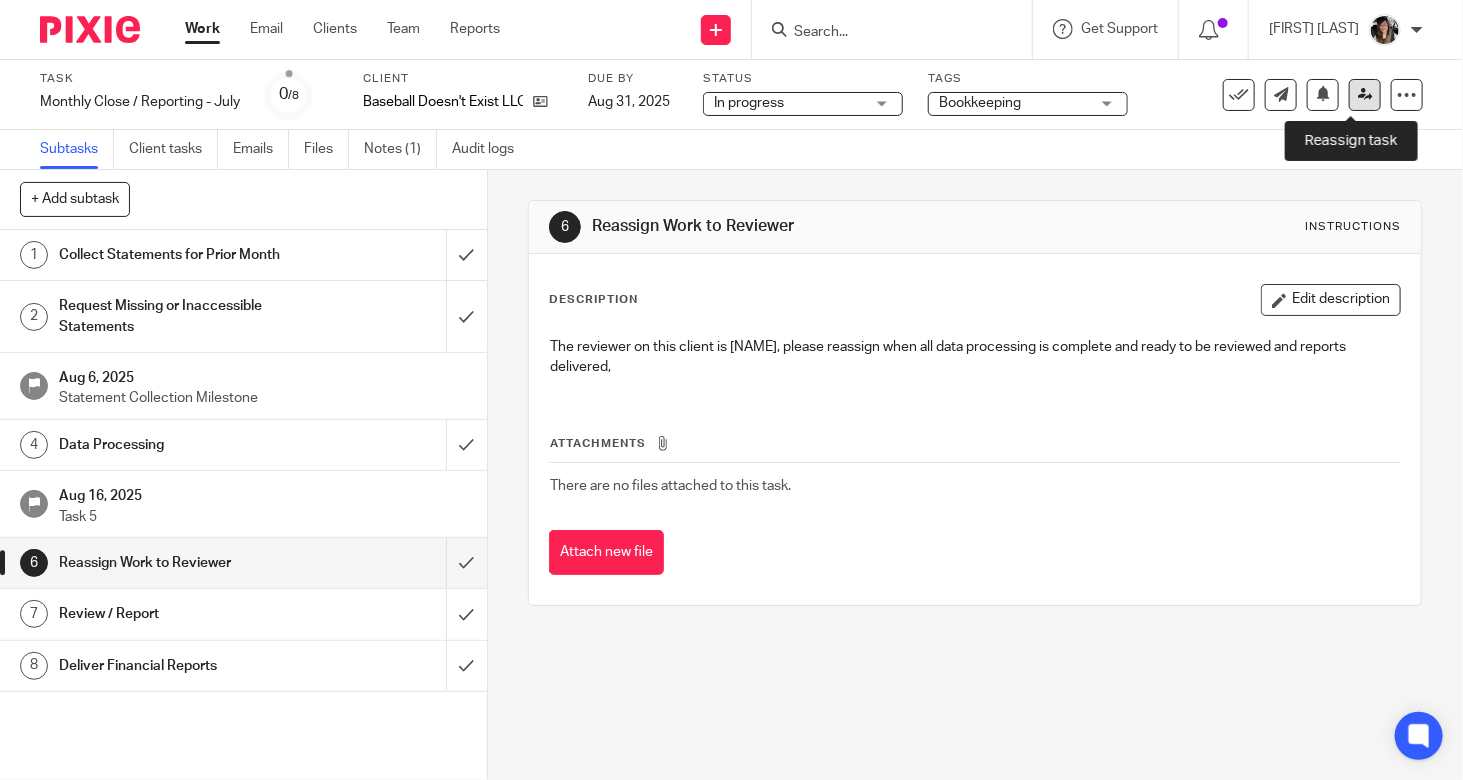 click at bounding box center (1365, 94) 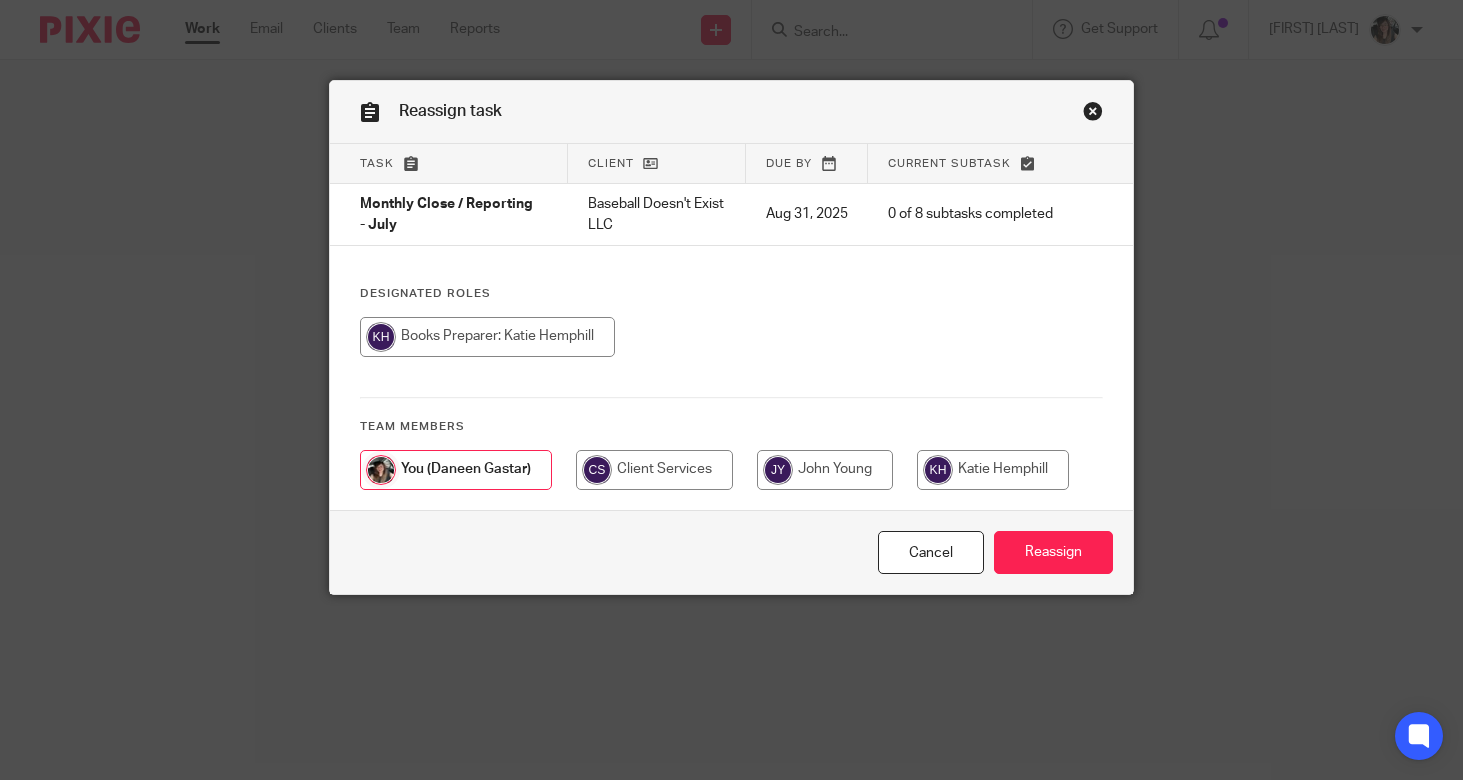 scroll, scrollTop: 0, scrollLeft: 0, axis: both 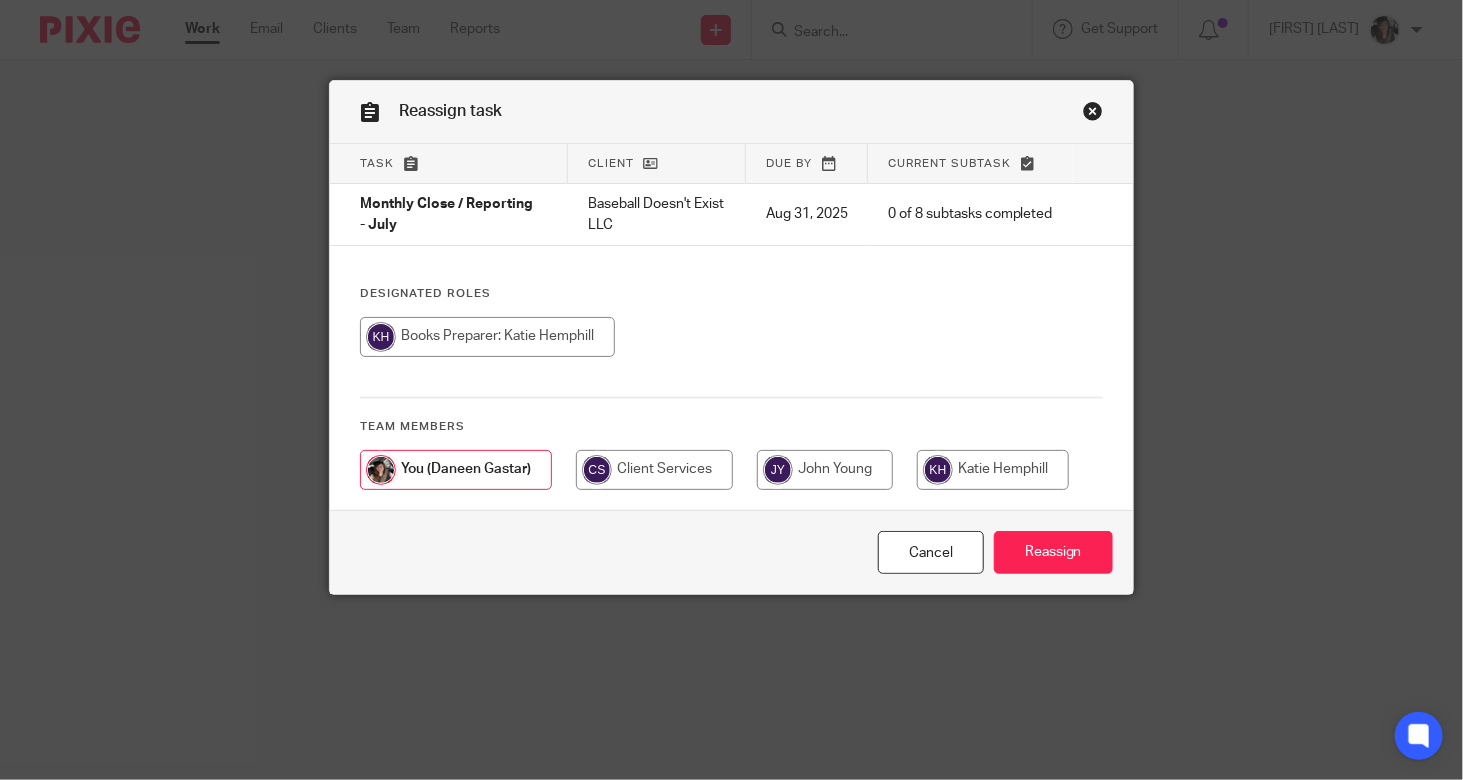 click at bounding box center [993, 470] 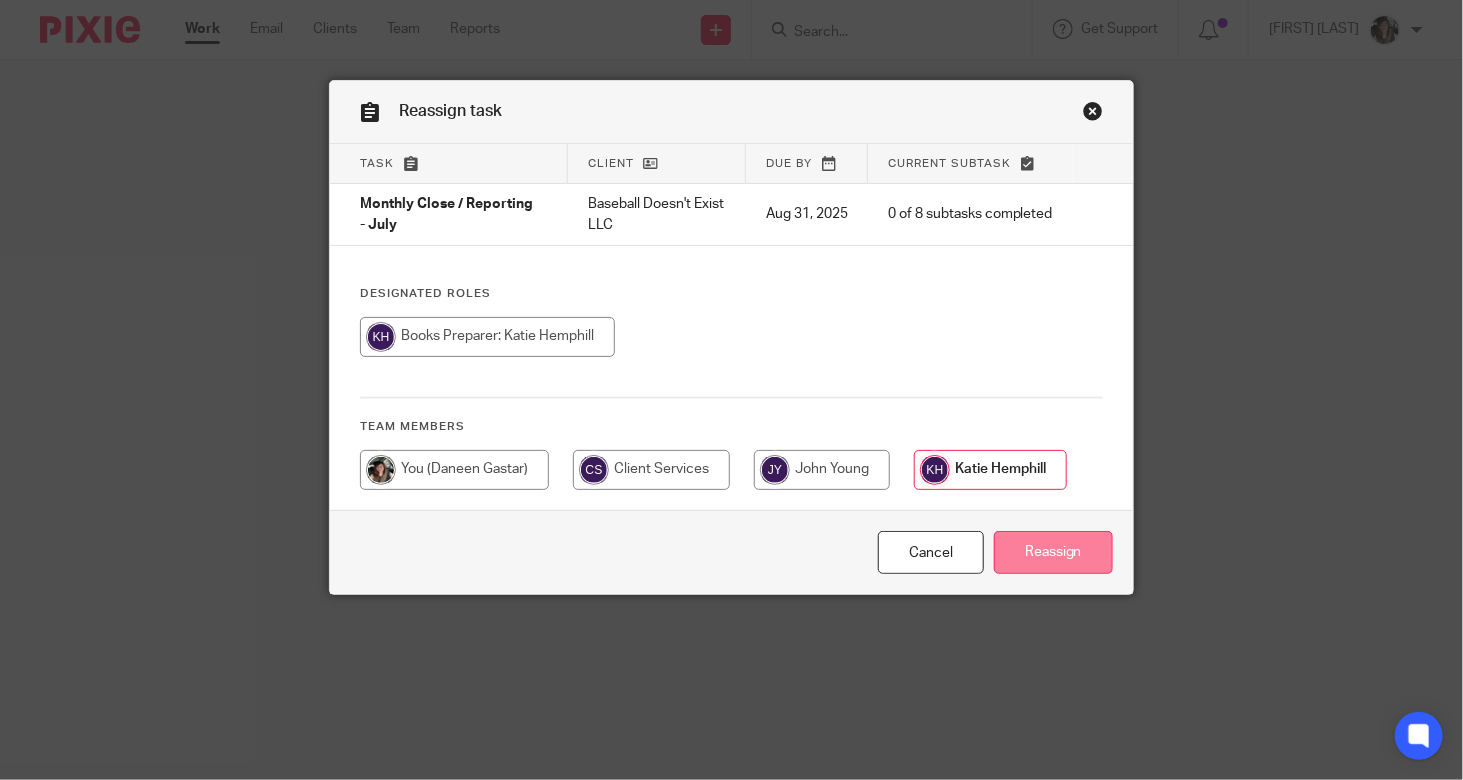 click on "Reassign" at bounding box center [1053, 552] 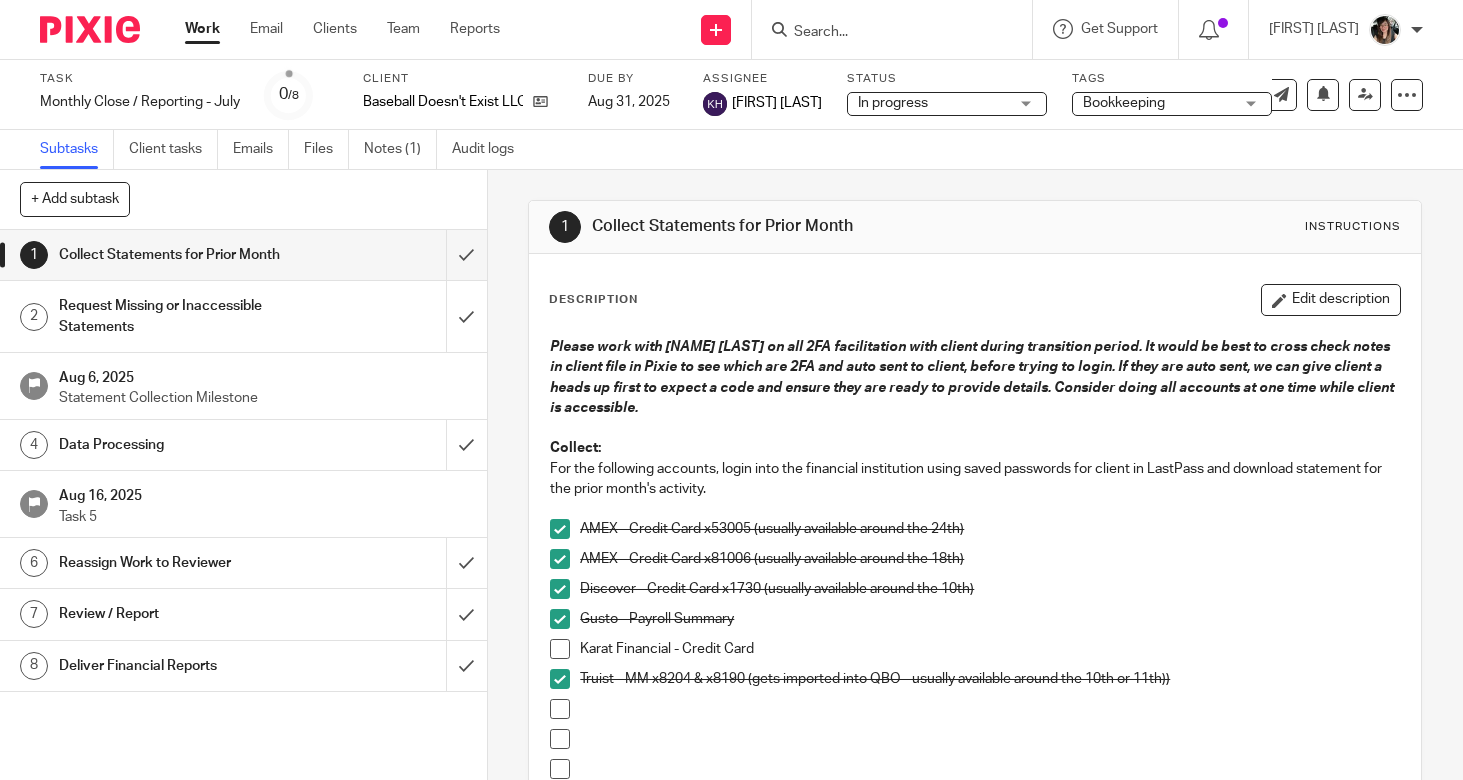 scroll, scrollTop: 0, scrollLeft: 0, axis: both 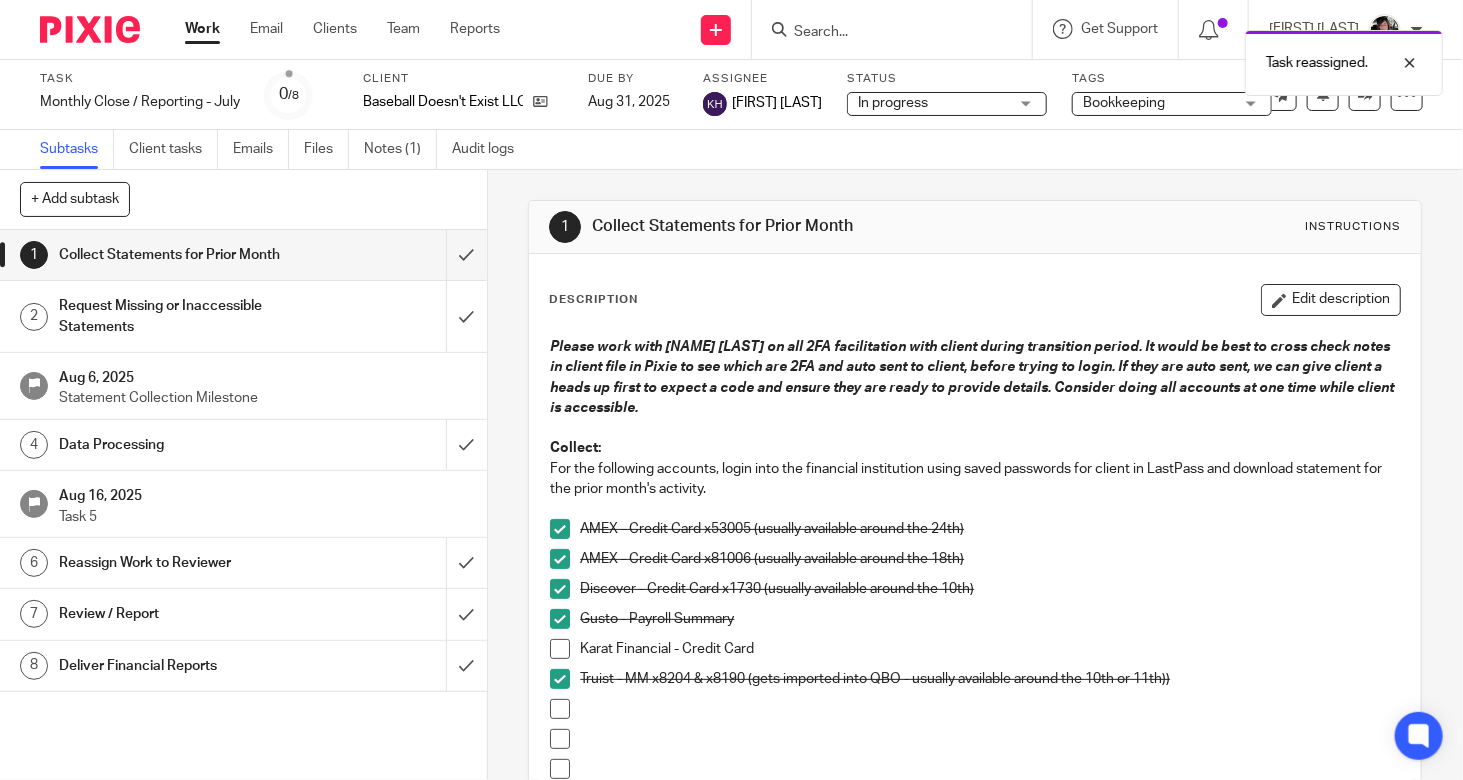 click on "Work" at bounding box center (202, 29) 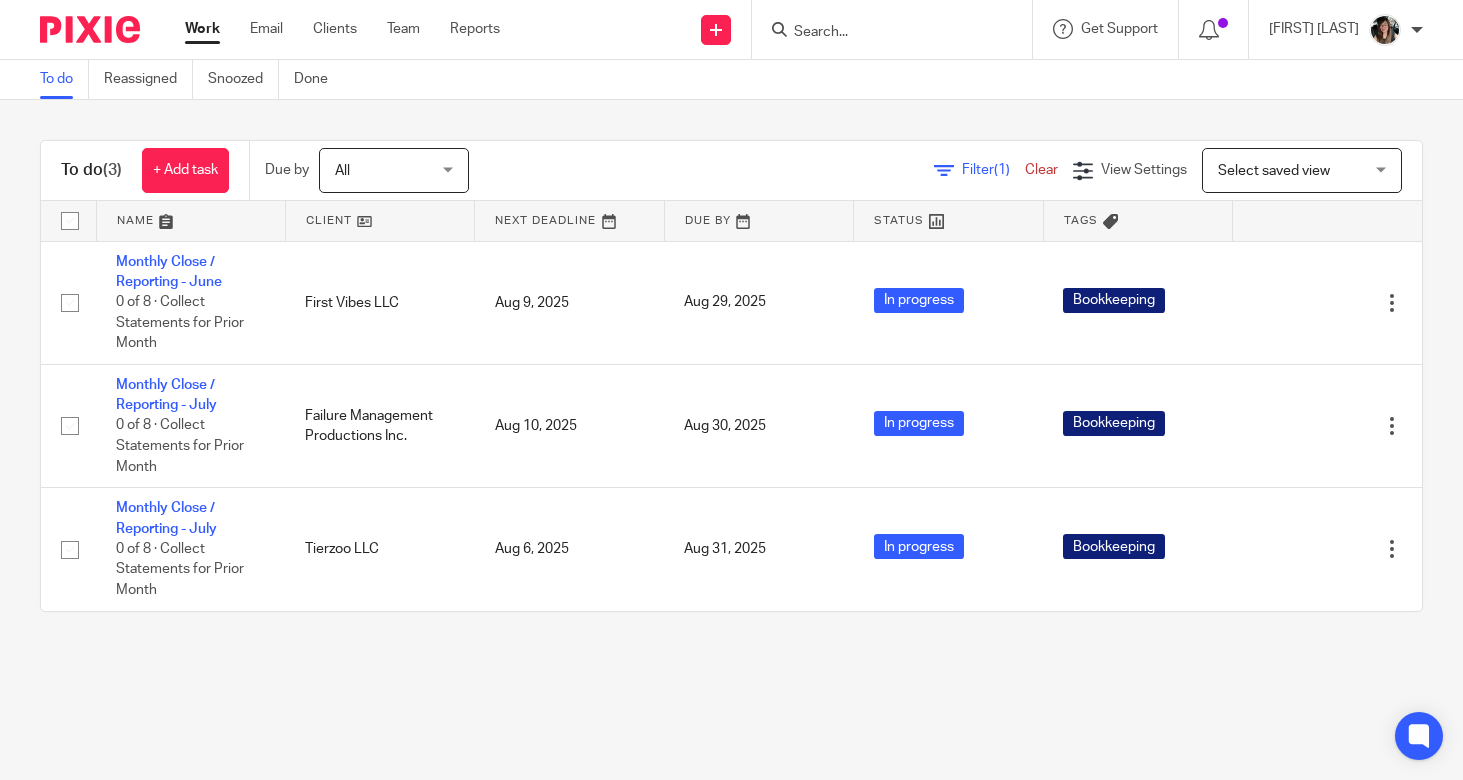 scroll, scrollTop: 0, scrollLeft: 0, axis: both 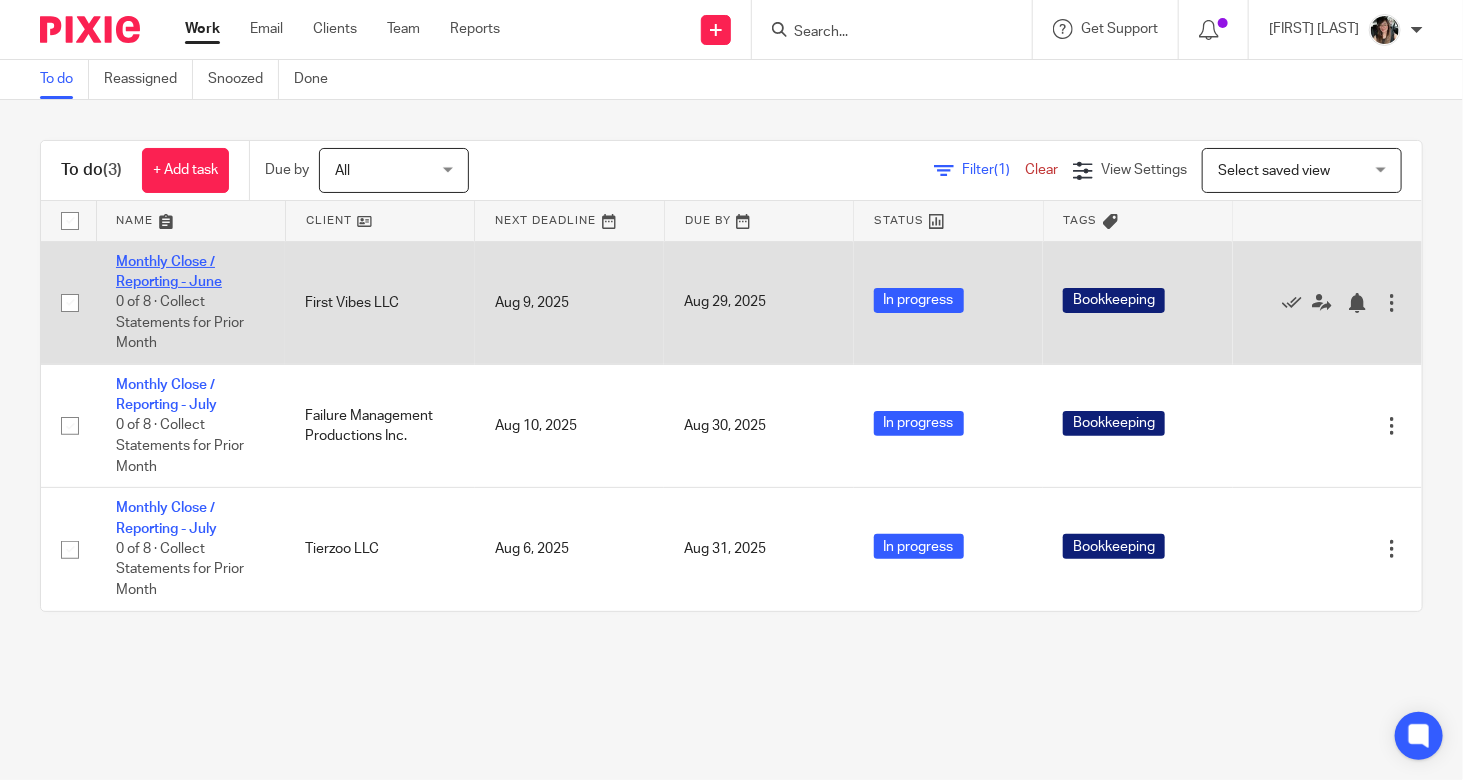 click on "Monthly Close / Reporting - June" at bounding box center [169, 272] 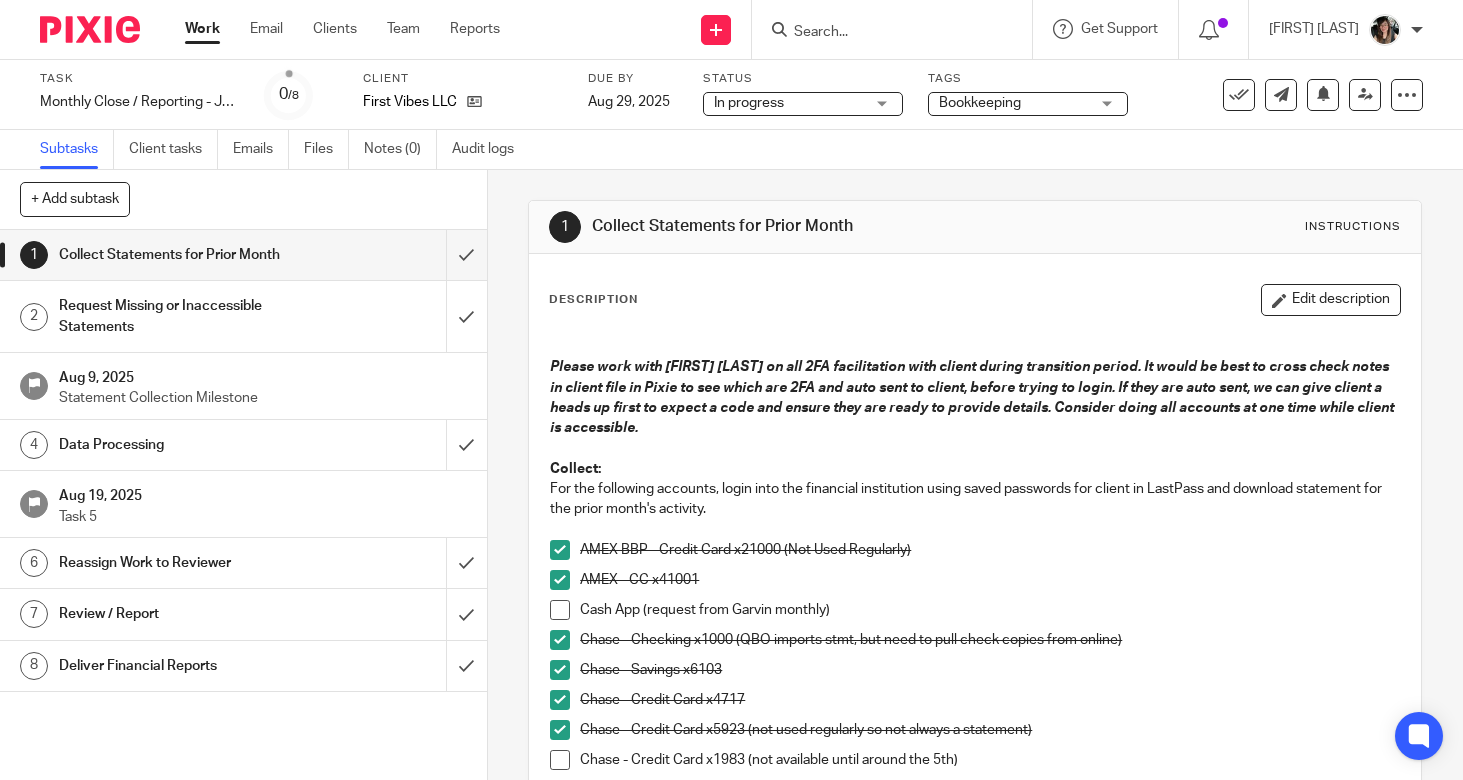 scroll, scrollTop: 0, scrollLeft: 0, axis: both 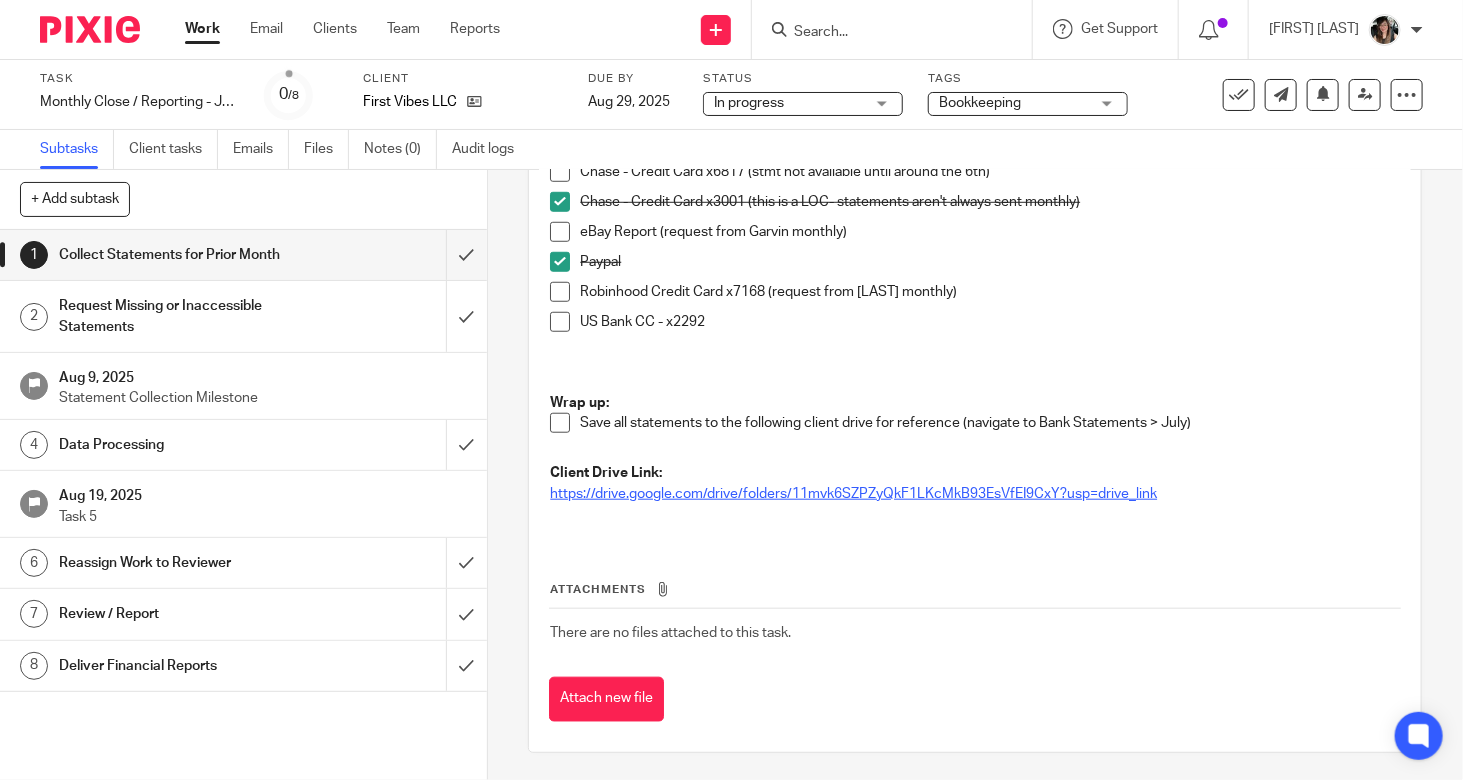 click on "https://drive.google.com/drive/folders/11mvk6SZPZyQkF1LKcMkB93EsVfEI9CxY?usp=drive_link" at bounding box center (853, 494) 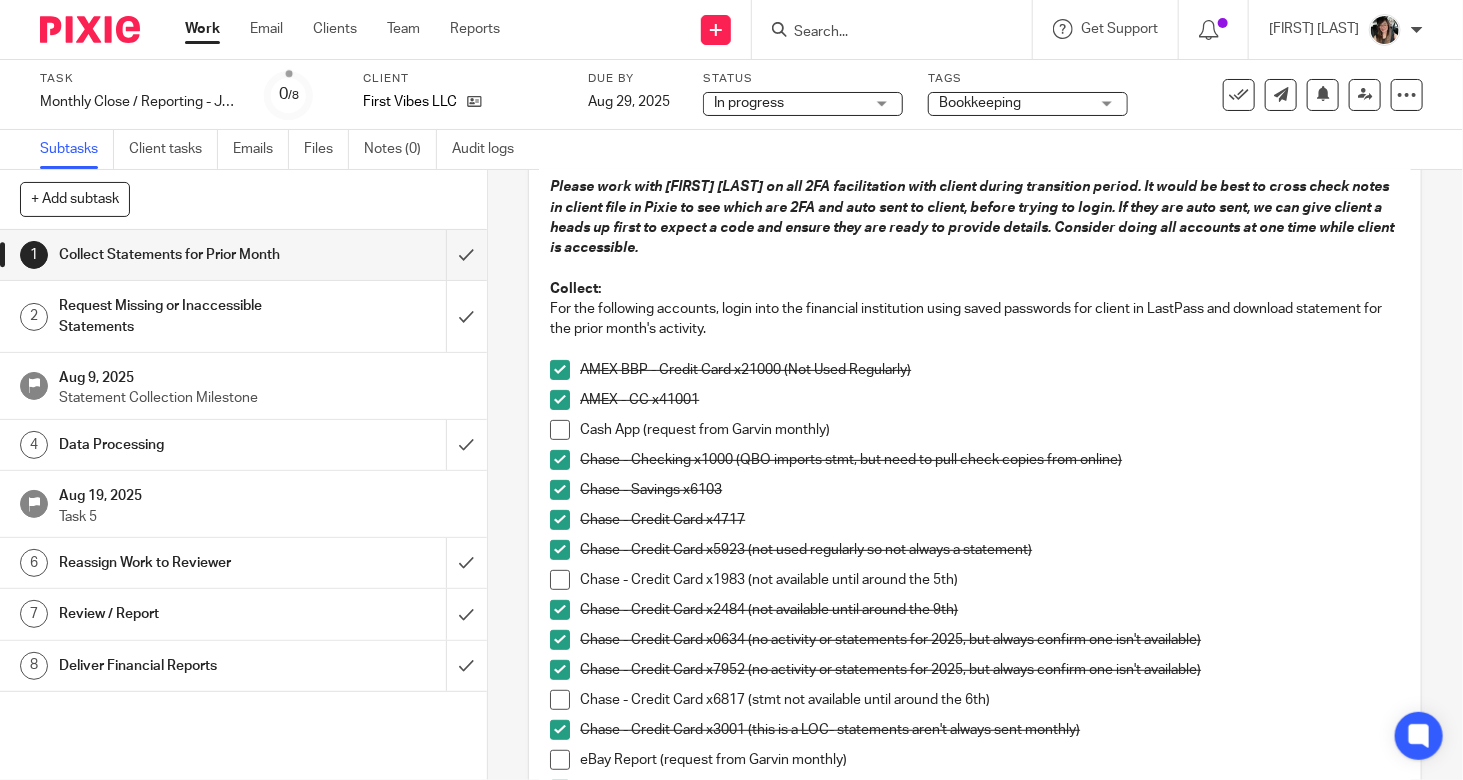 scroll, scrollTop: 208, scrollLeft: 0, axis: vertical 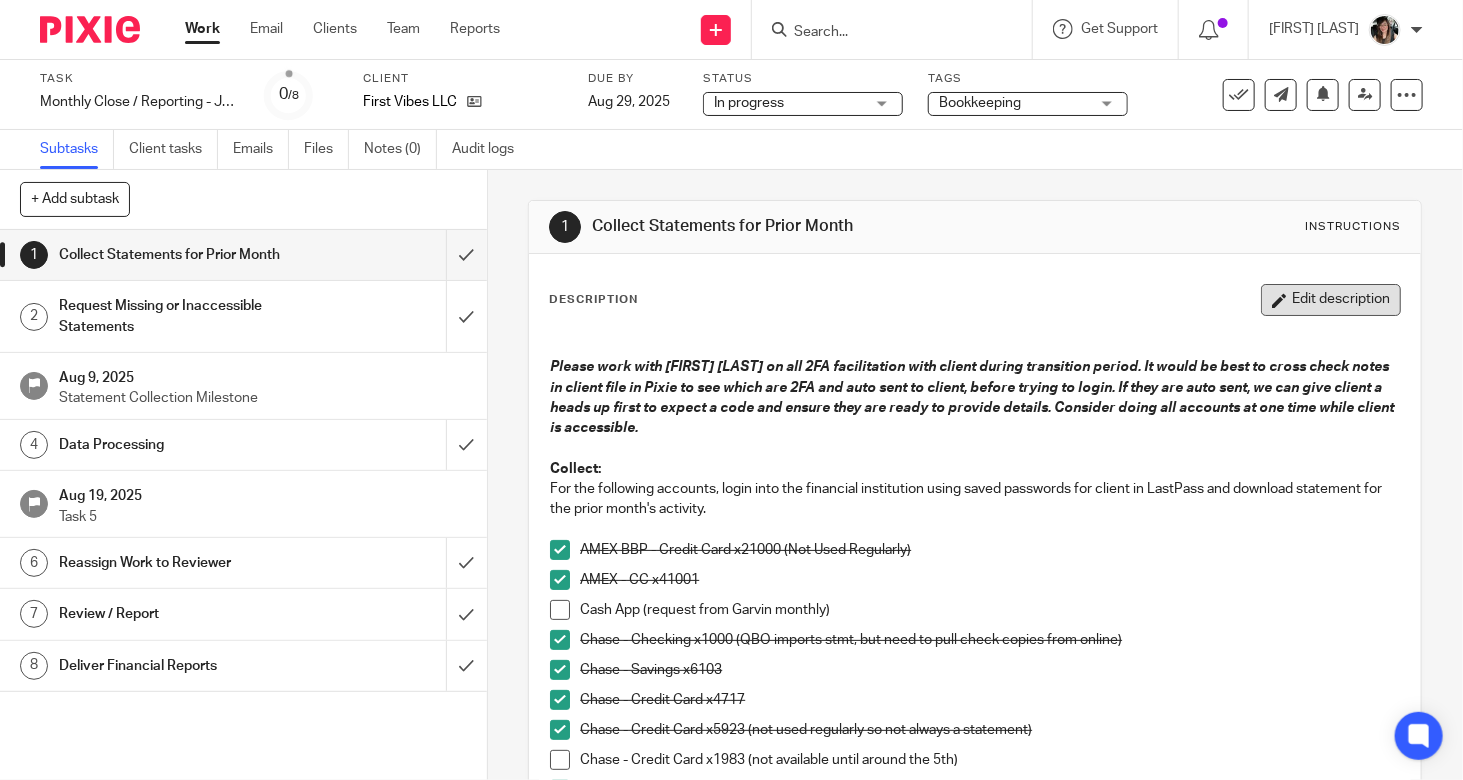 click on "Edit description" at bounding box center (1331, 300) 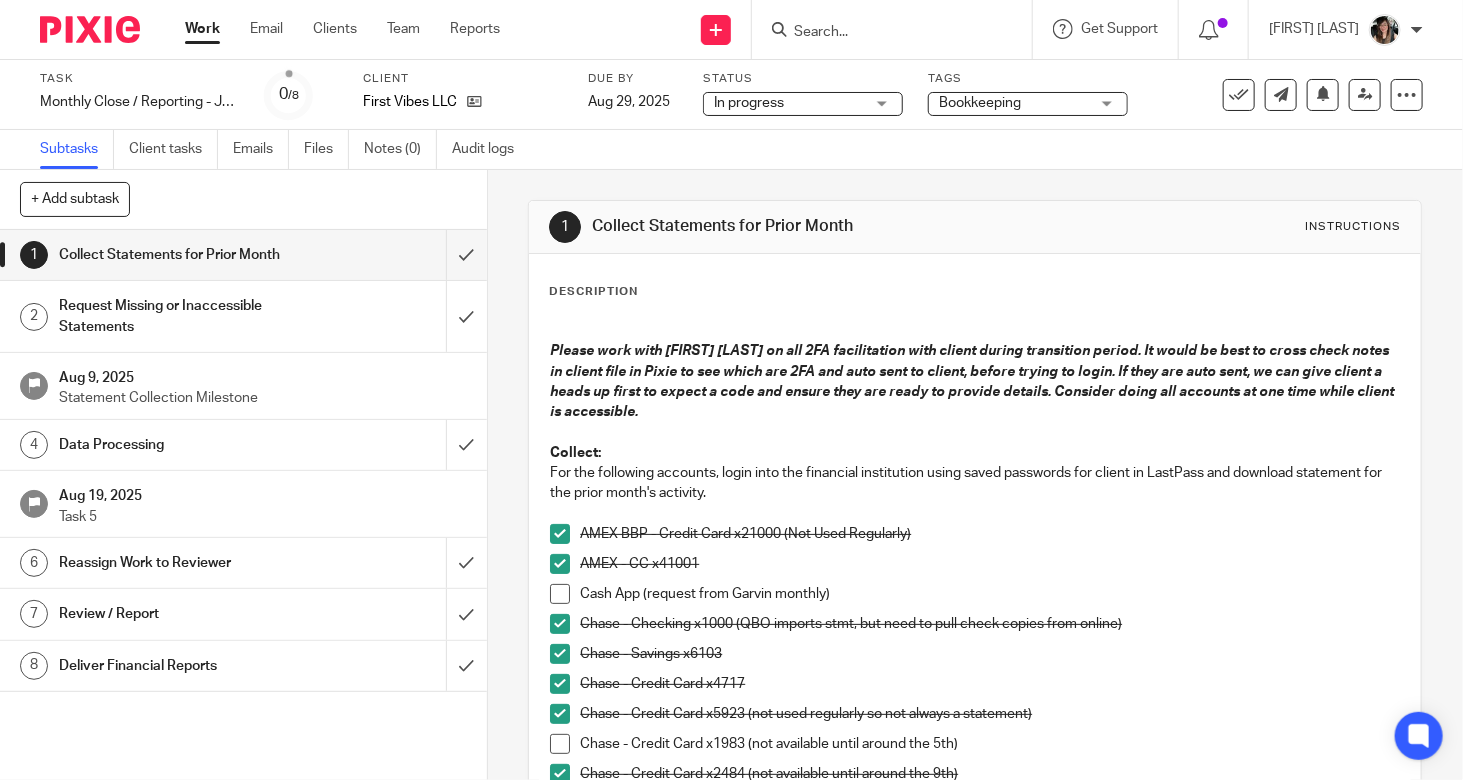 click on "For the following accounts, login into the financial institution using saved passwords for client in LastPass and download statement for the prior month's activity." at bounding box center (975, 483) 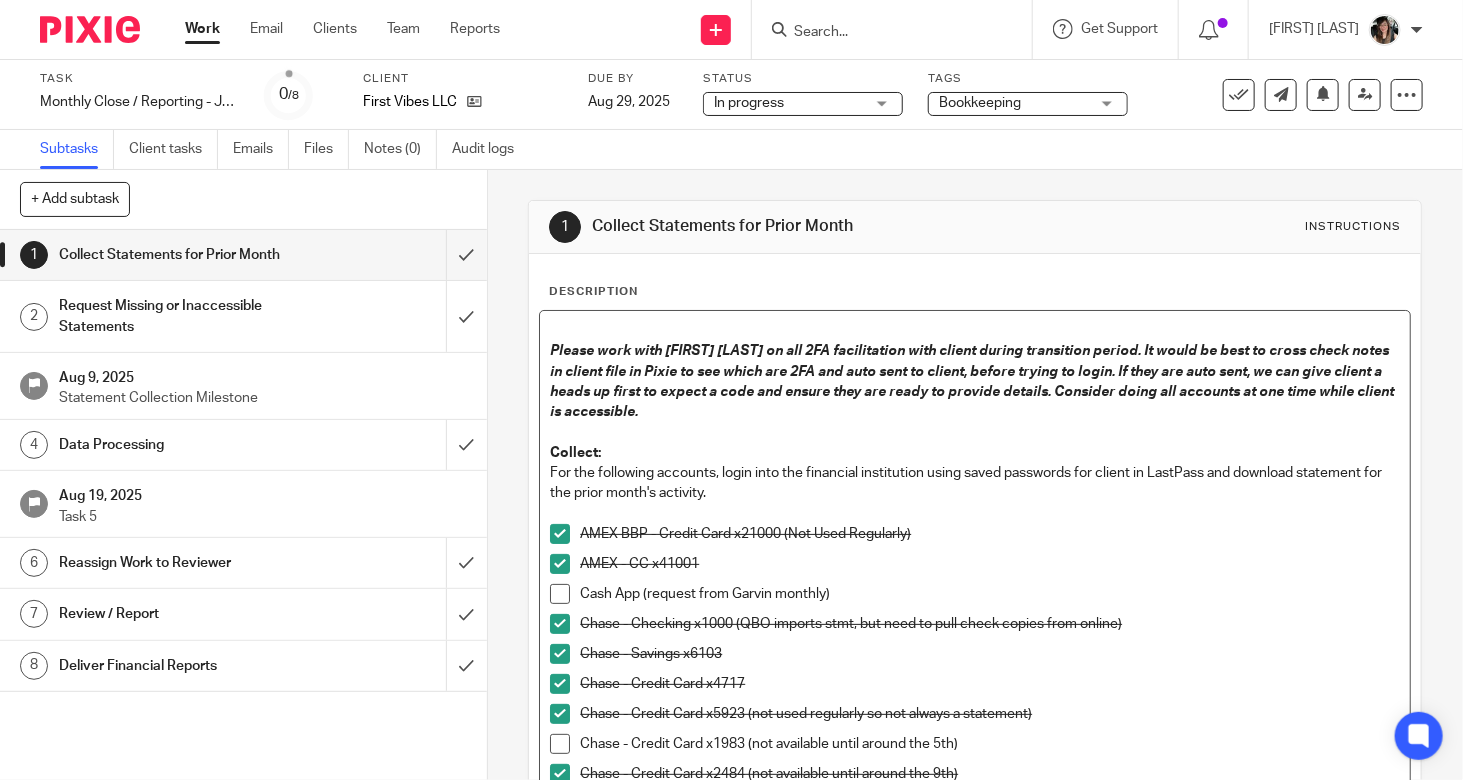 click on "For the following accounts, login into the financial institution using saved passwords for client in LastPass and download statement for the prior month's activity." at bounding box center (975, 483) 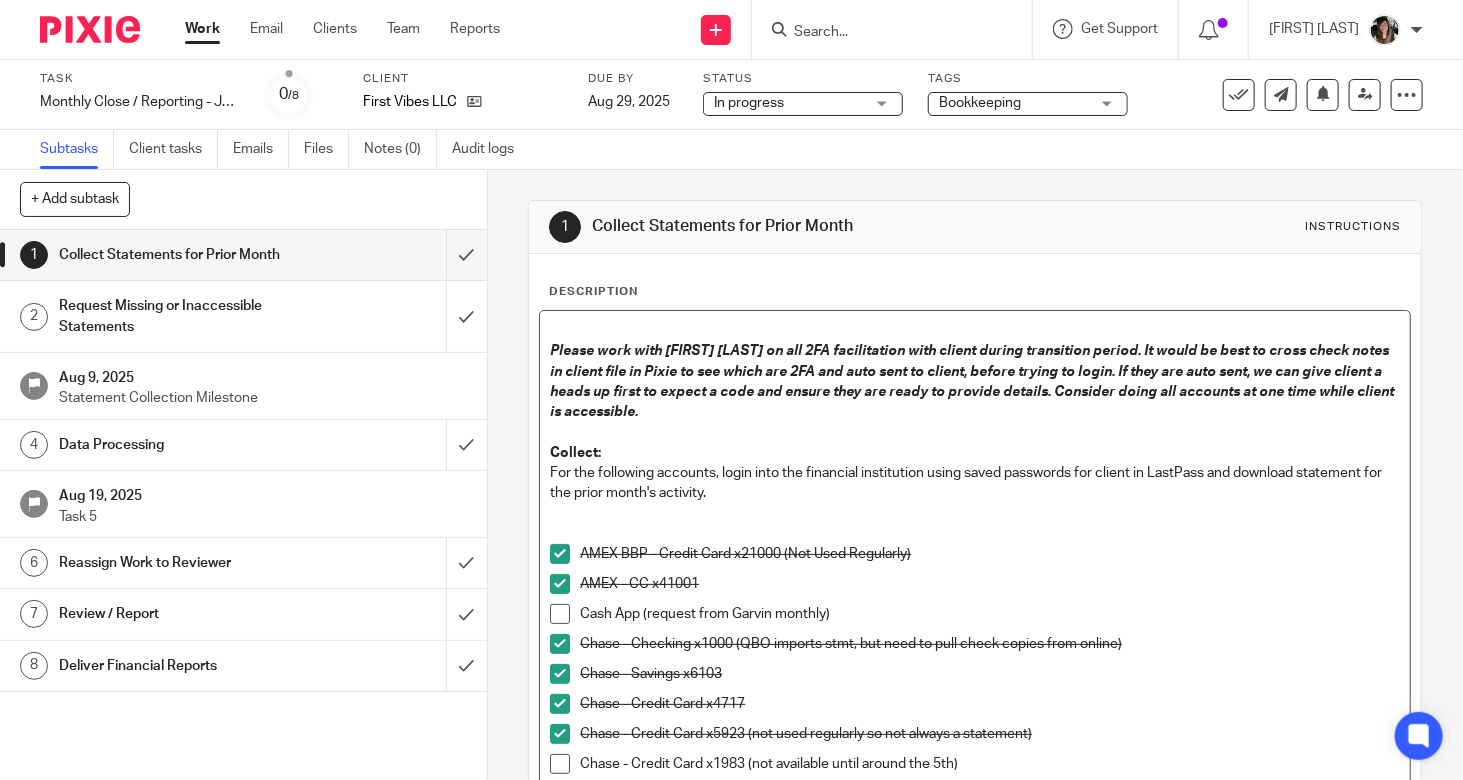 type 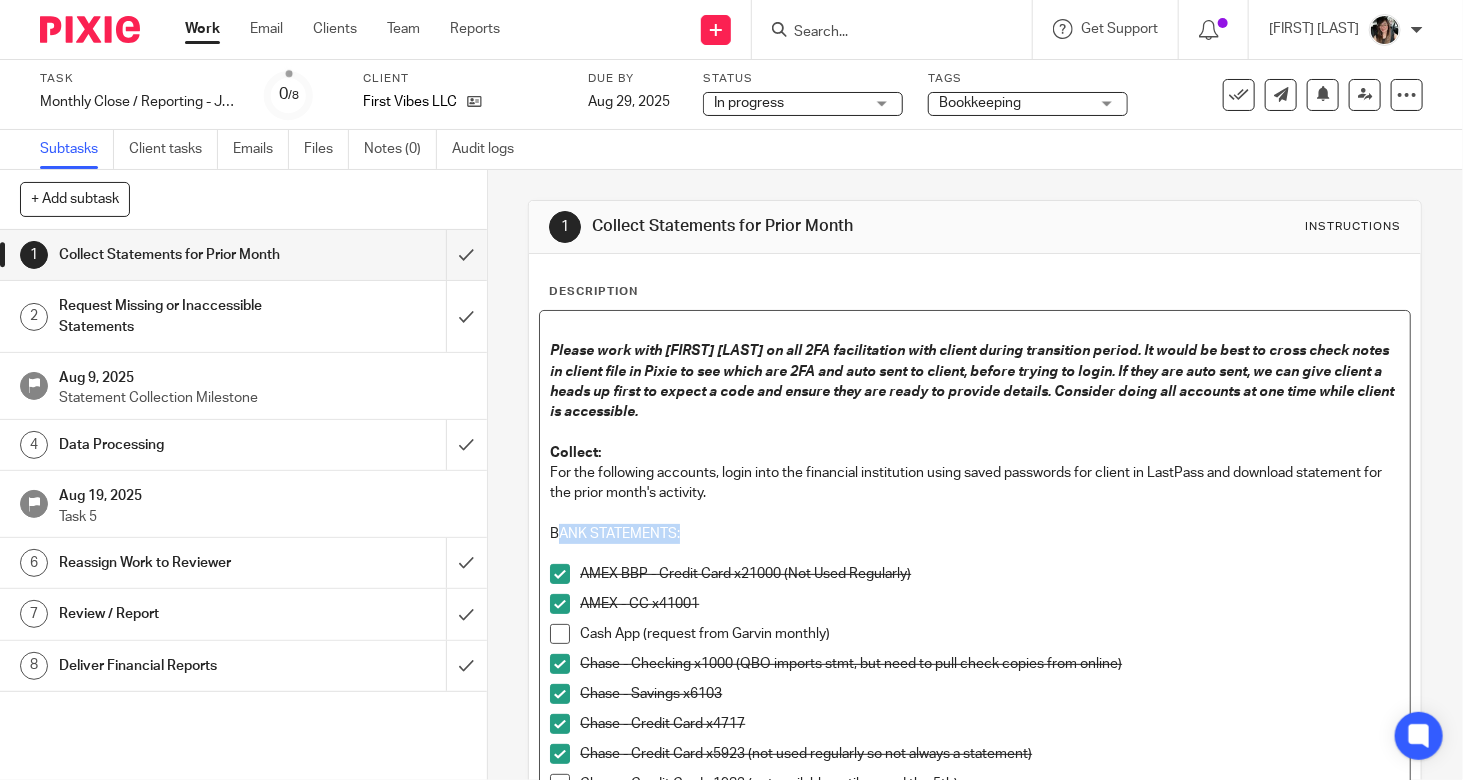 drag, startPoint x: 726, startPoint y: 528, endPoint x: 549, endPoint y: 529, distance: 177.00282 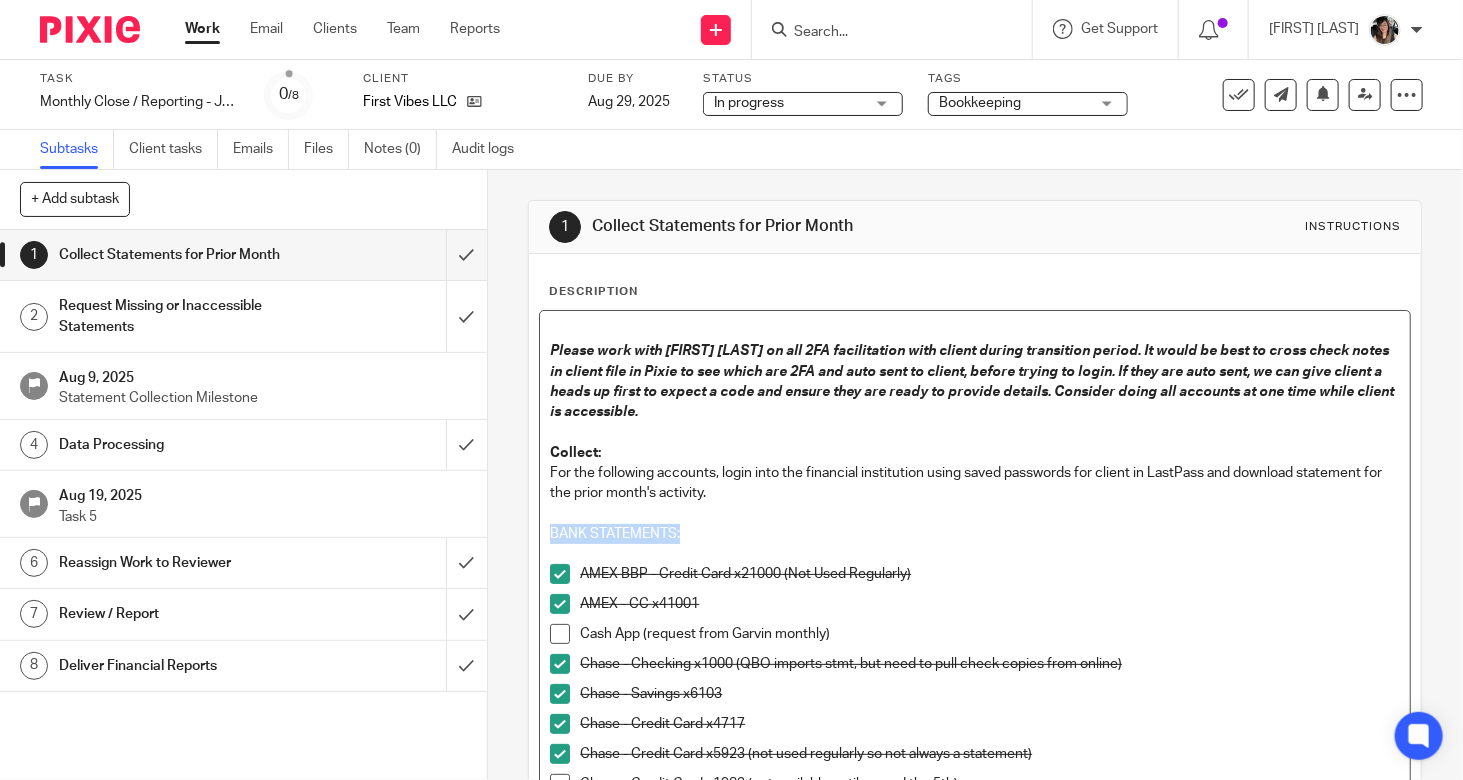 drag, startPoint x: 542, startPoint y: 537, endPoint x: 711, endPoint y: 530, distance: 169.14491 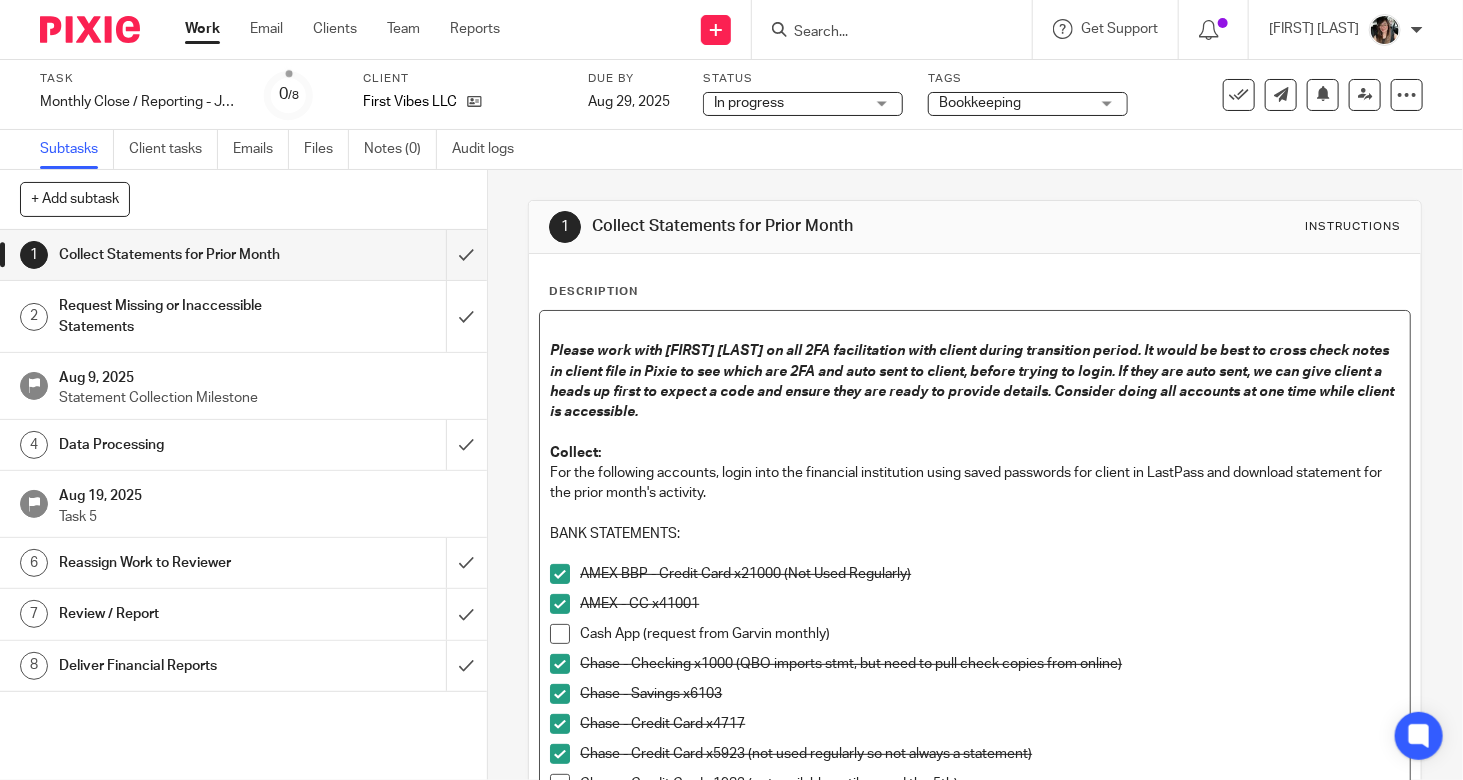 click at bounding box center (975, 554) 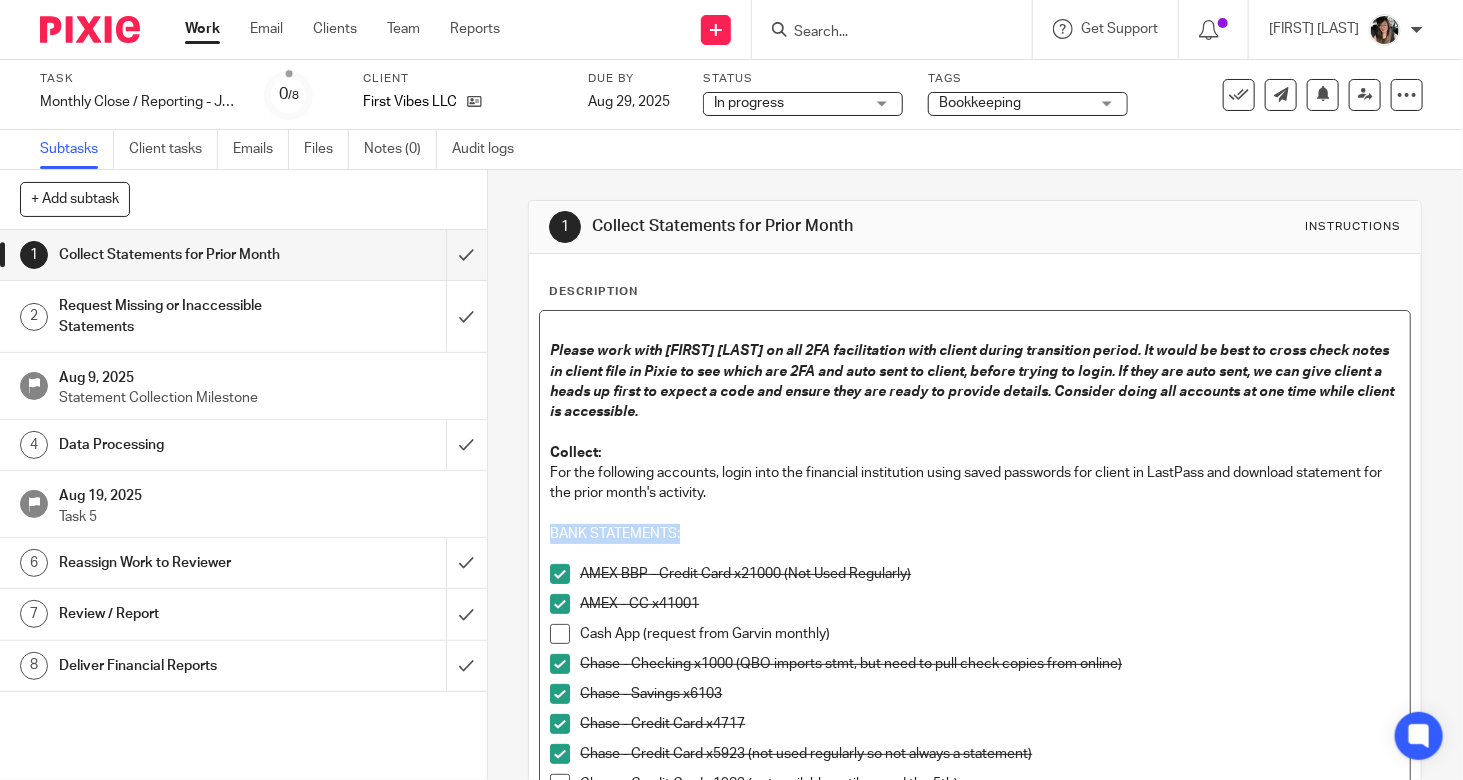 drag, startPoint x: 633, startPoint y: 539, endPoint x: 530, endPoint y: 537, distance: 103.01942 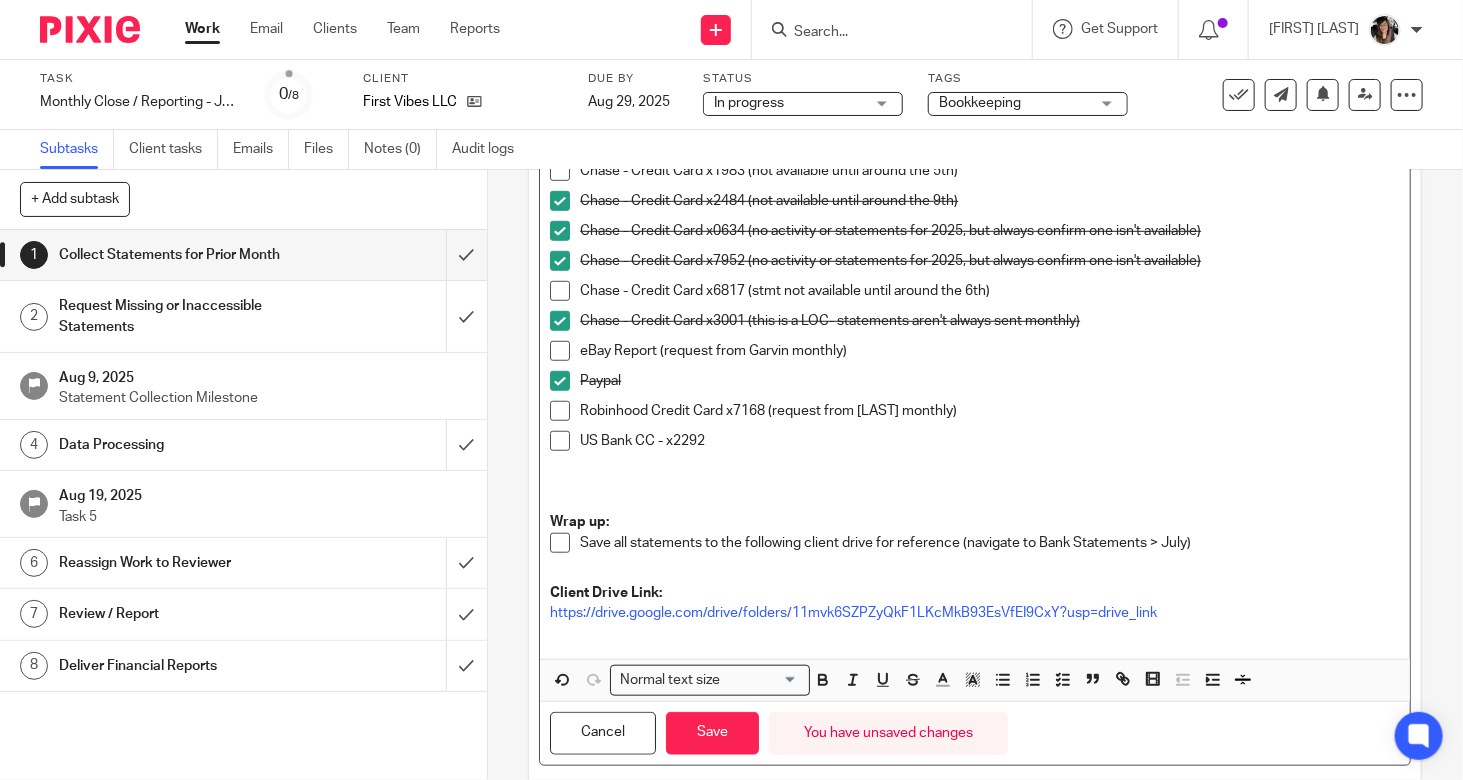 scroll, scrollTop: 655, scrollLeft: 0, axis: vertical 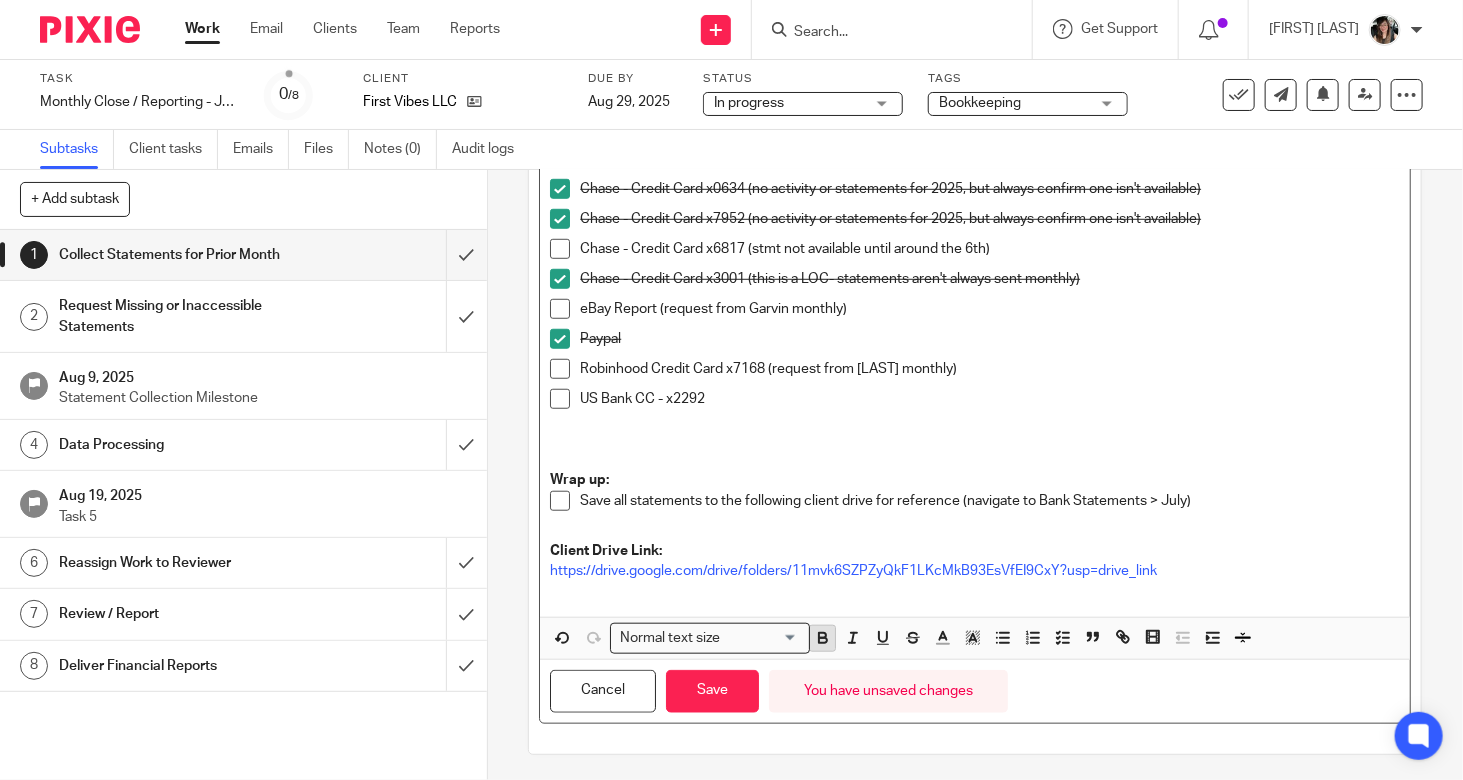 click 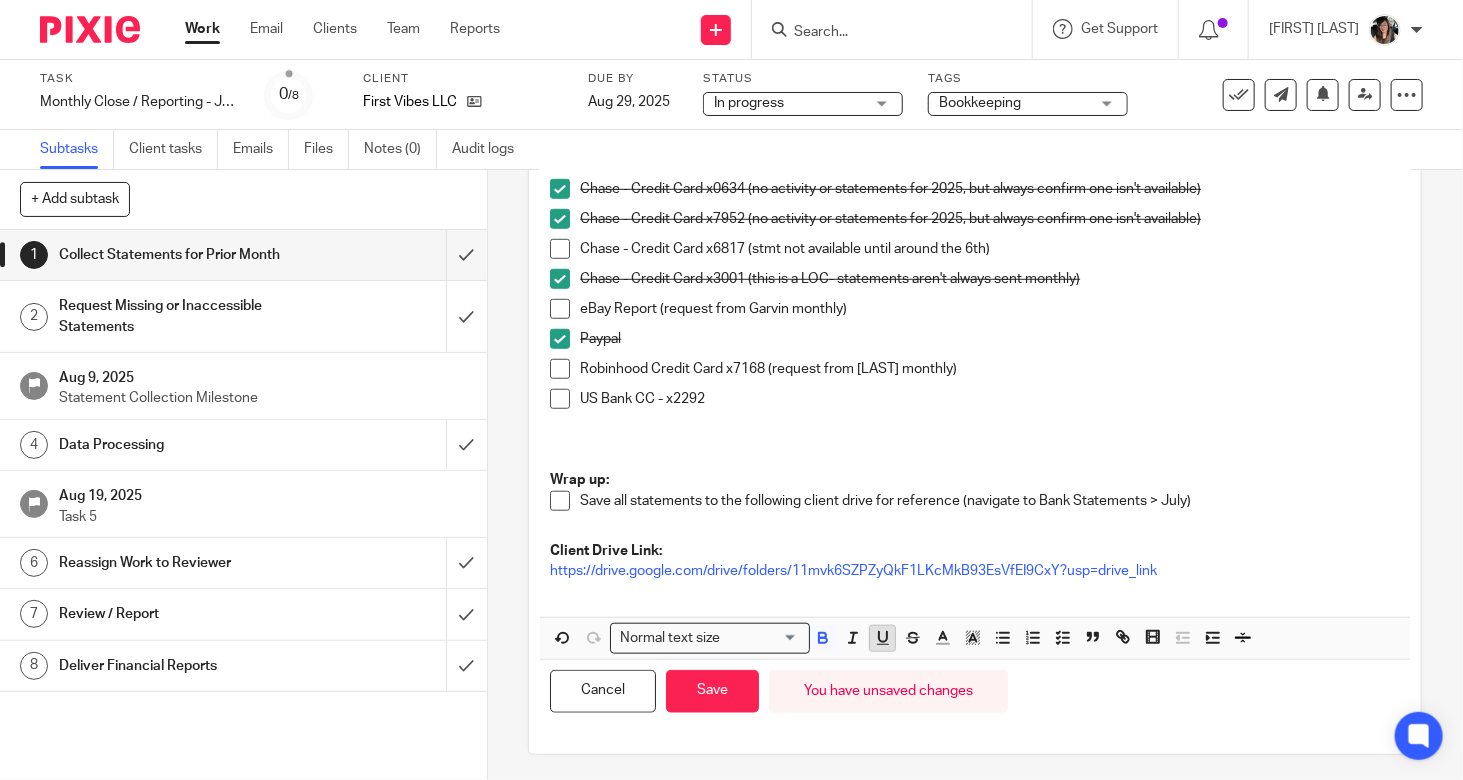 click 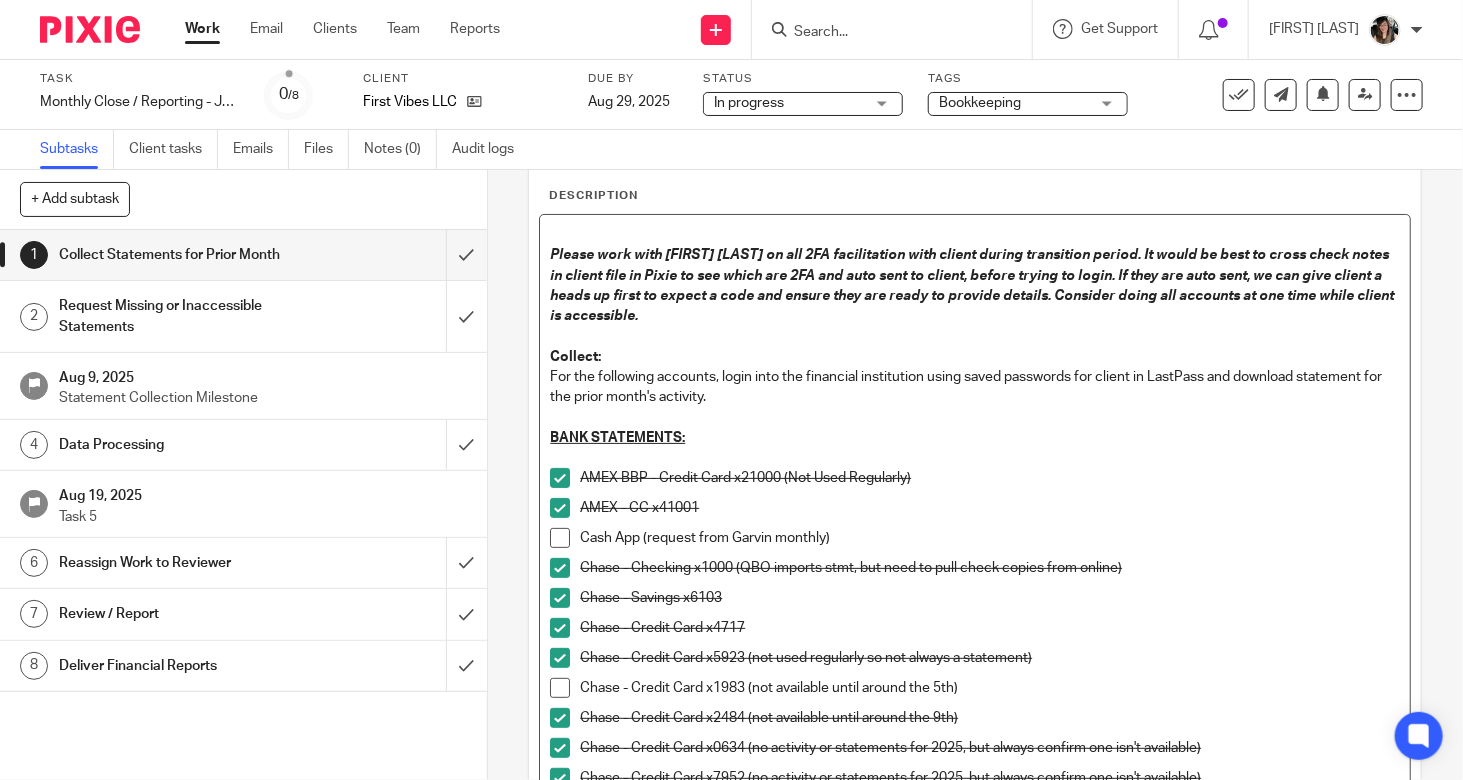 scroll, scrollTop: 0, scrollLeft: 0, axis: both 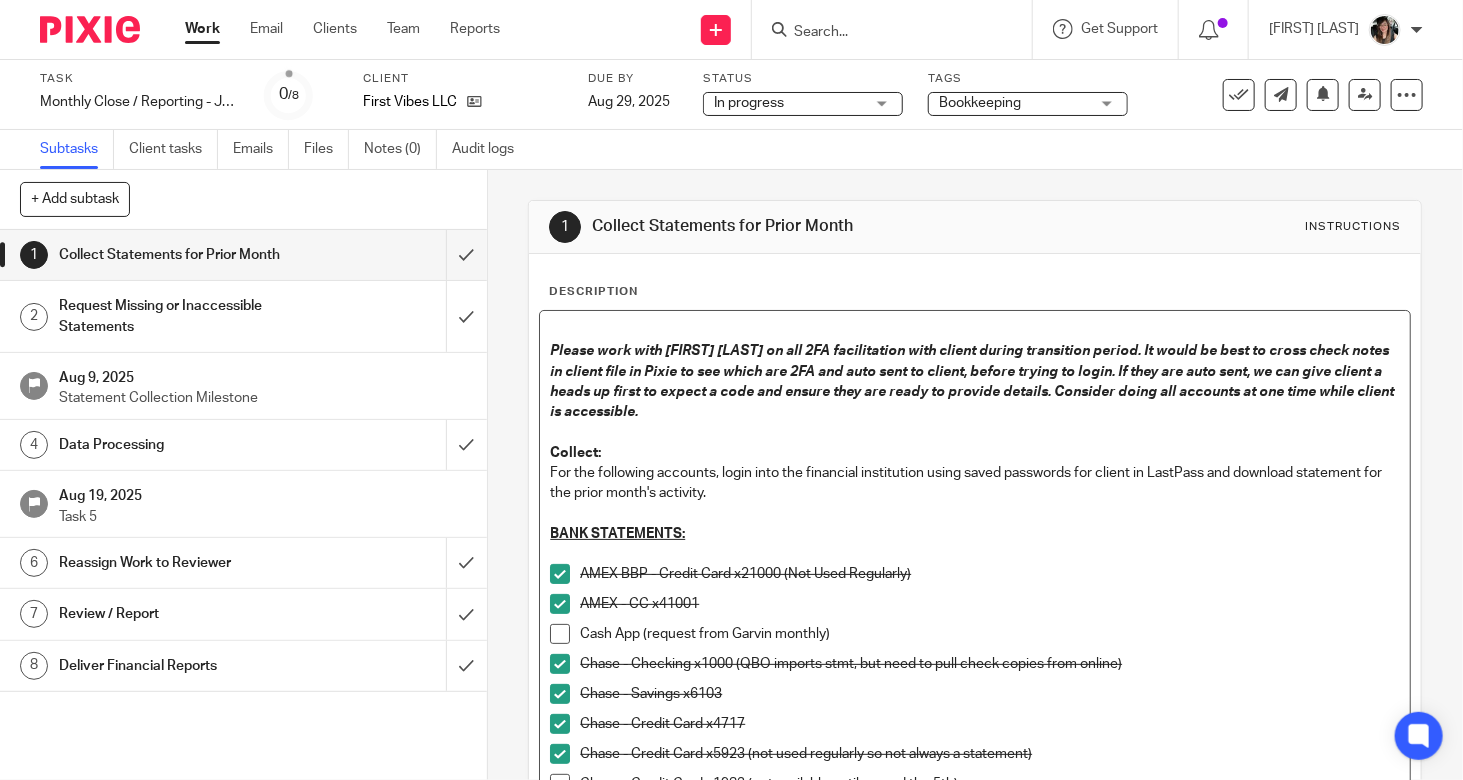 click on "AMEX - CC x41001" at bounding box center (990, 604) 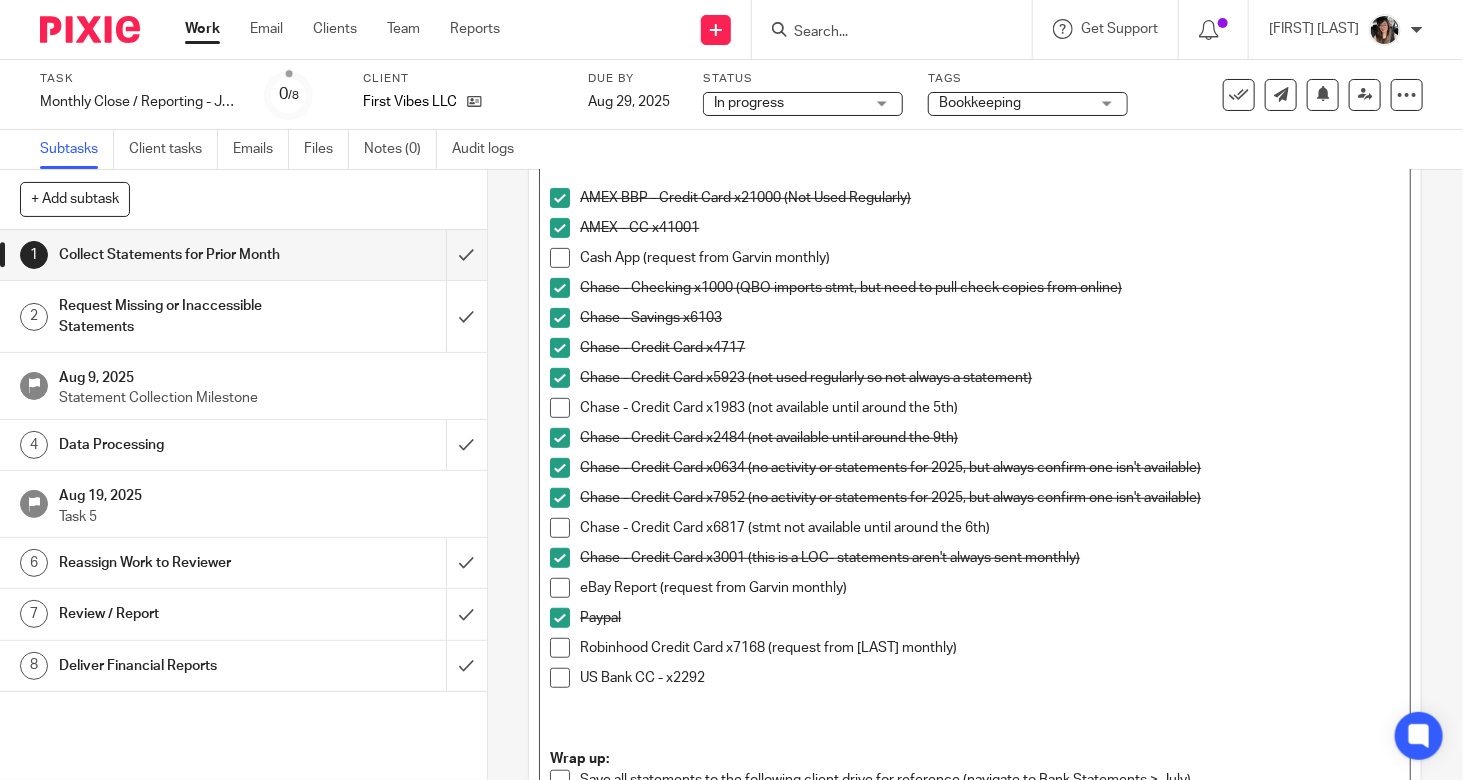 scroll, scrollTop: 655, scrollLeft: 0, axis: vertical 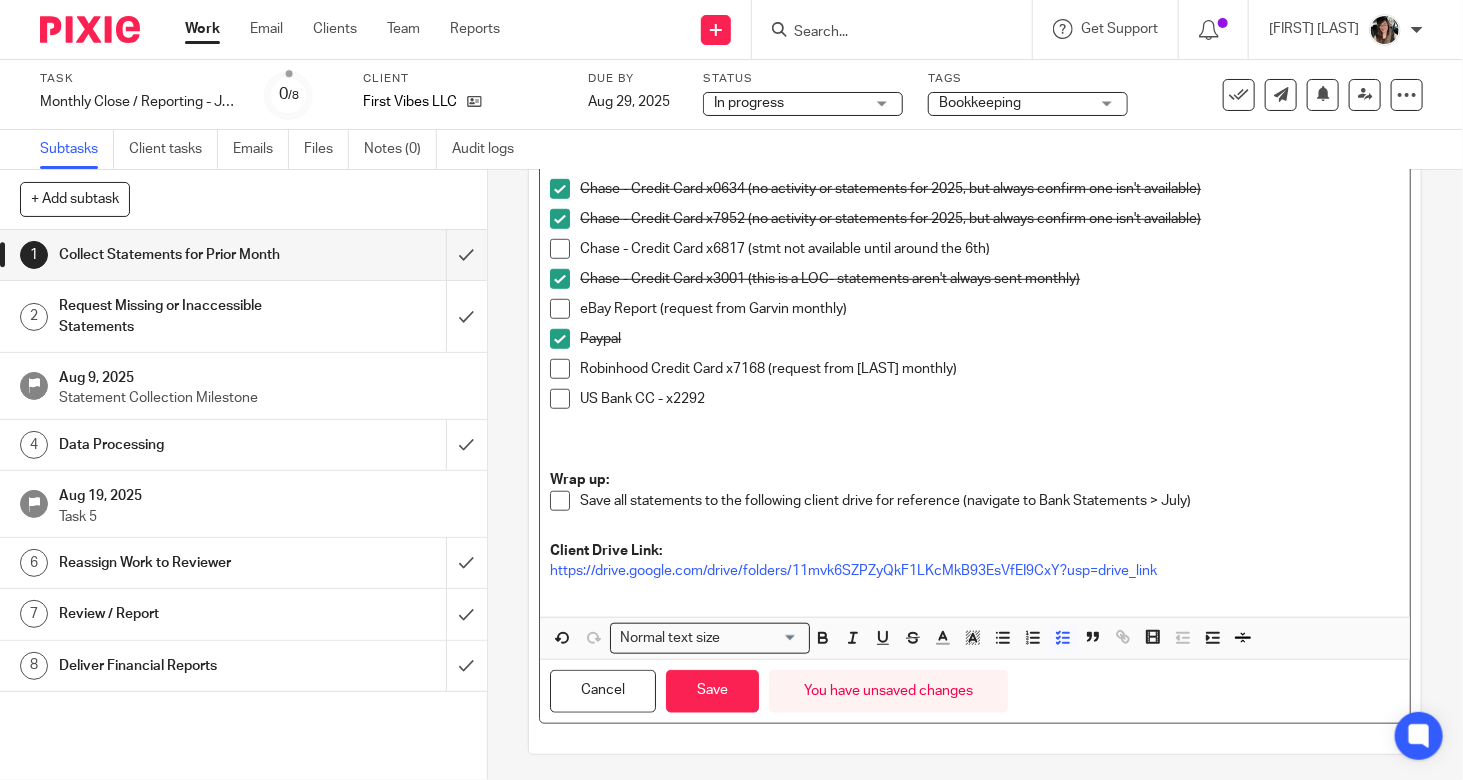 click on "US Bank CC - x2292" at bounding box center (990, 399) 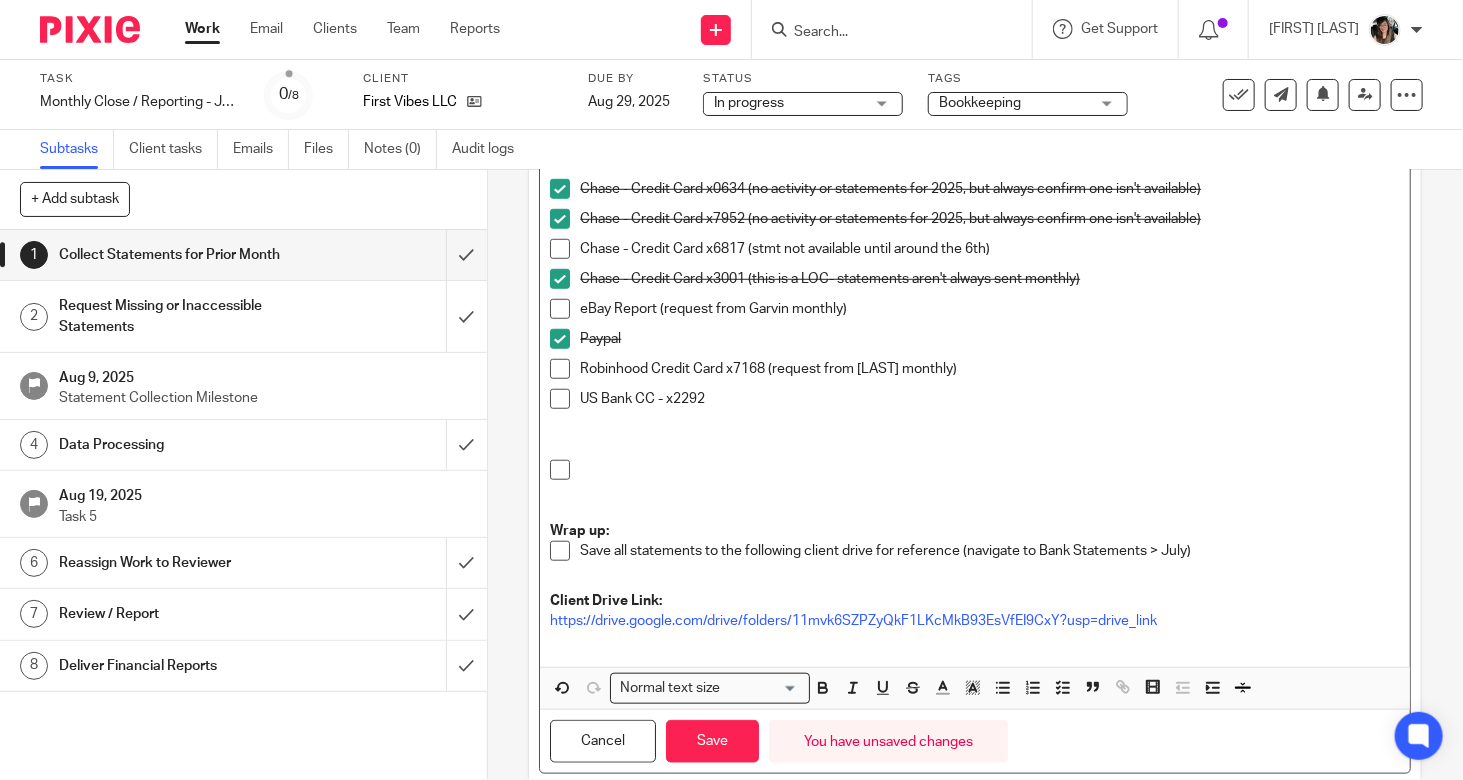 click at bounding box center (975, 429) 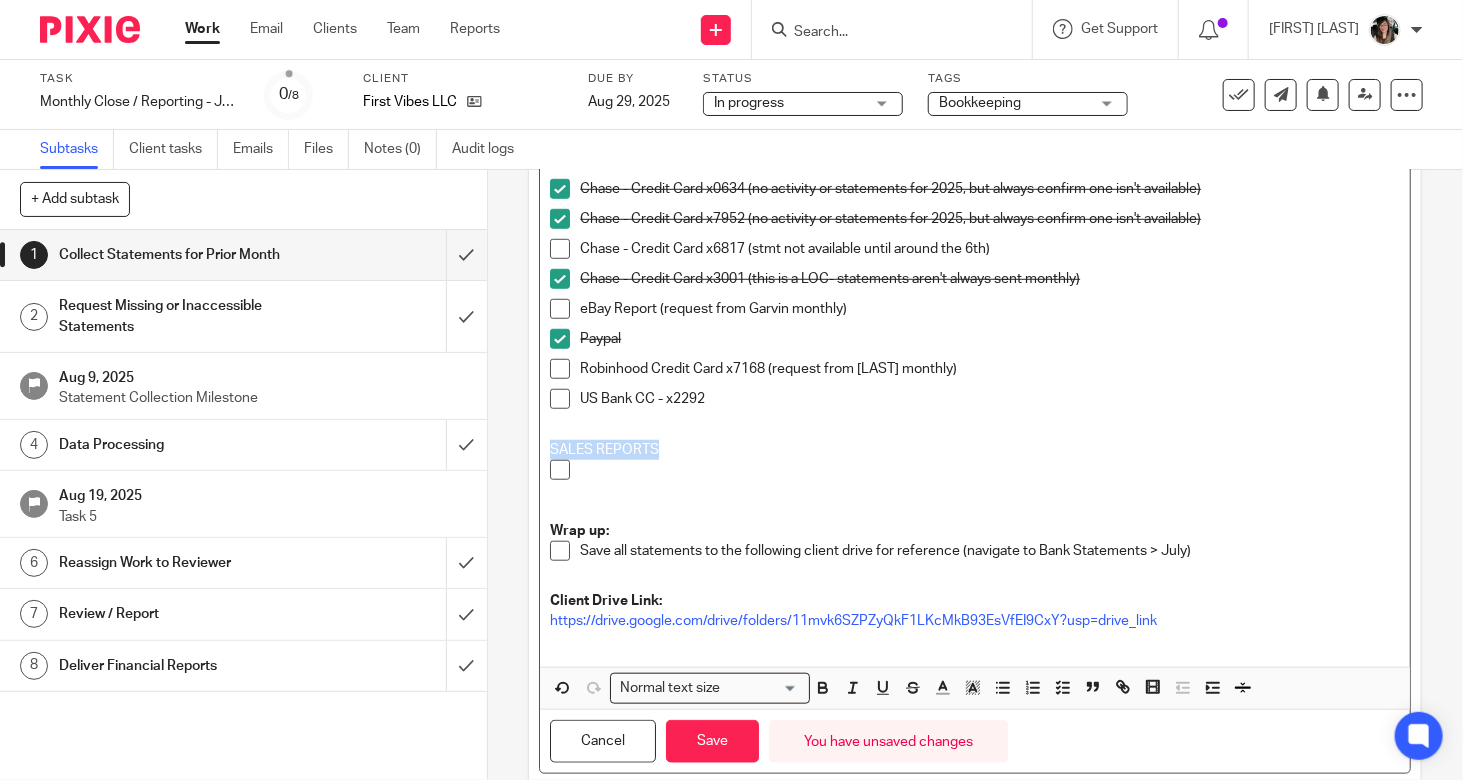 drag, startPoint x: 672, startPoint y: 441, endPoint x: 533, endPoint y: 446, distance: 139.0899 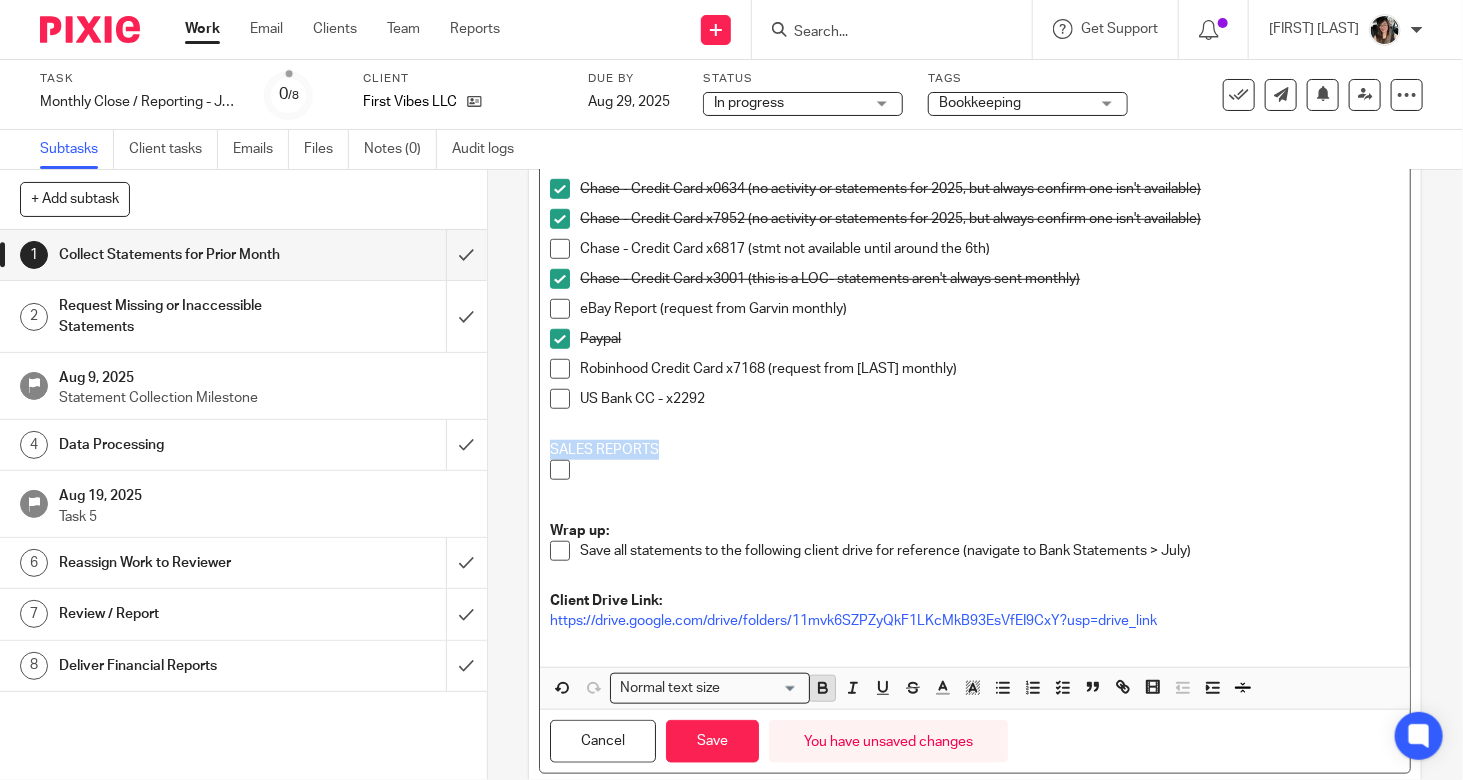 click 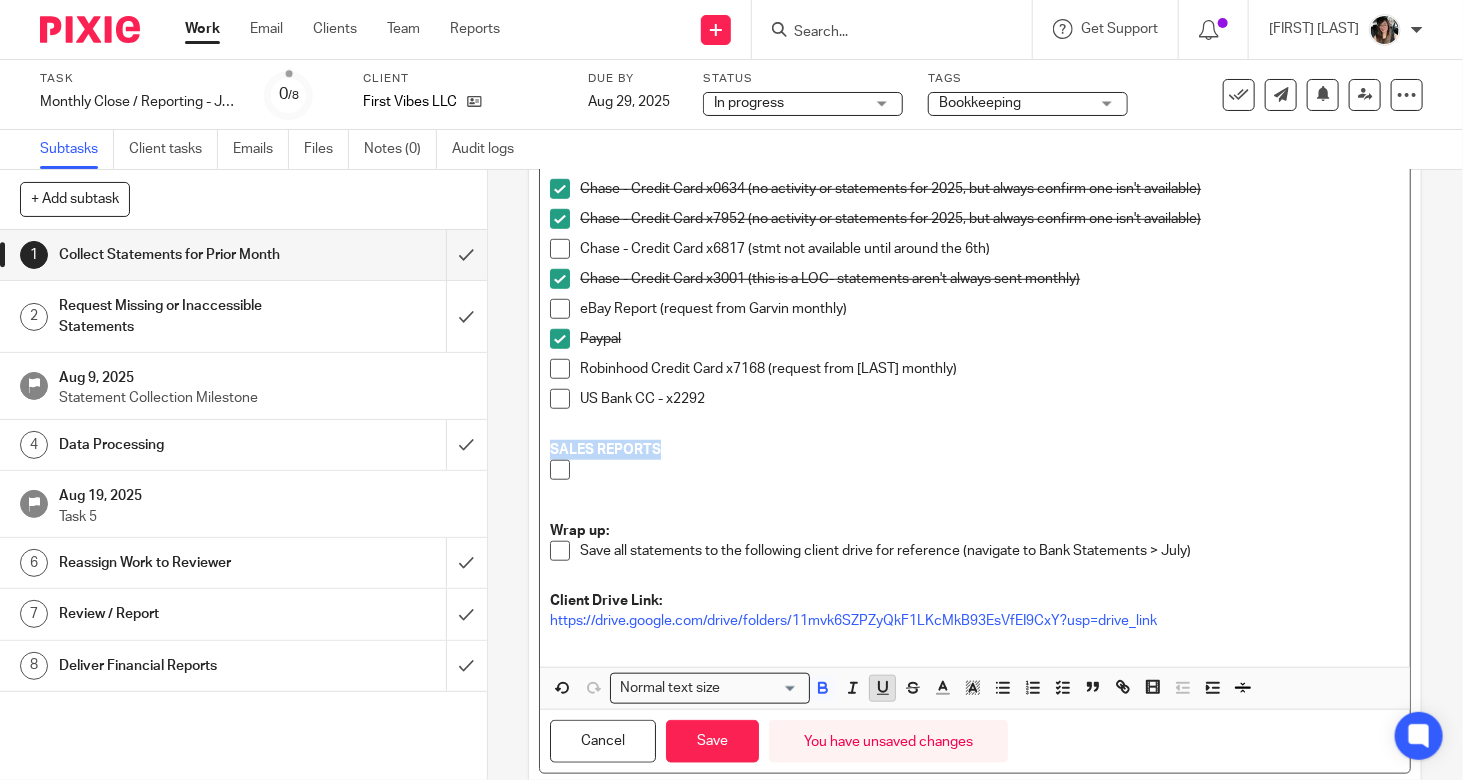 click 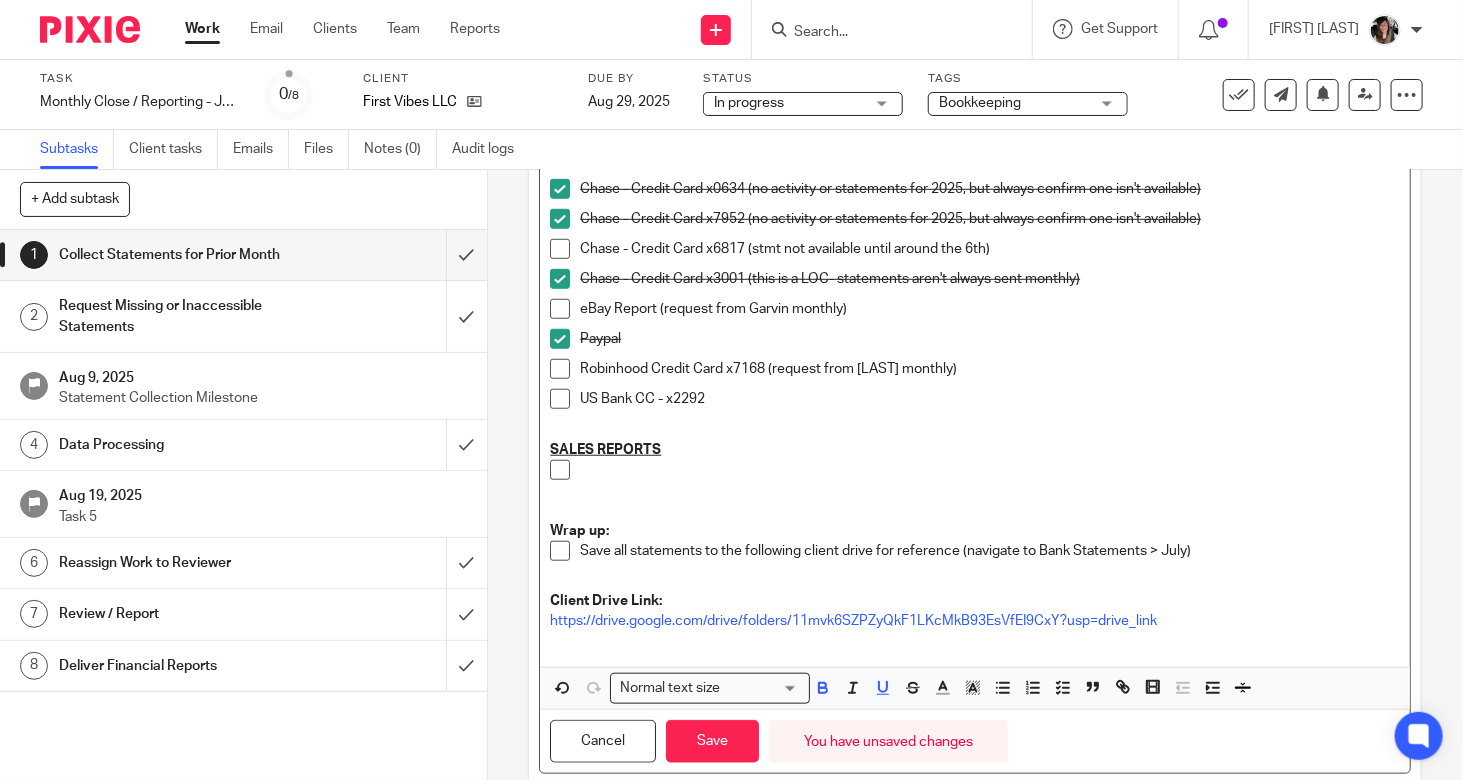 click at bounding box center (990, 510) 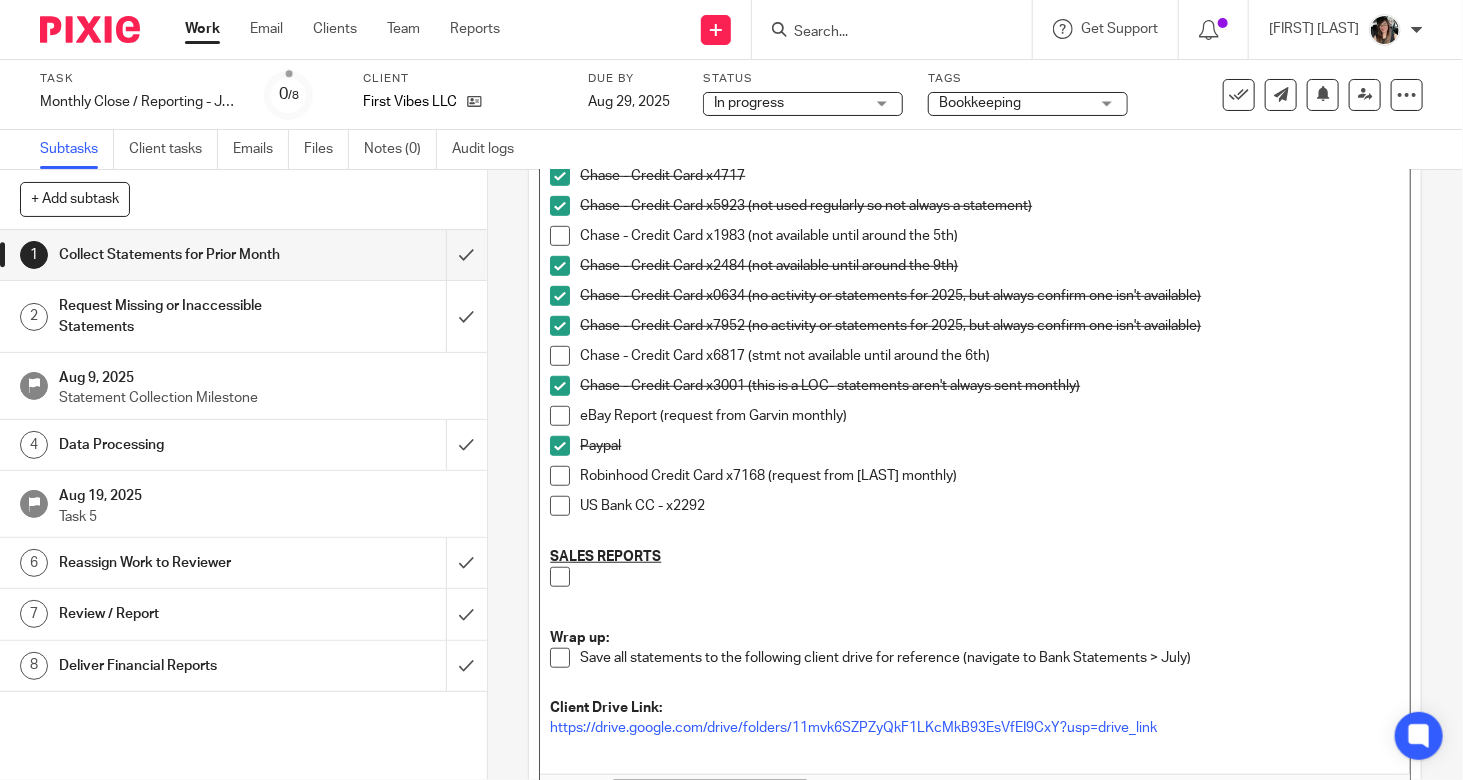 scroll, scrollTop: 555, scrollLeft: 0, axis: vertical 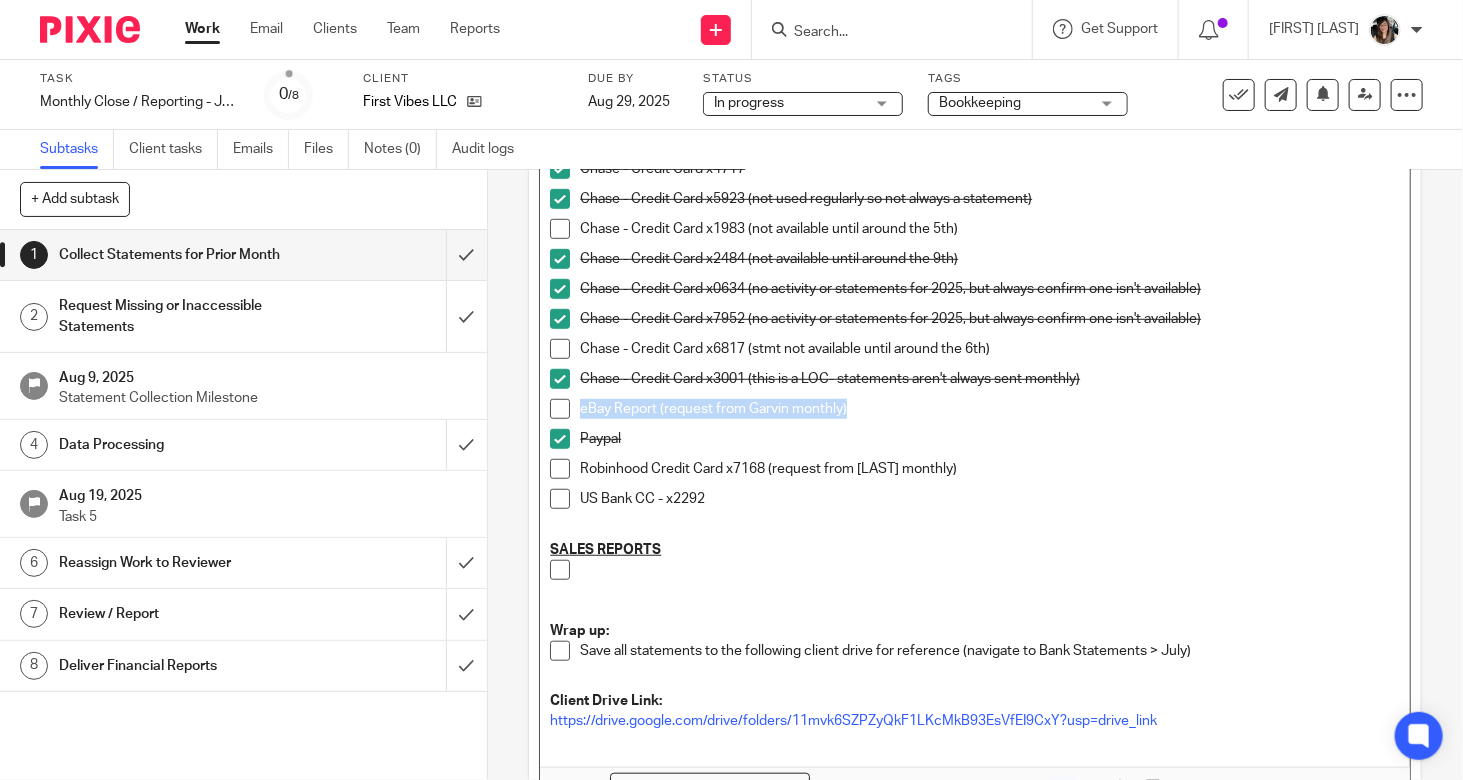 drag, startPoint x: 864, startPoint y: 409, endPoint x: 534, endPoint y: 414, distance: 330.03787 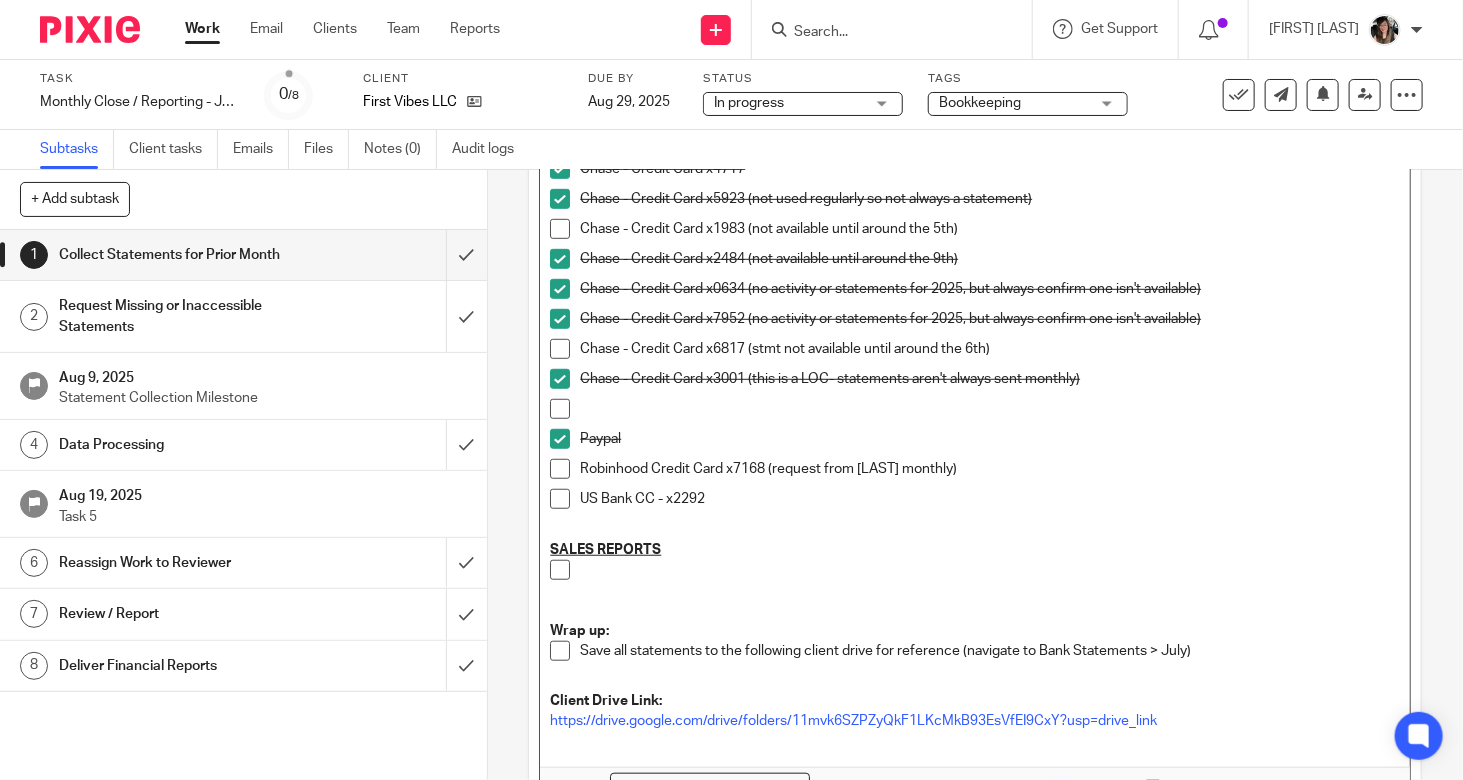 click at bounding box center [990, 580] 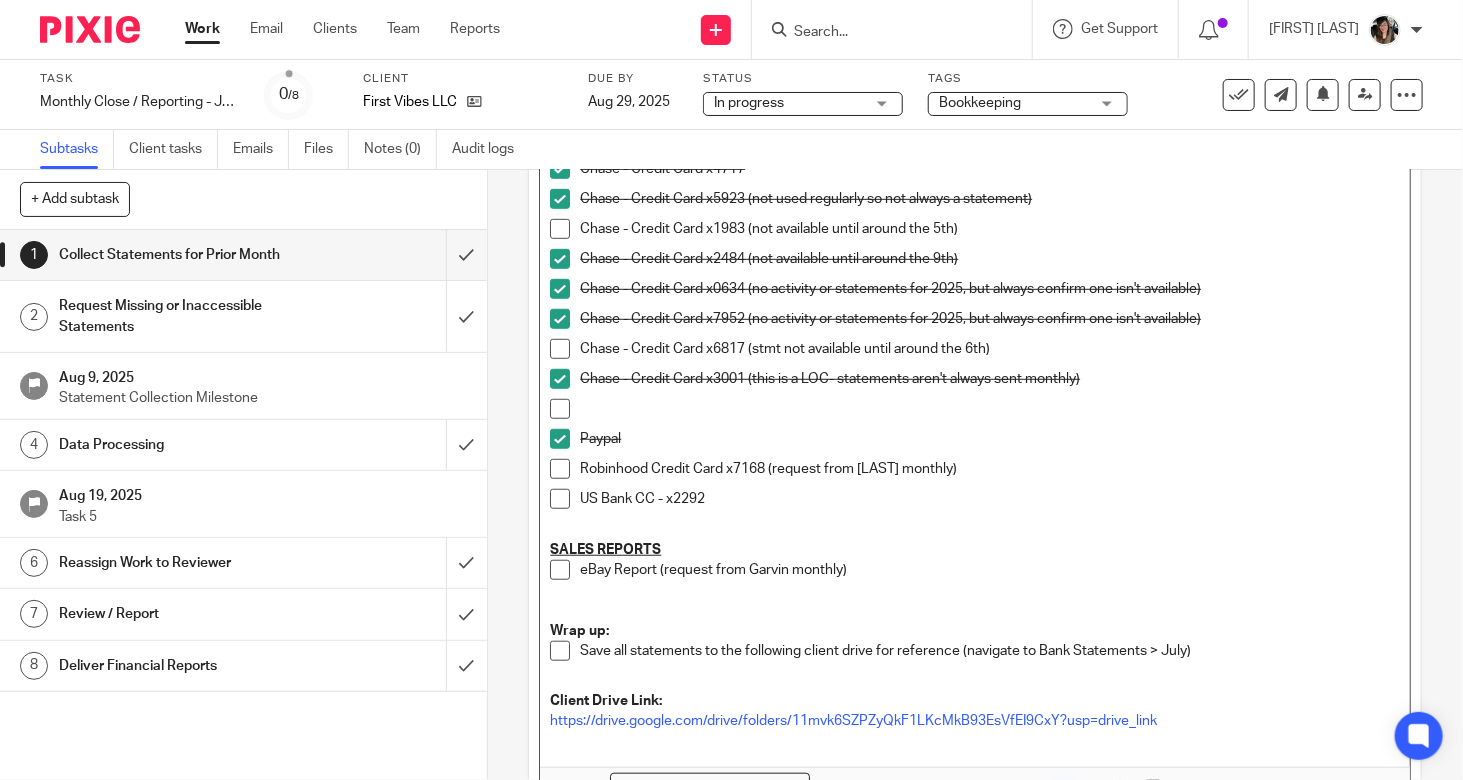 click at bounding box center [990, 409] 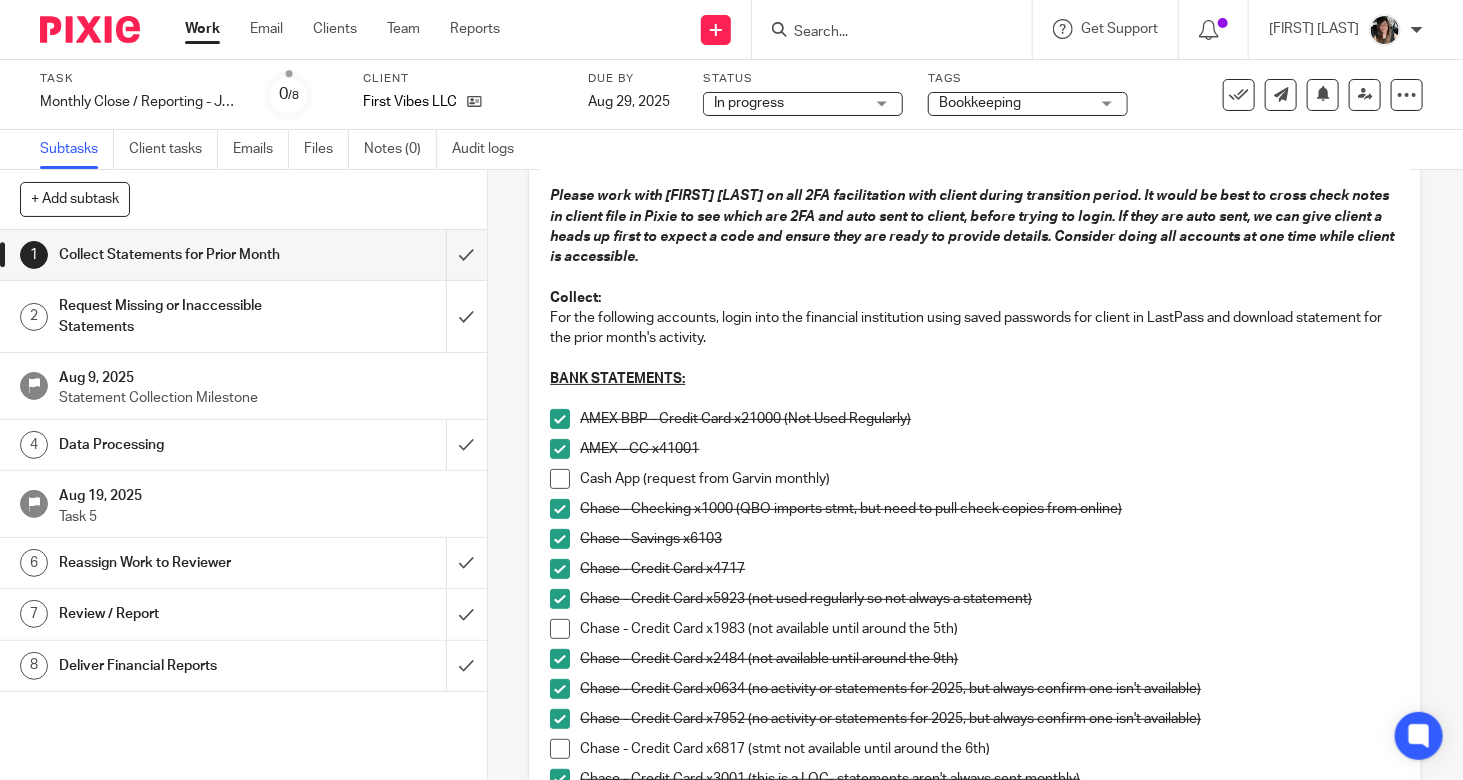 scroll, scrollTop: 655, scrollLeft: 0, axis: vertical 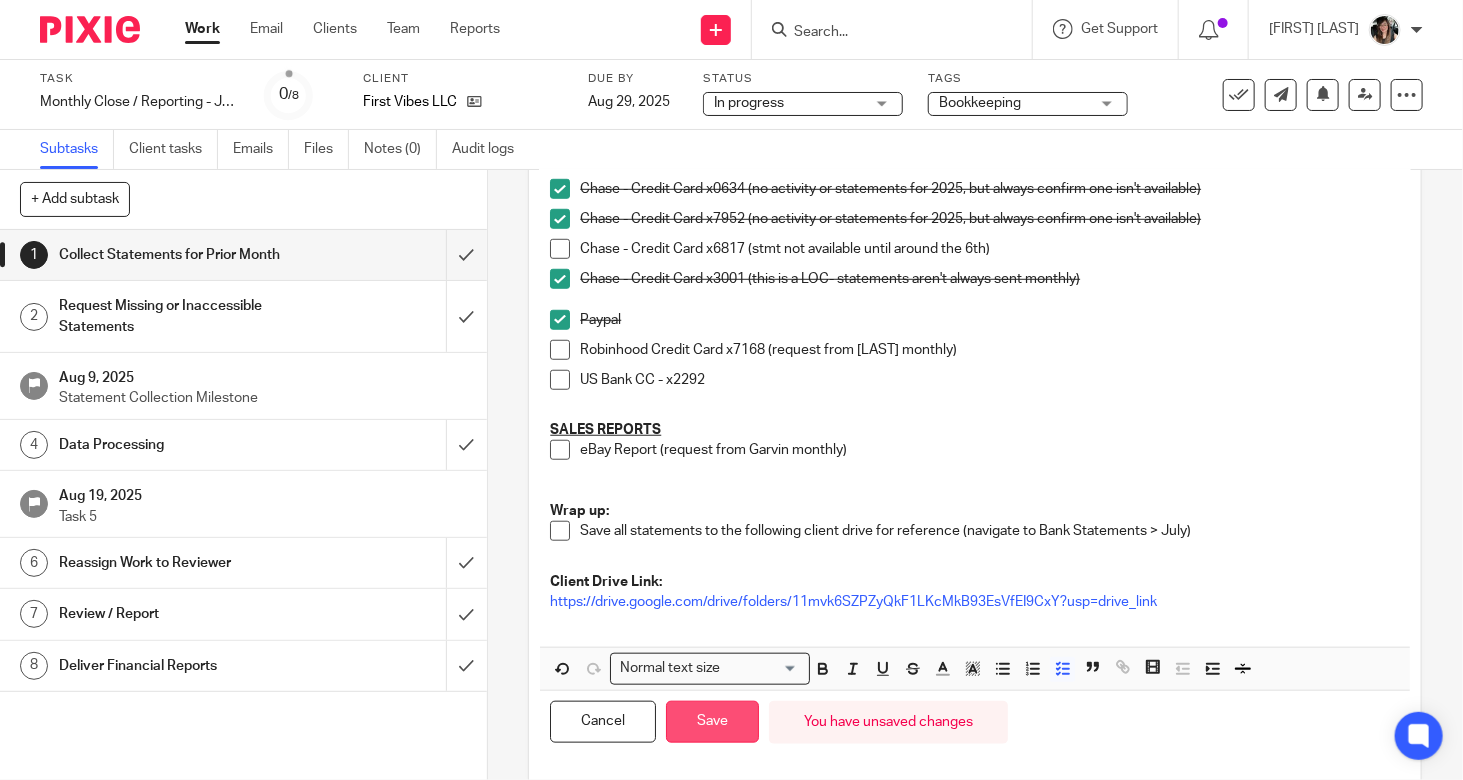 click on "Save" at bounding box center (712, 722) 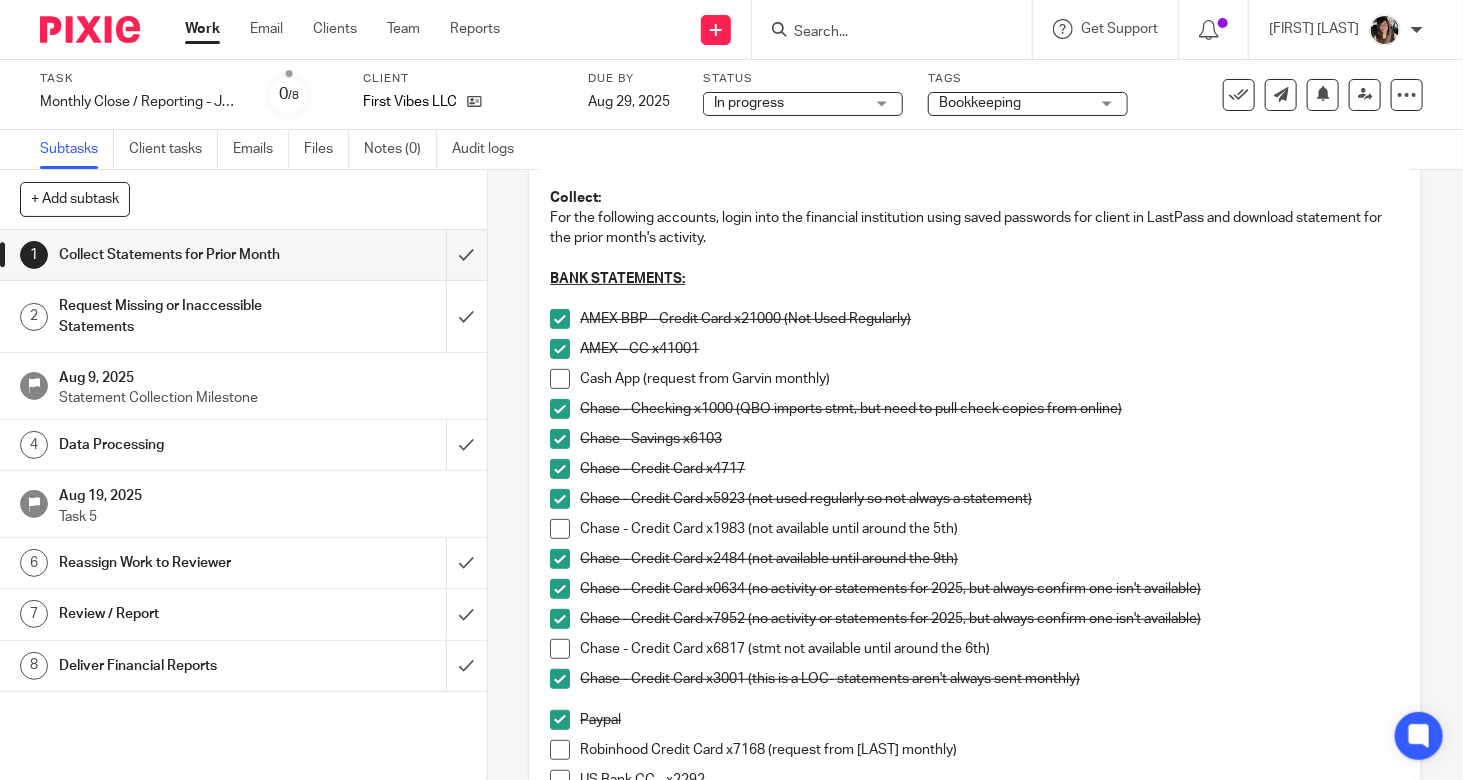 scroll, scrollTop: 571, scrollLeft: 0, axis: vertical 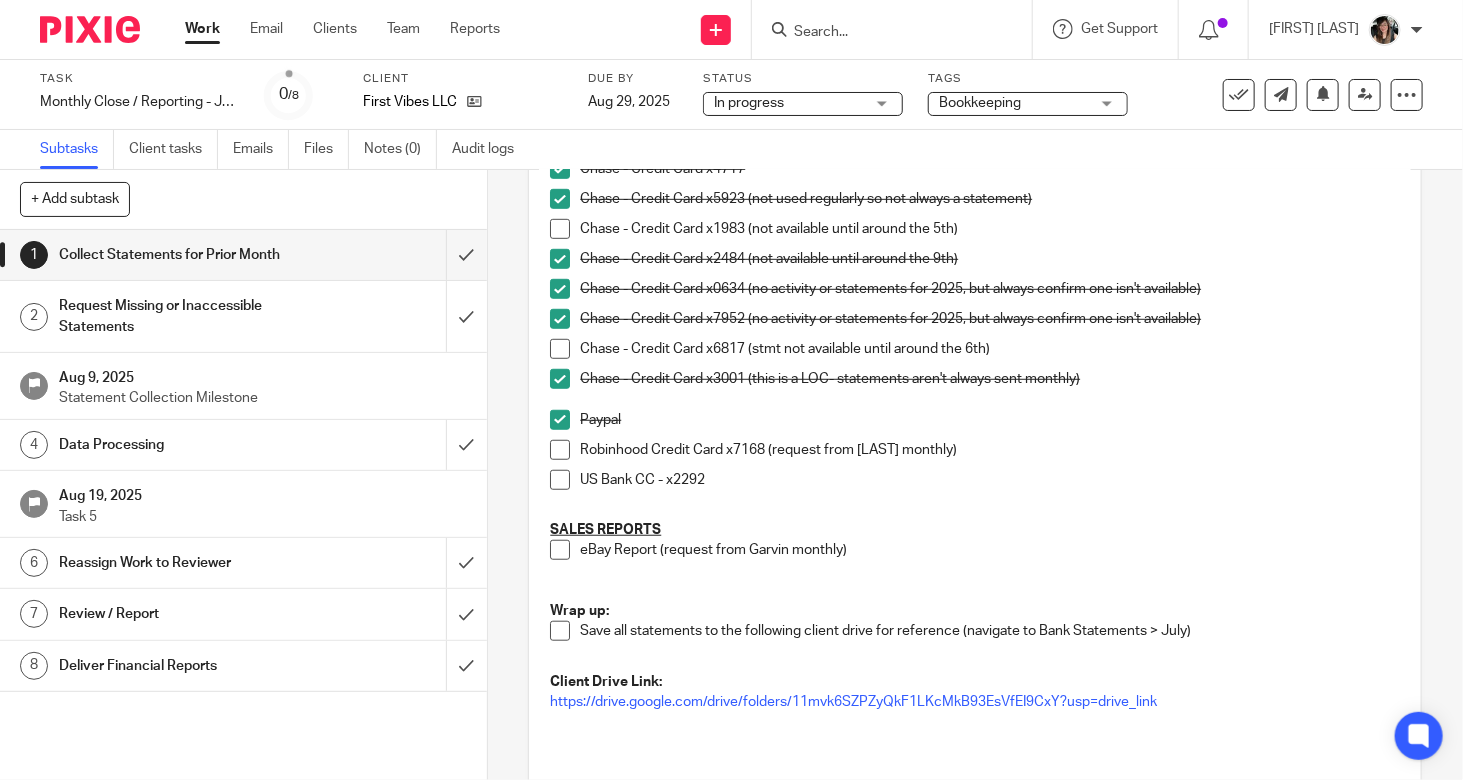 click on "Data Processing" at bounding box center [181, 445] 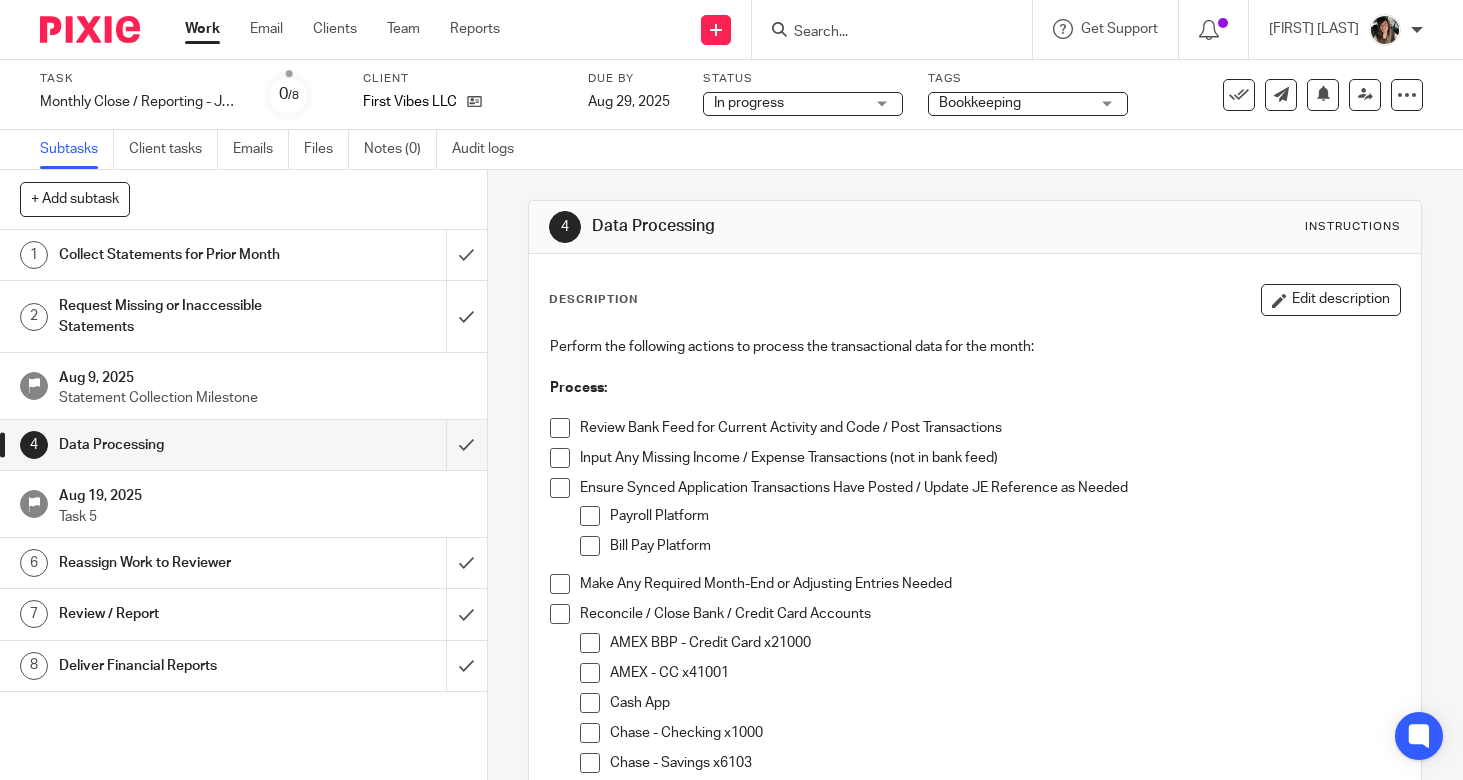 scroll, scrollTop: 0, scrollLeft: 0, axis: both 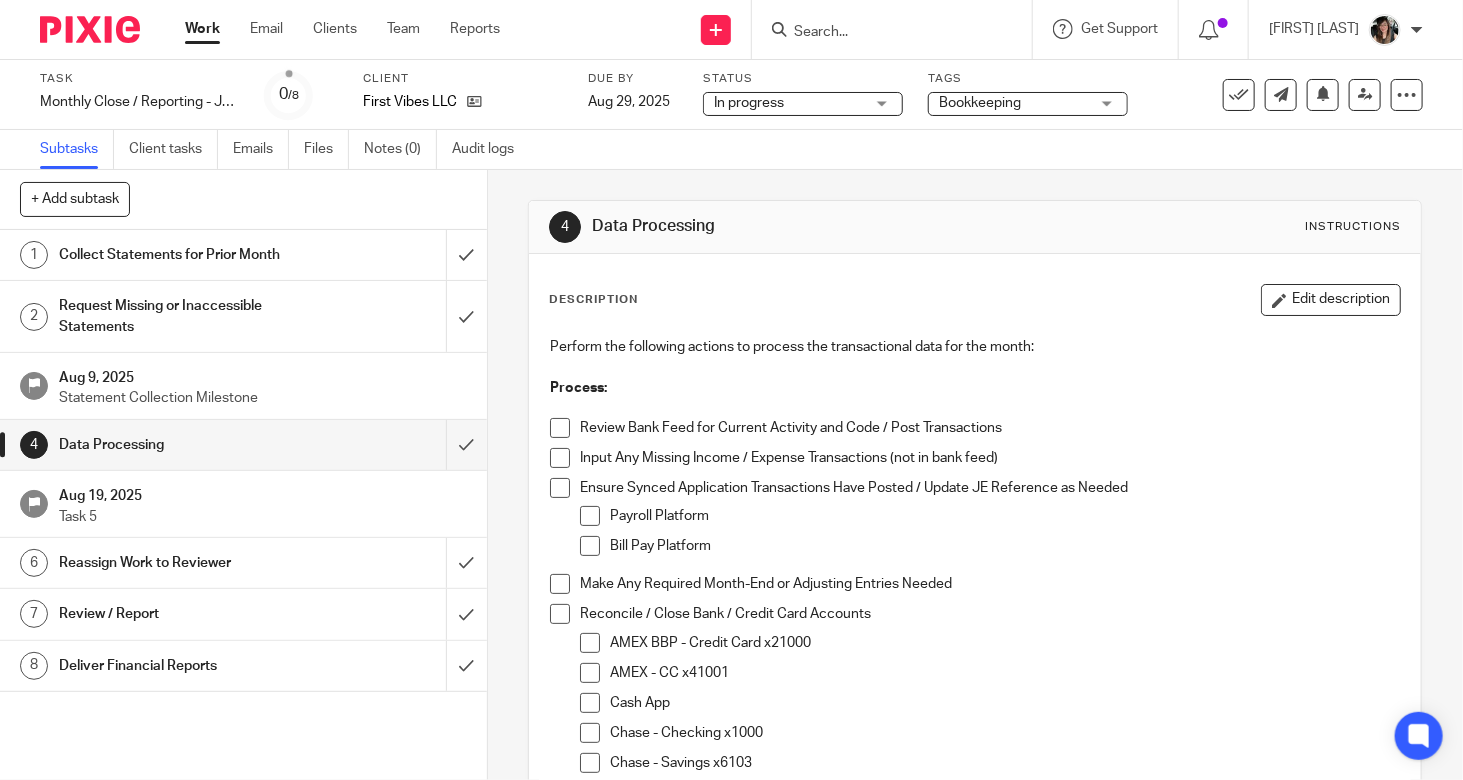 click on "Collect Statements for Prior Month" at bounding box center (181, 255) 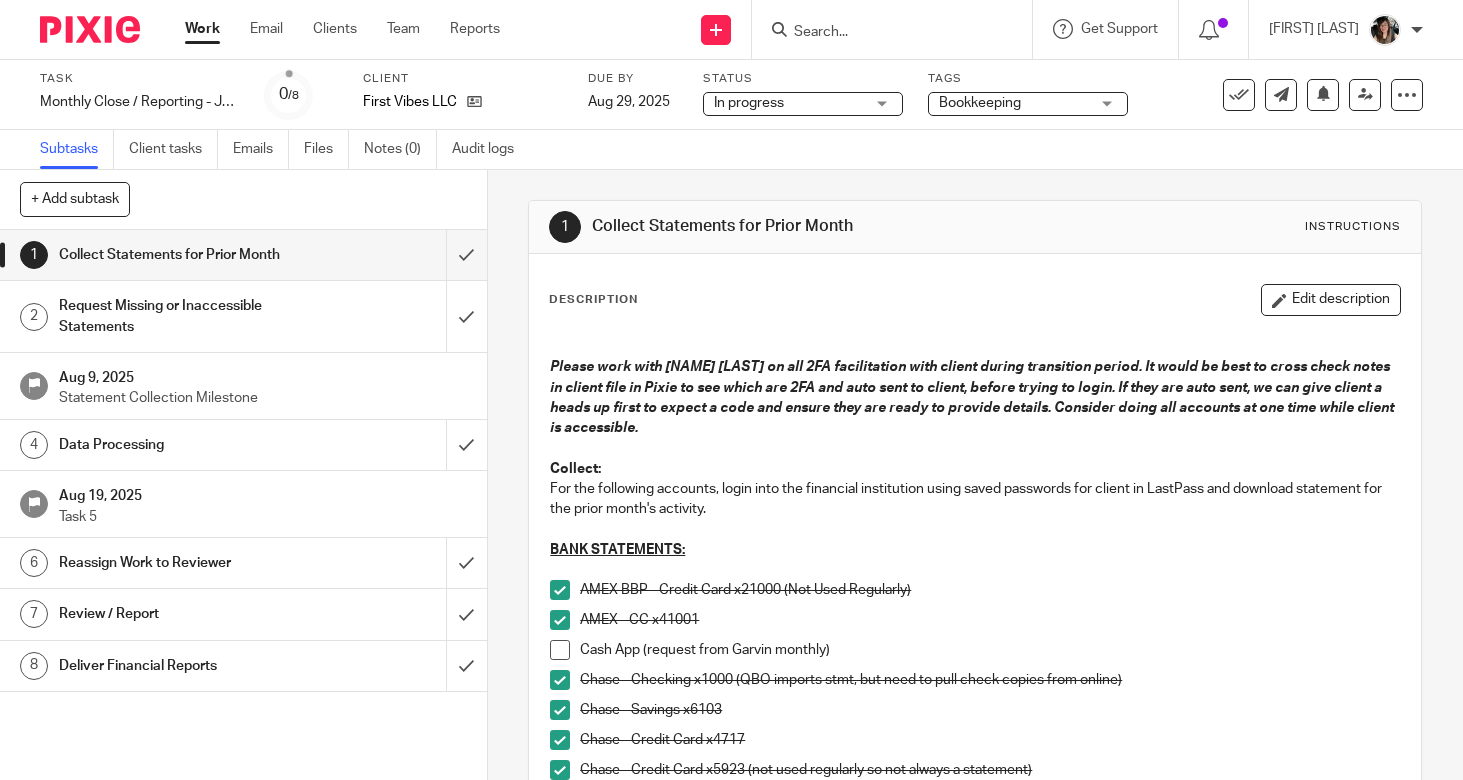 scroll, scrollTop: 0, scrollLeft: 0, axis: both 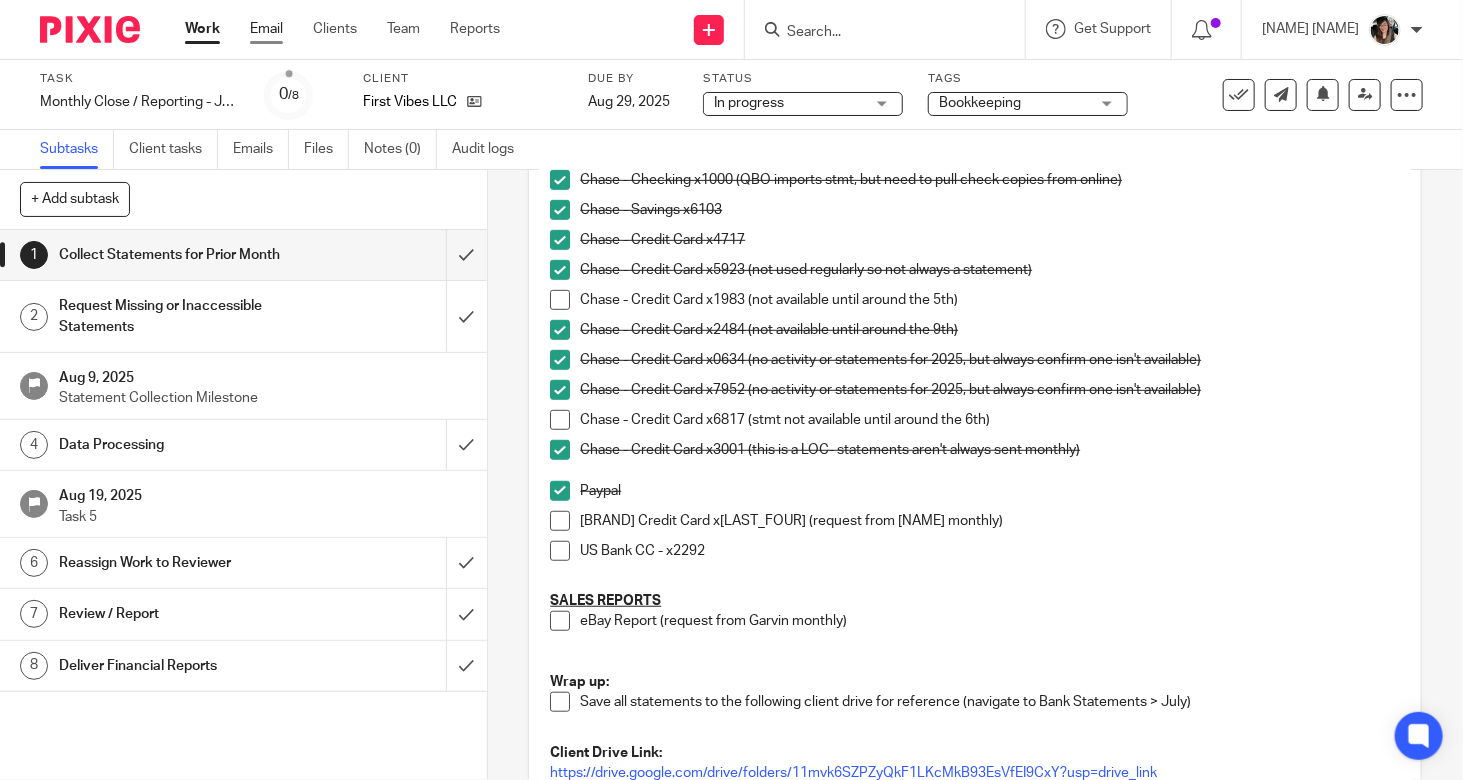 click on "Email" at bounding box center [266, 29] 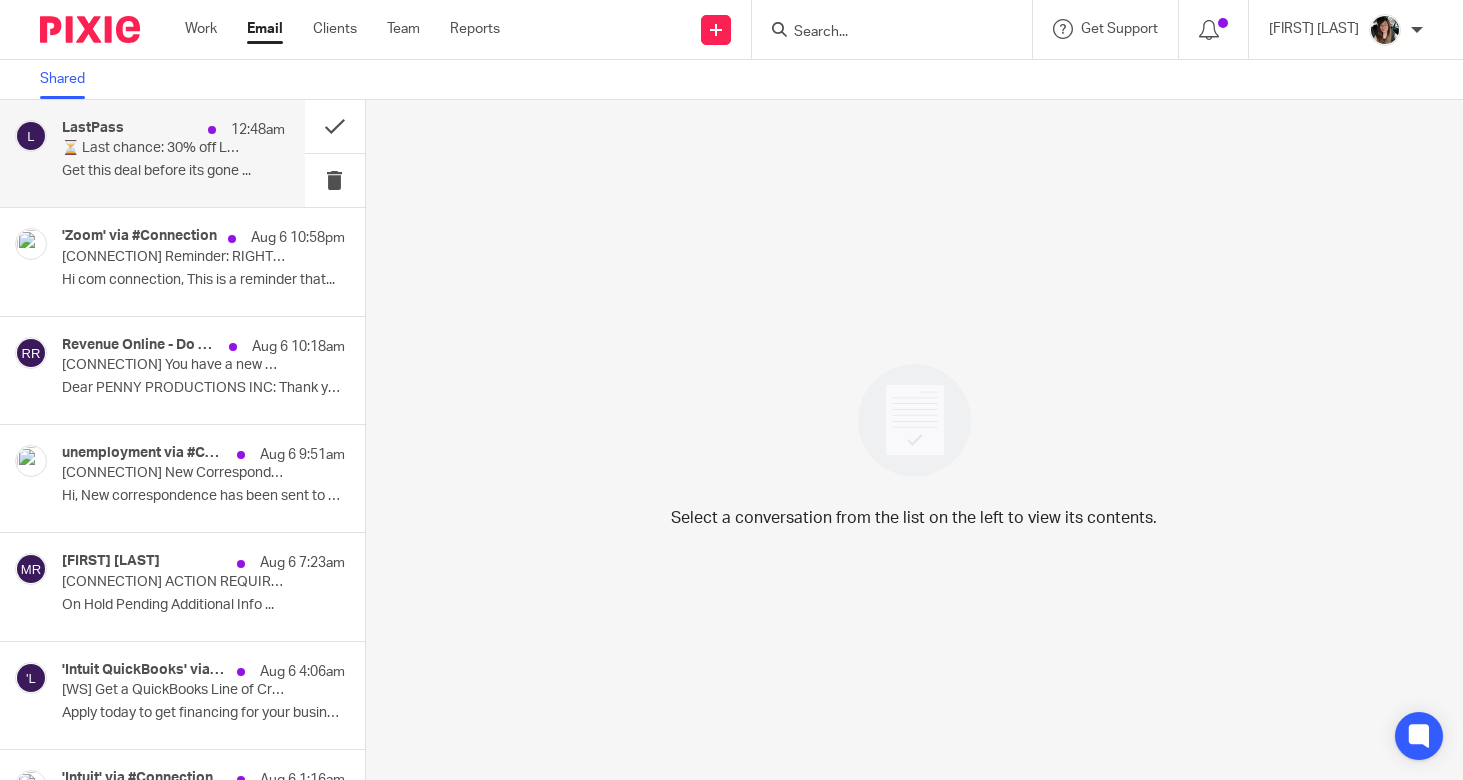 scroll, scrollTop: 0, scrollLeft: 0, axis: both 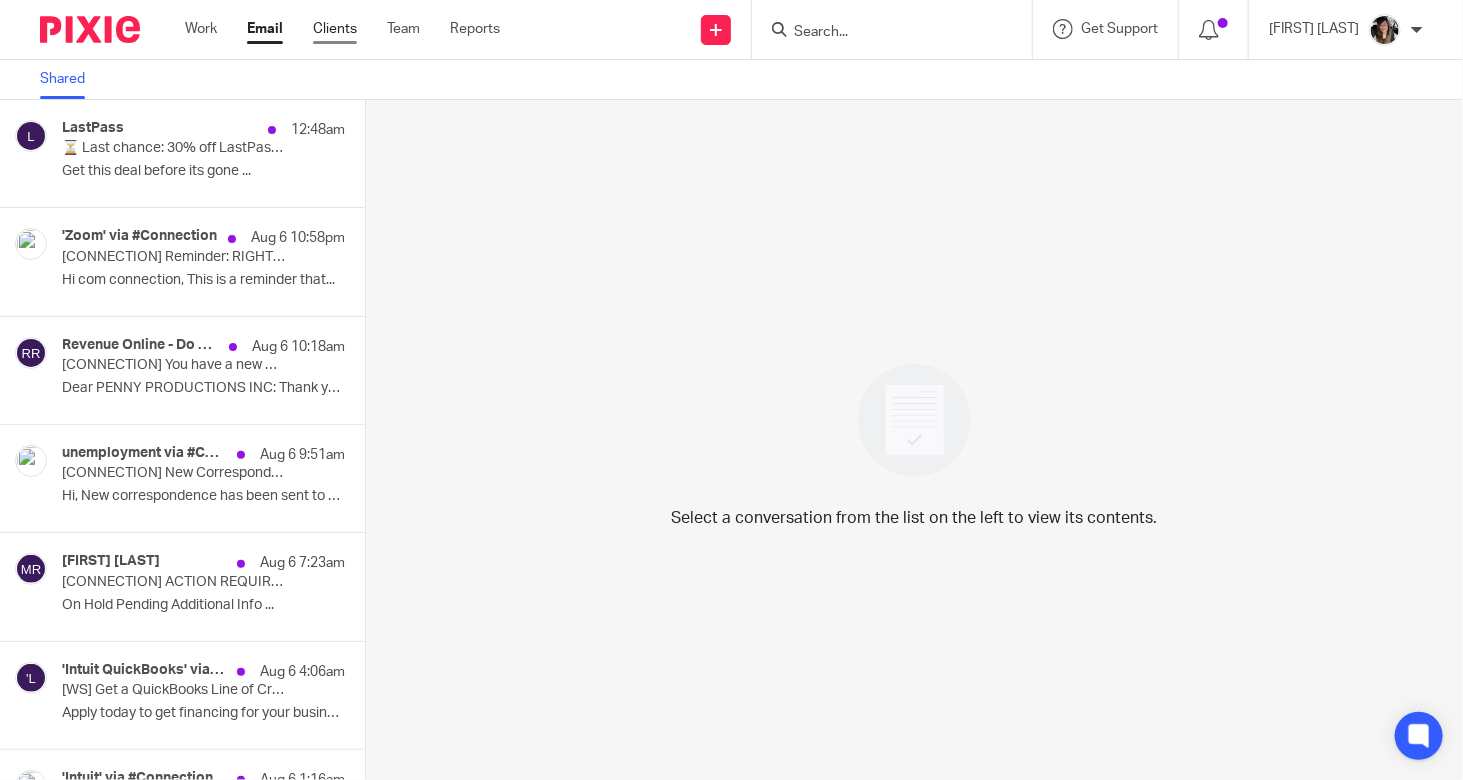 click on "Clients" at bounding box center [335, 29] 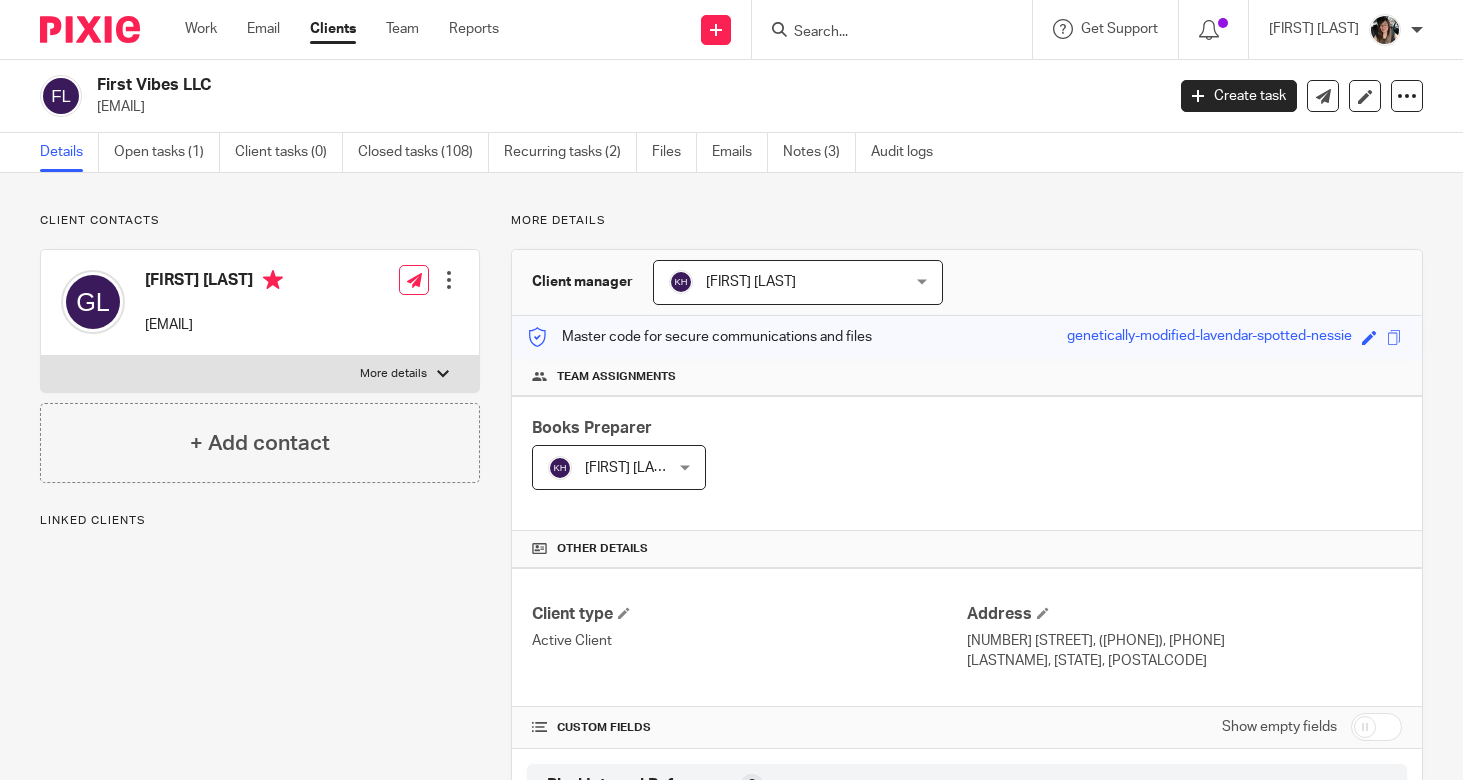 scroll, scrollTop: 0, scrollLeft: 0, axis: both 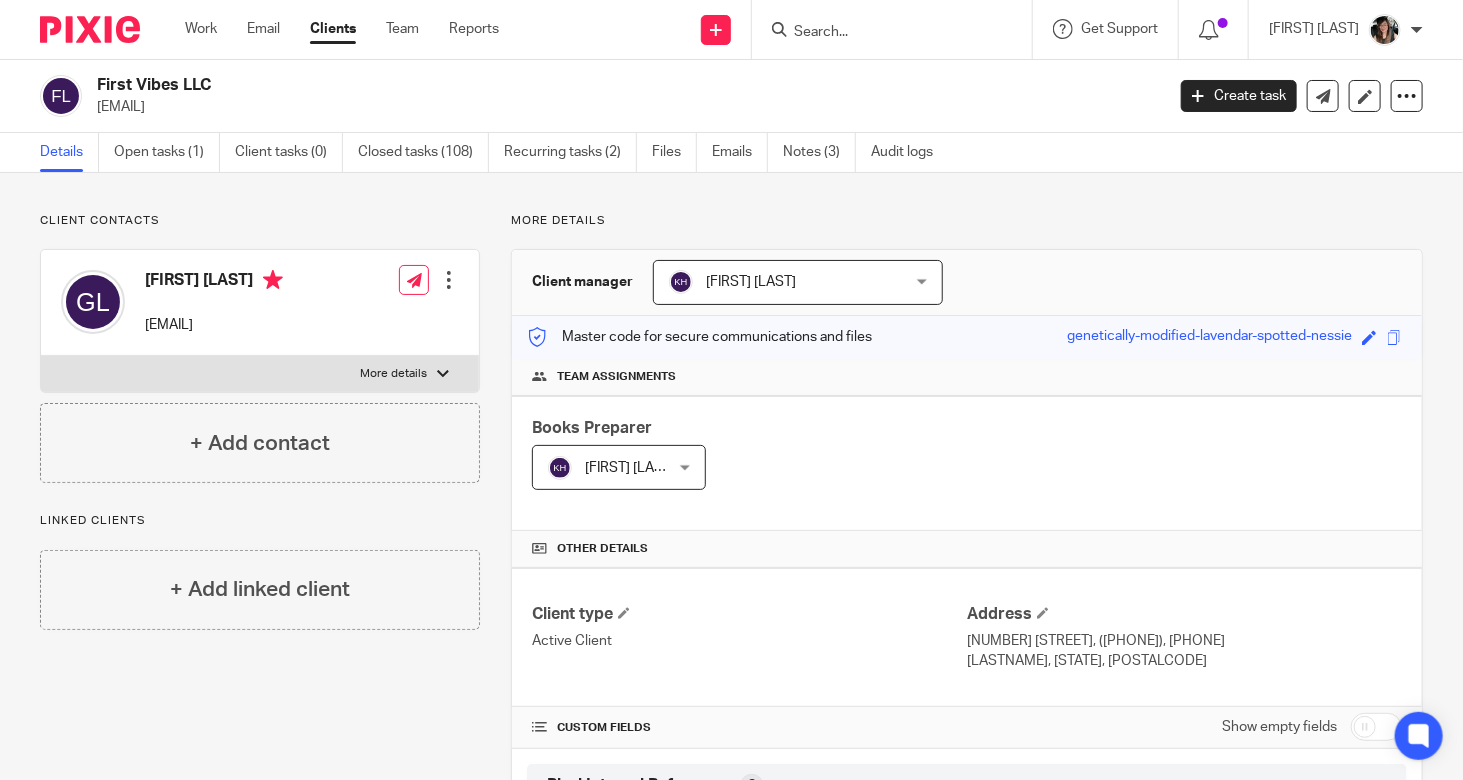 click at bounding box center (443, 374) 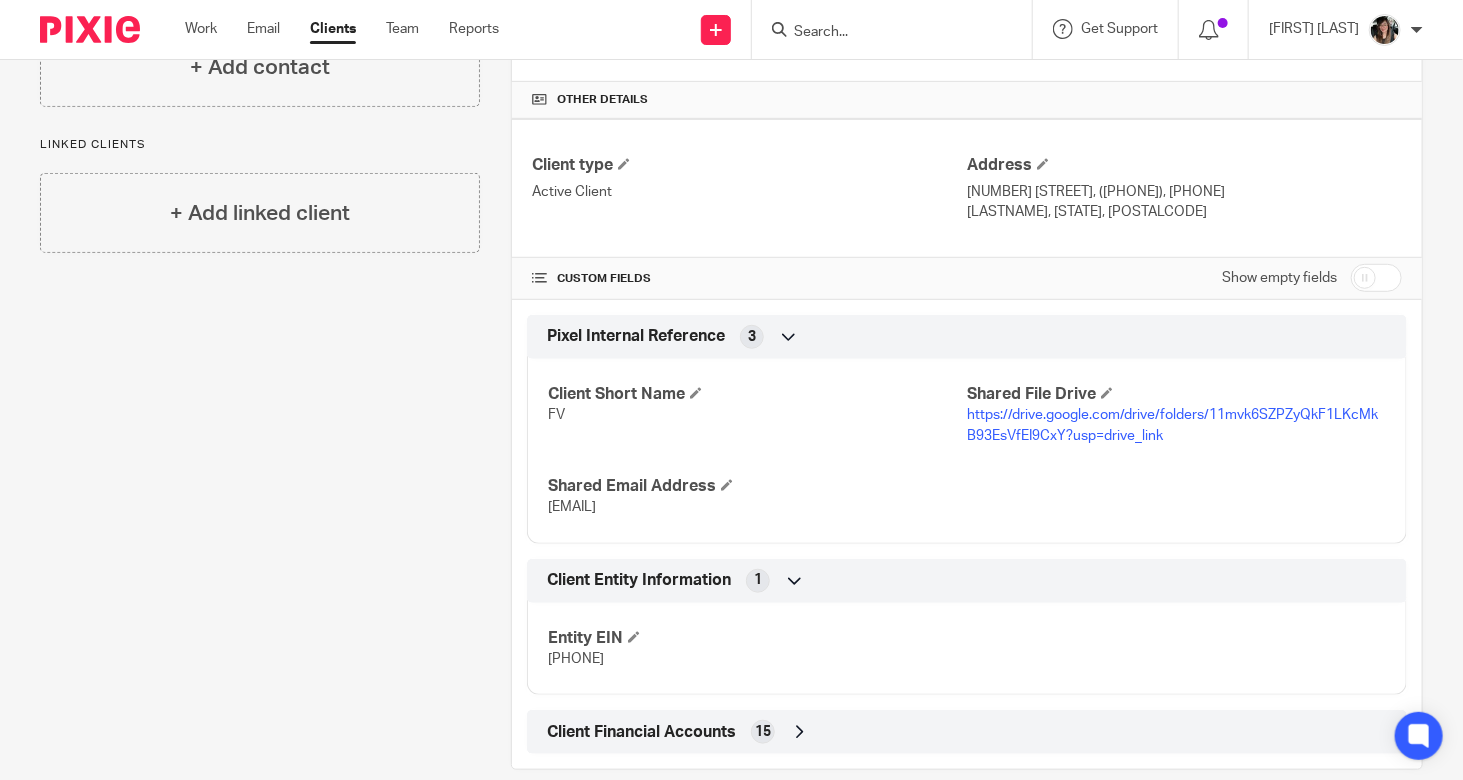 scroll, scrollTop: 474, scrollLeft: 0, axis: vertical 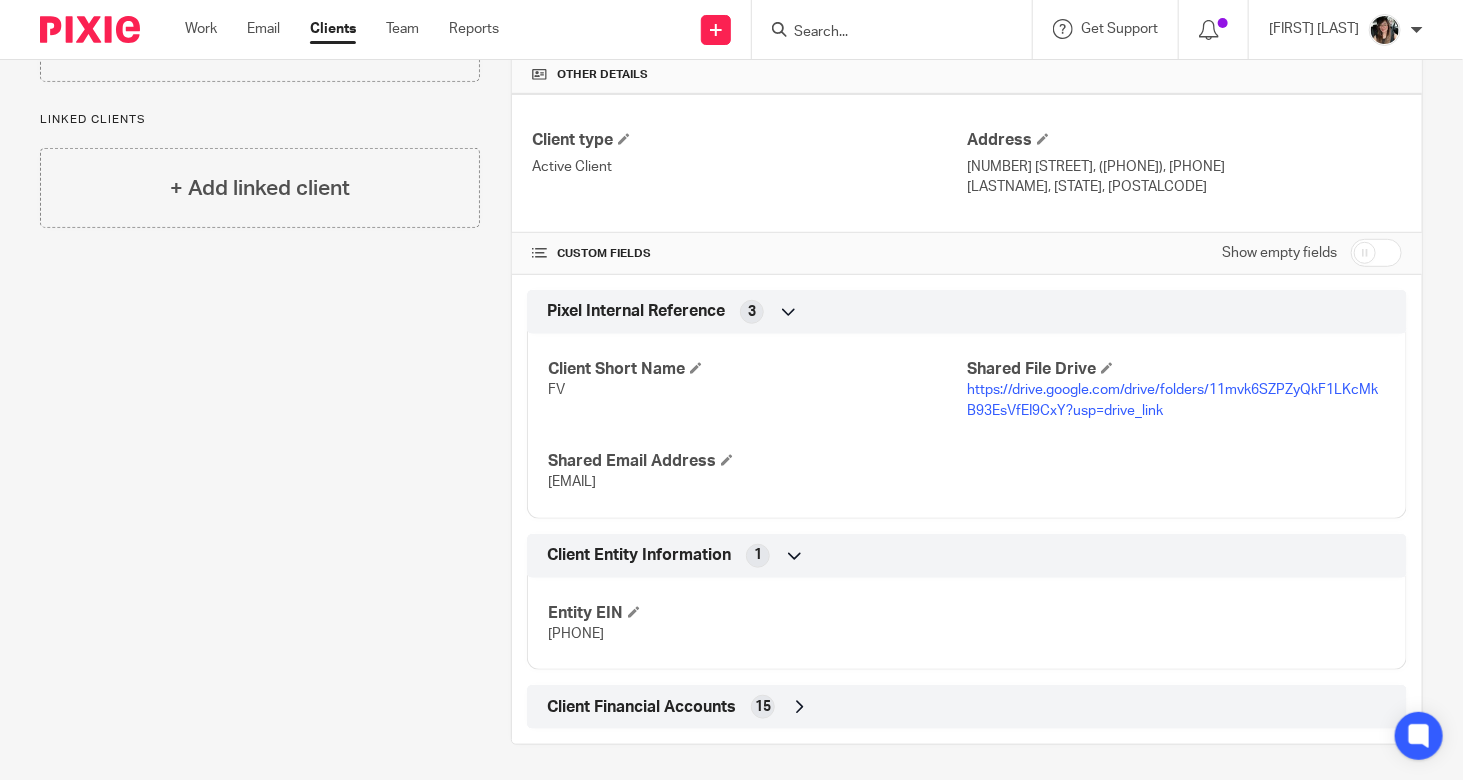 click on "Client Financial Accounts   15" at bounding box center [967, 707] 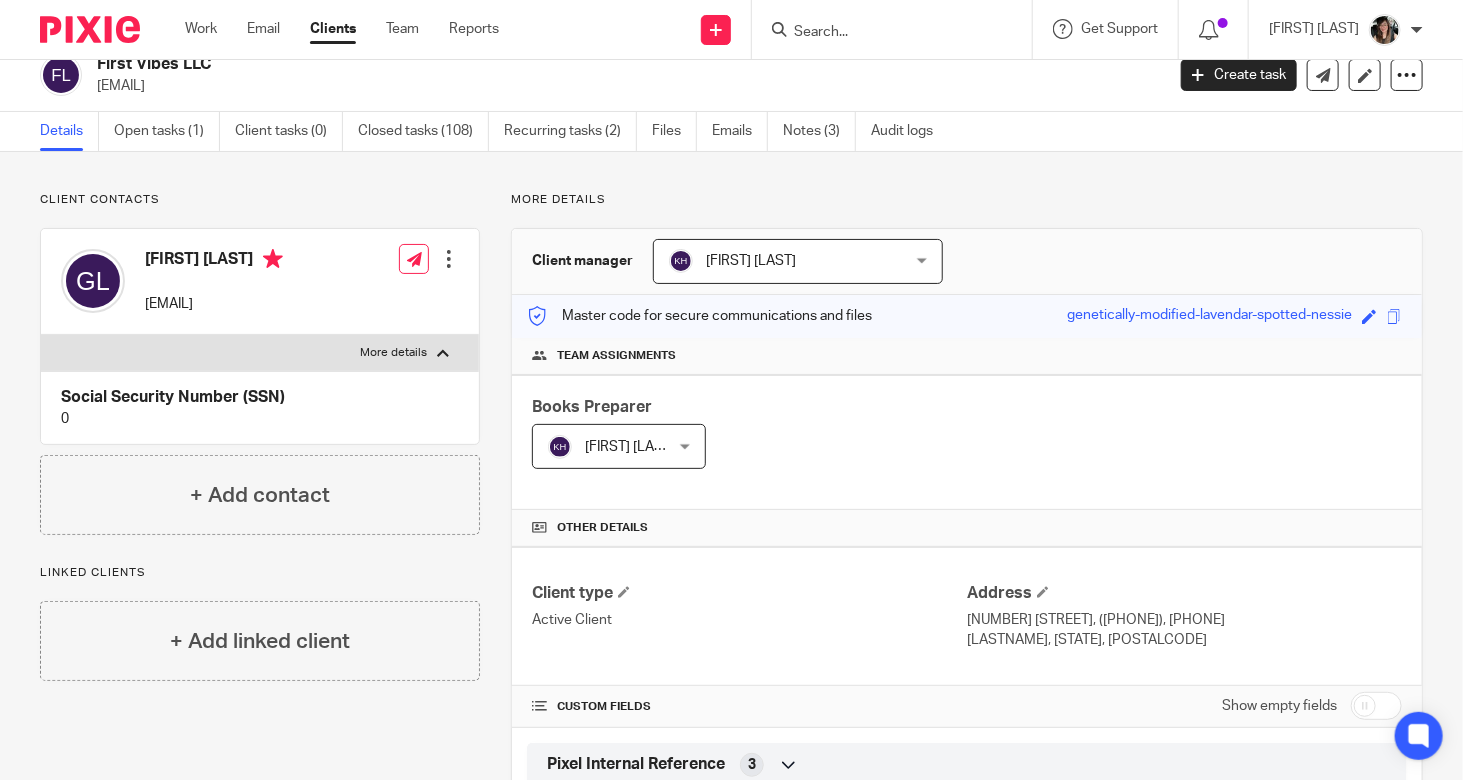 scroll, scrollTop: 0, scrollLeft: 0, axis: both 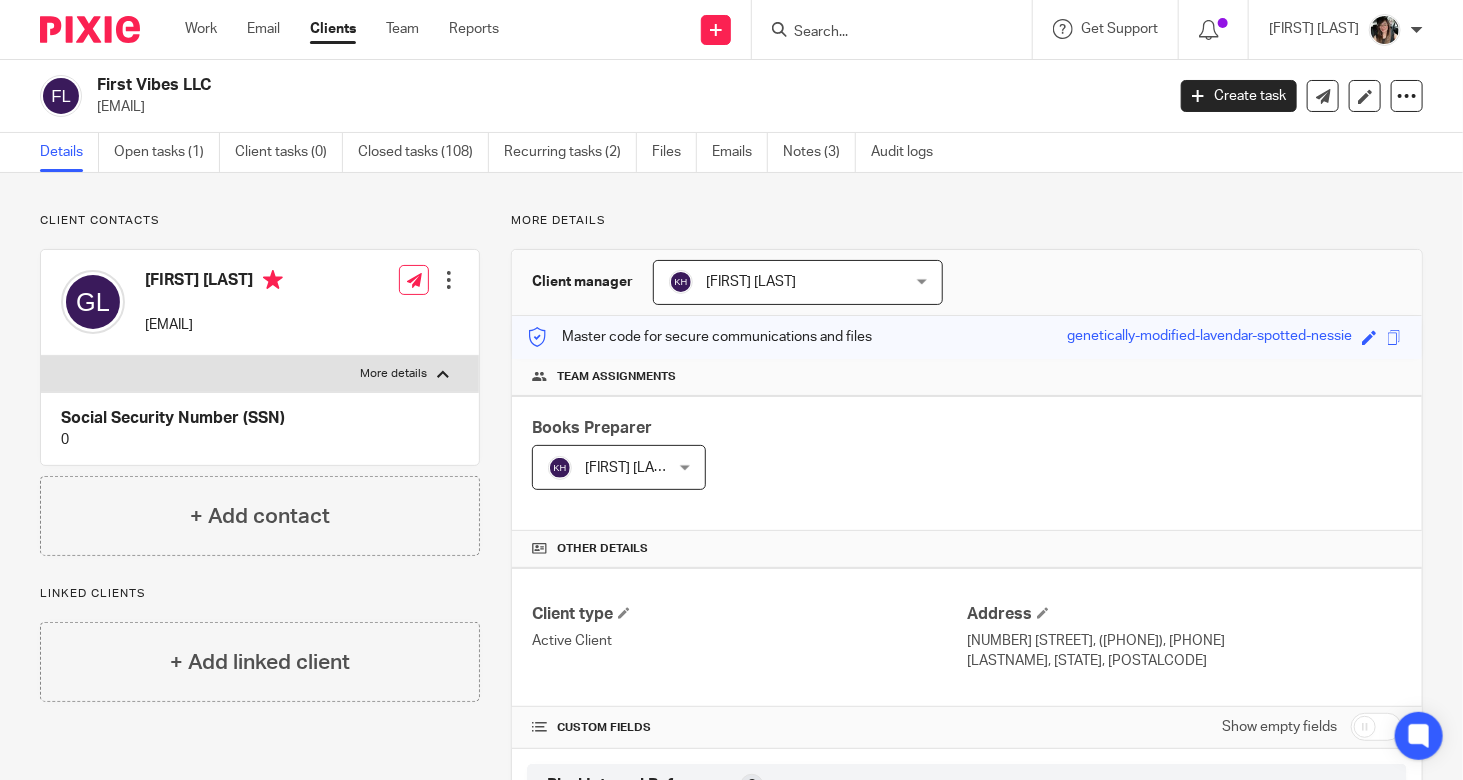 click at bounding box center [449, 280] 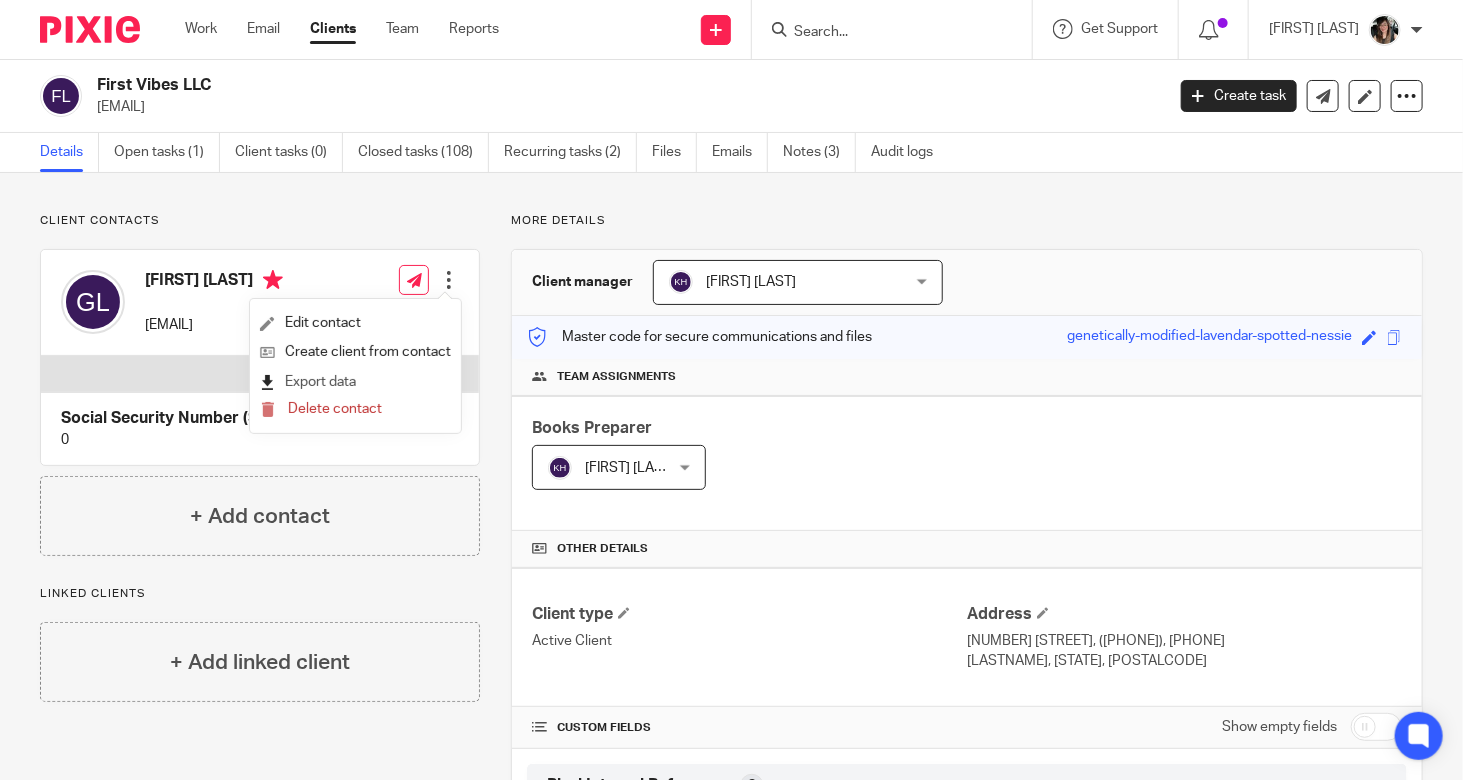 click on "Export data" at bounding box center [355, 382] 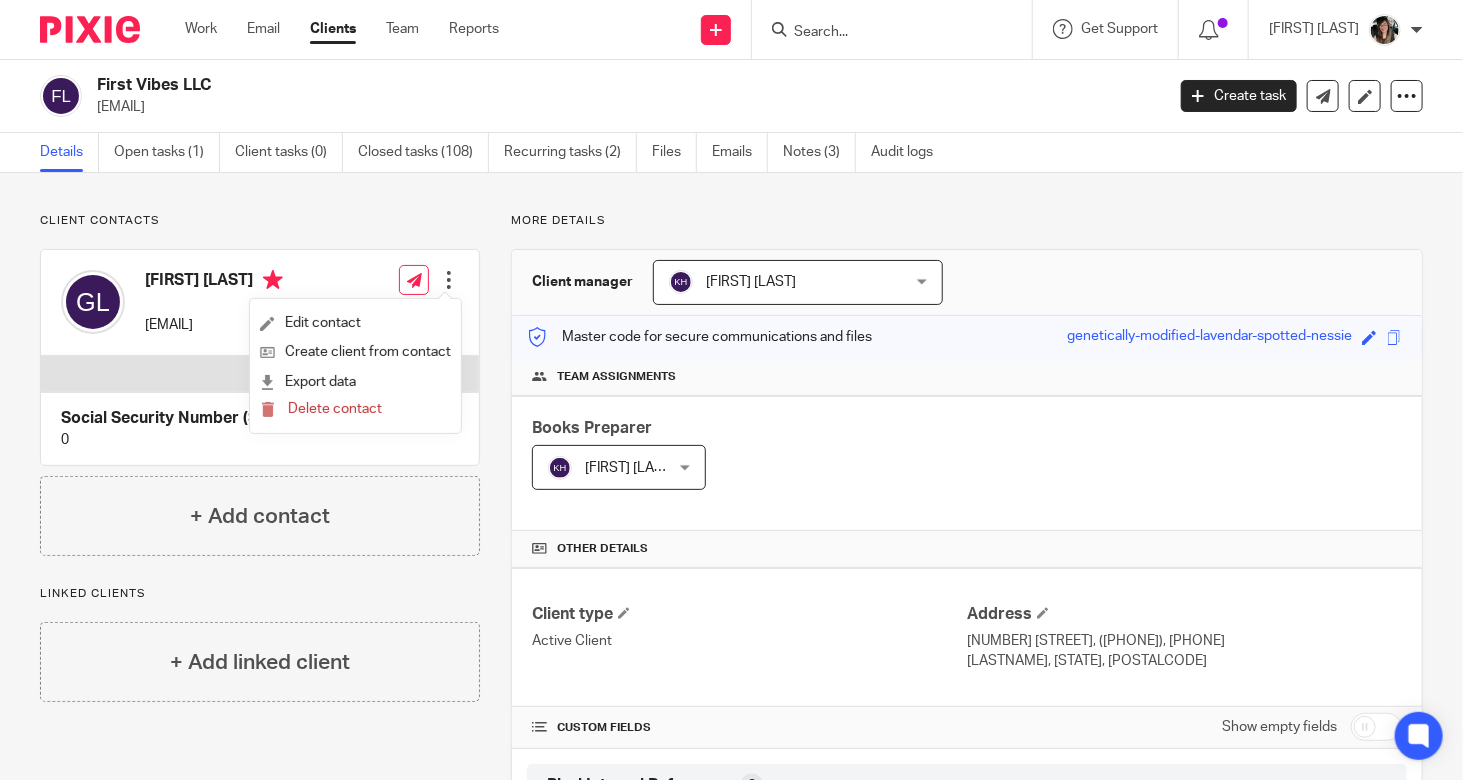 click on "Client contacts
[FIRST] [LAST]
[EMAIL]
Edit contact
Create client from contact
Export data
Delete contact
More details
Social Security Number (SSN)
[SSN]" at bounding box center [731, 1014] 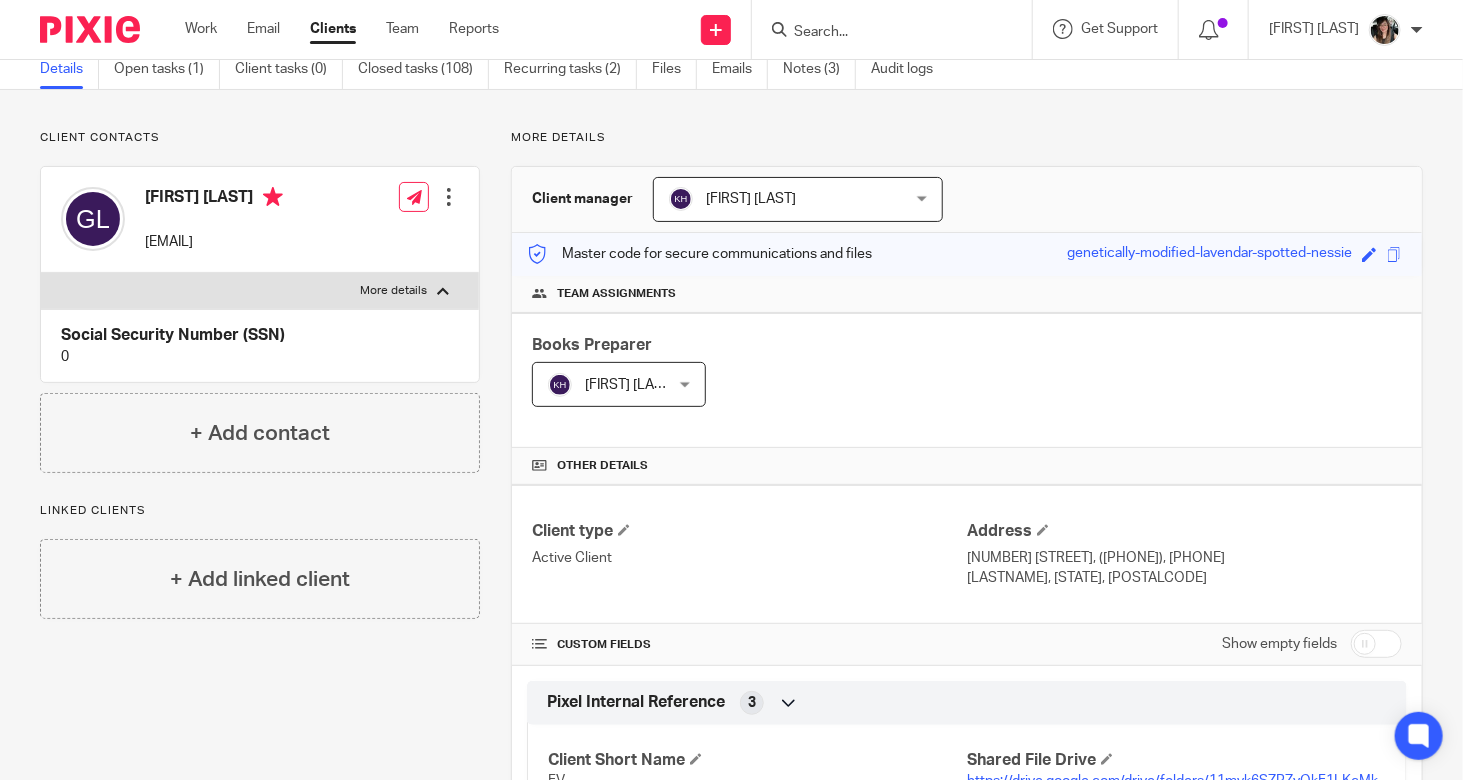 scroll, scrollTop: 0, scrollLeft: 0, axis: both 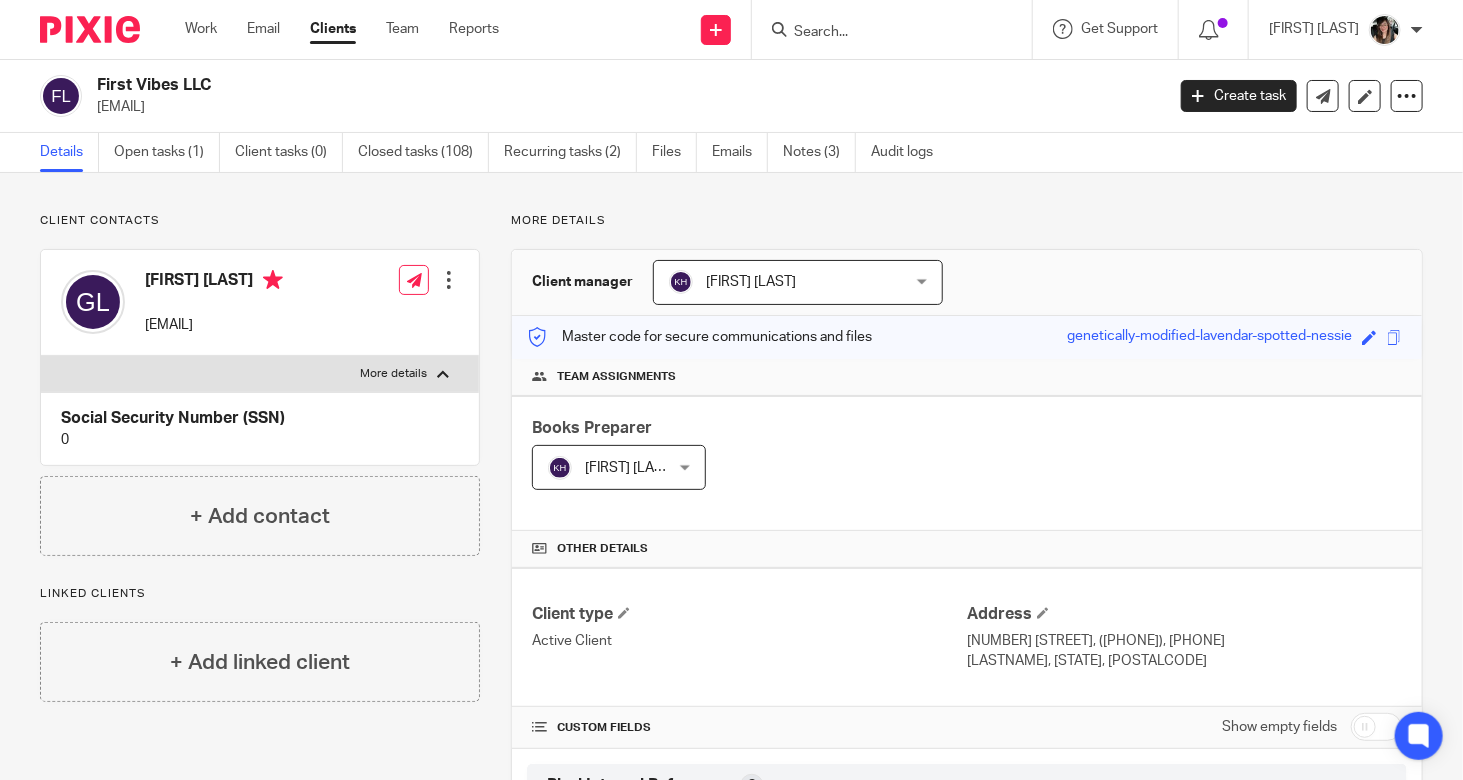 click on "Work
Email
Clients
Team
Reports" at bounding box center (357, 29) 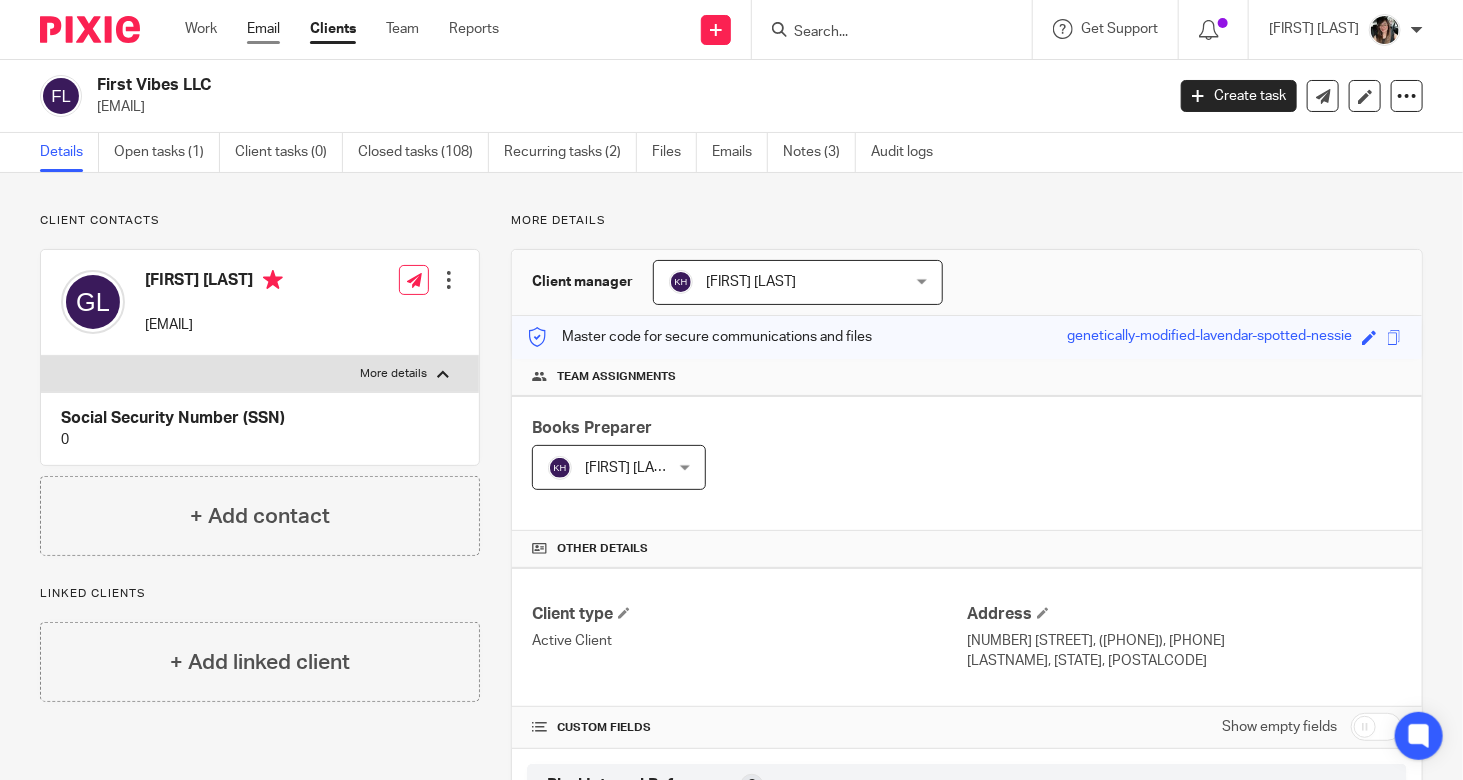 click on "Email" at bounding box center (263, 29) 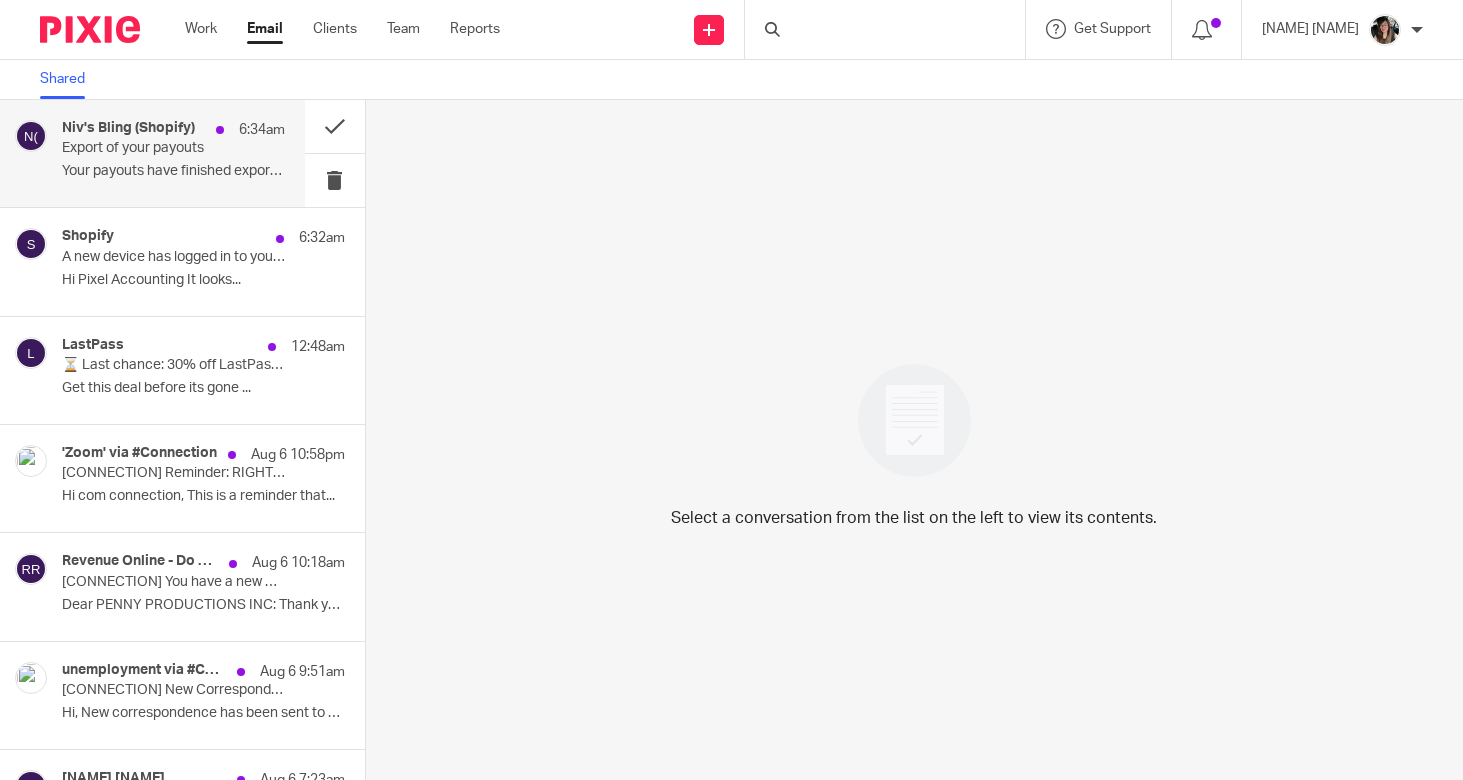 scroll, scrollTop: 0, scrollLeft: 0, axis: both 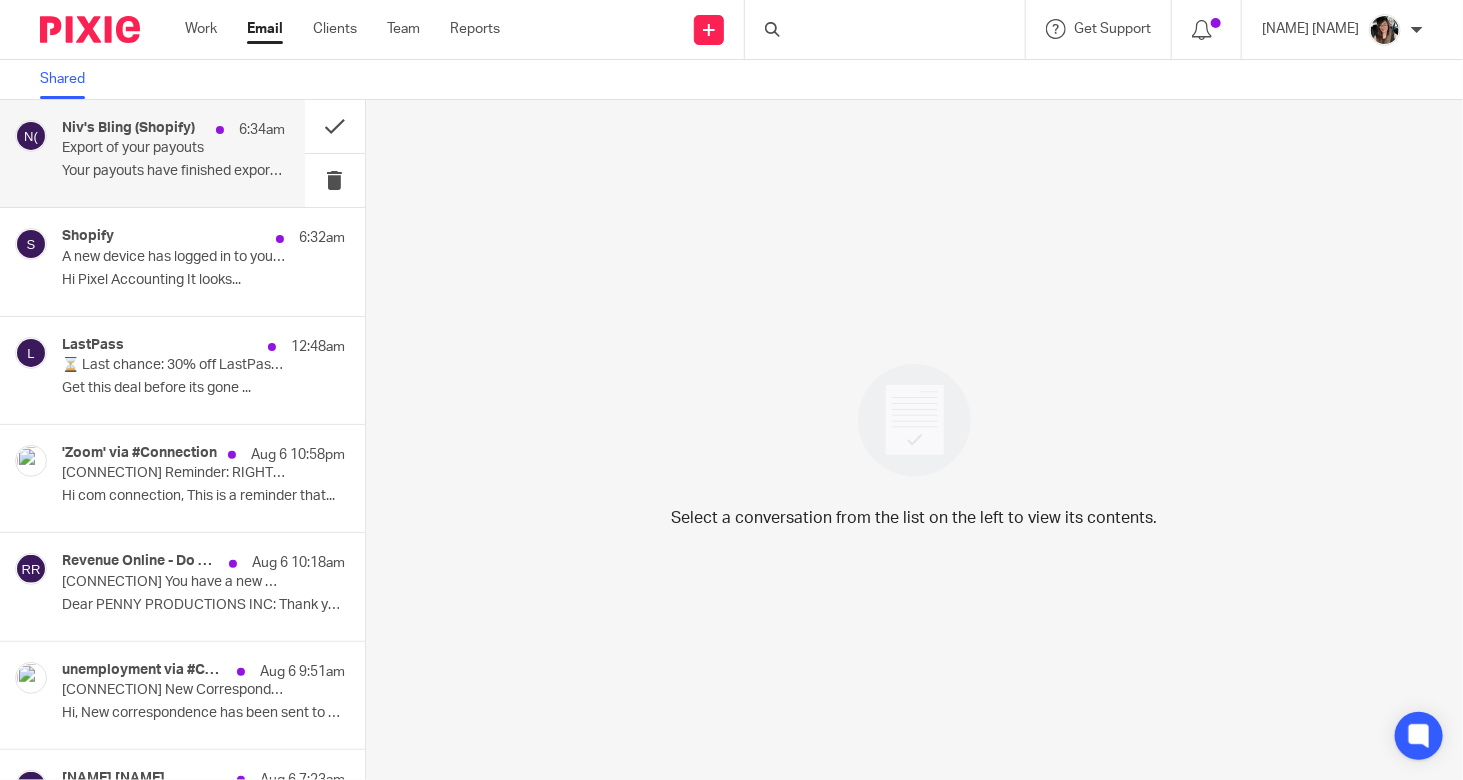 click on "Your payouts have finished exporting and are..." at bounding box center [173, 171] 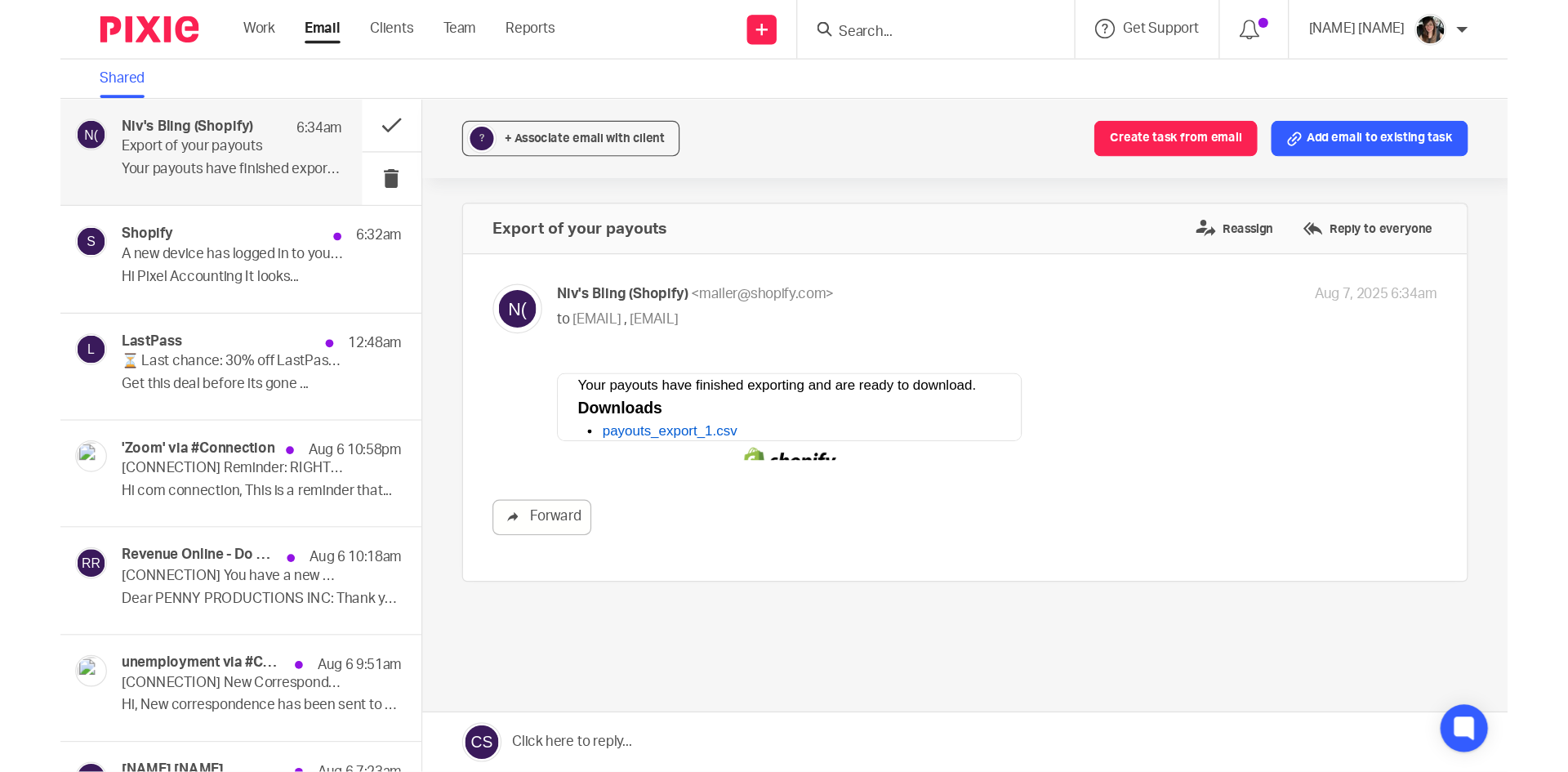scroll, scrollTop: 0, scrollLeft: 0, axis: both 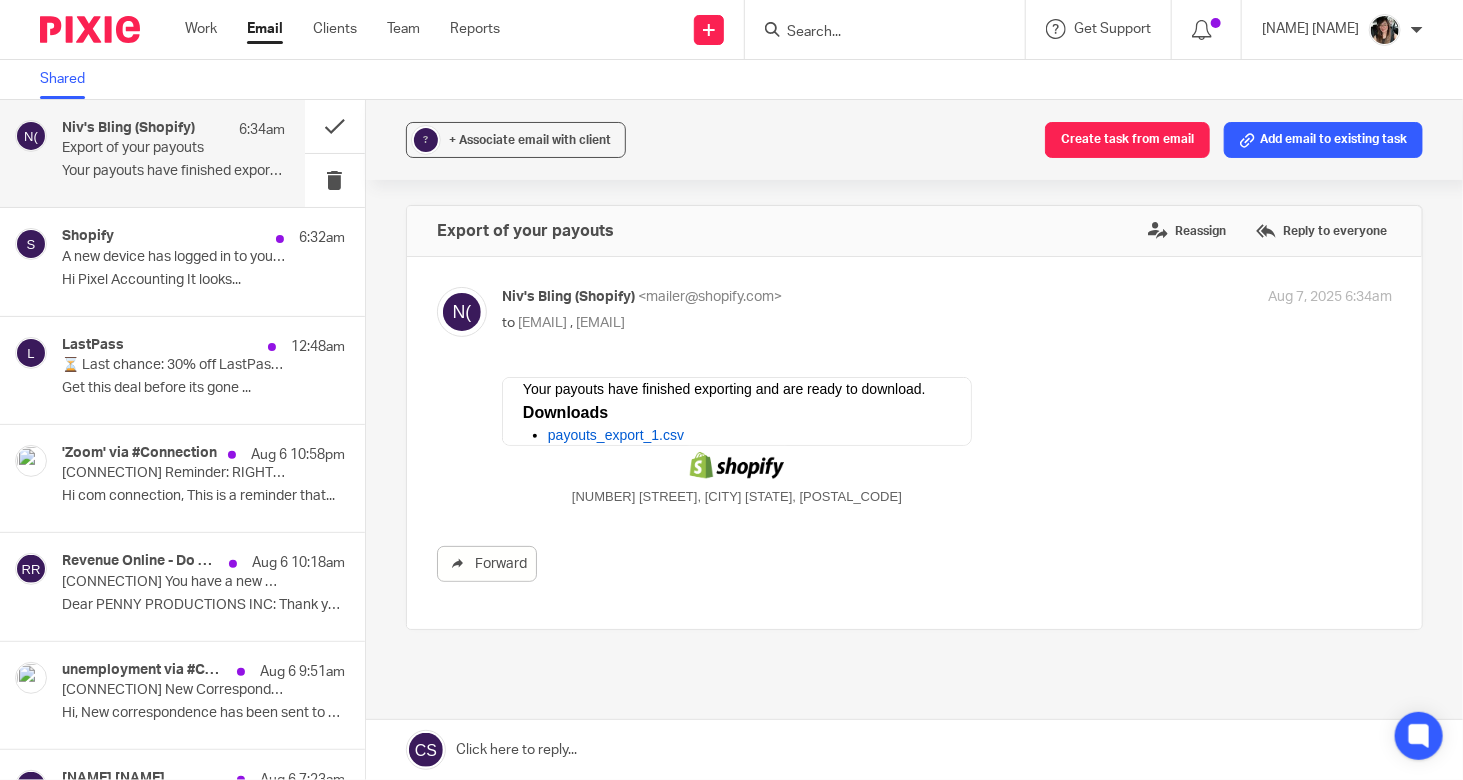 click on "payouts_export_1.csv" at bounding box center (615, 434) 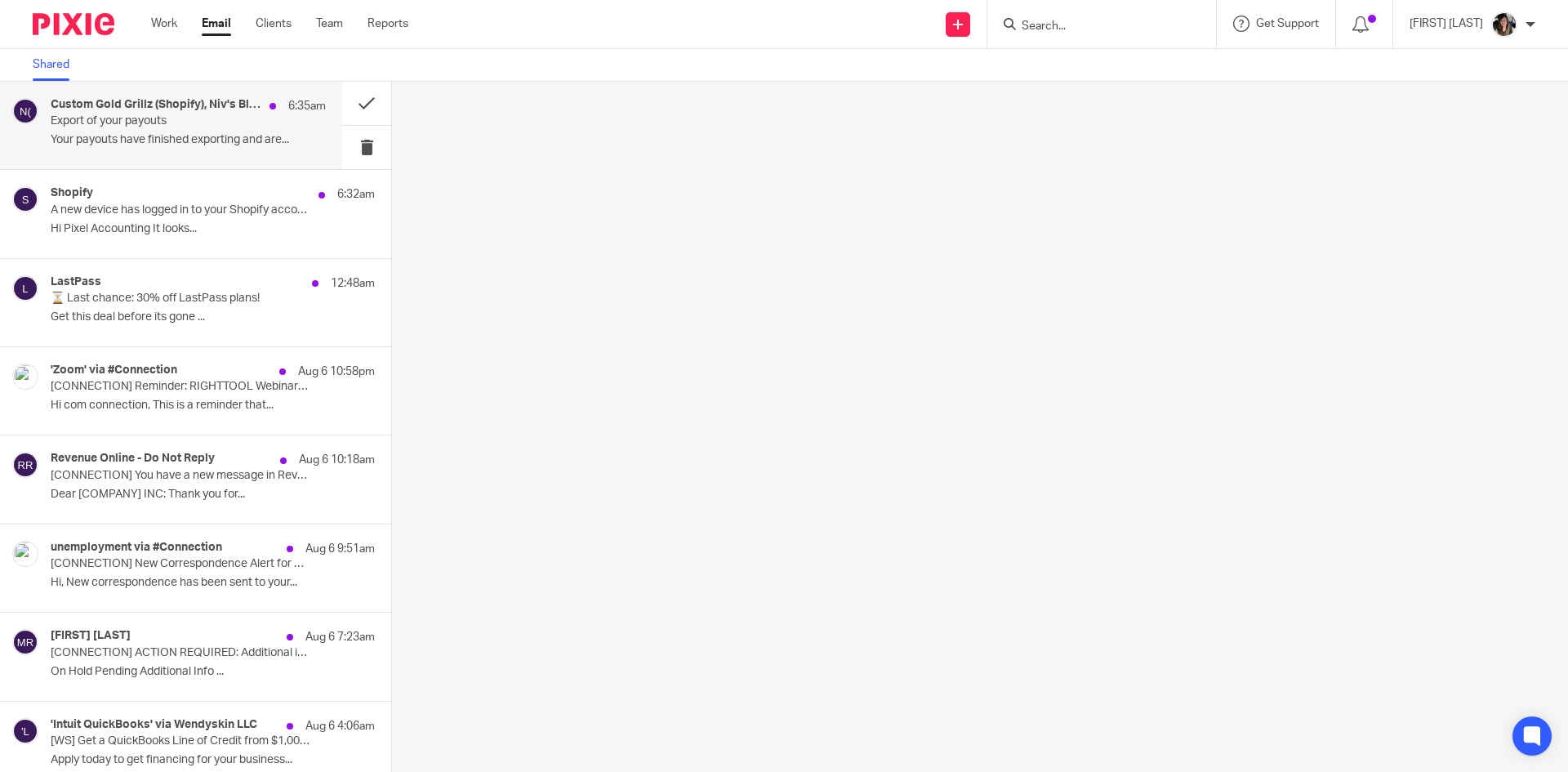 scroll, scrollTop: 0, scrollLeft: 0, axis: both 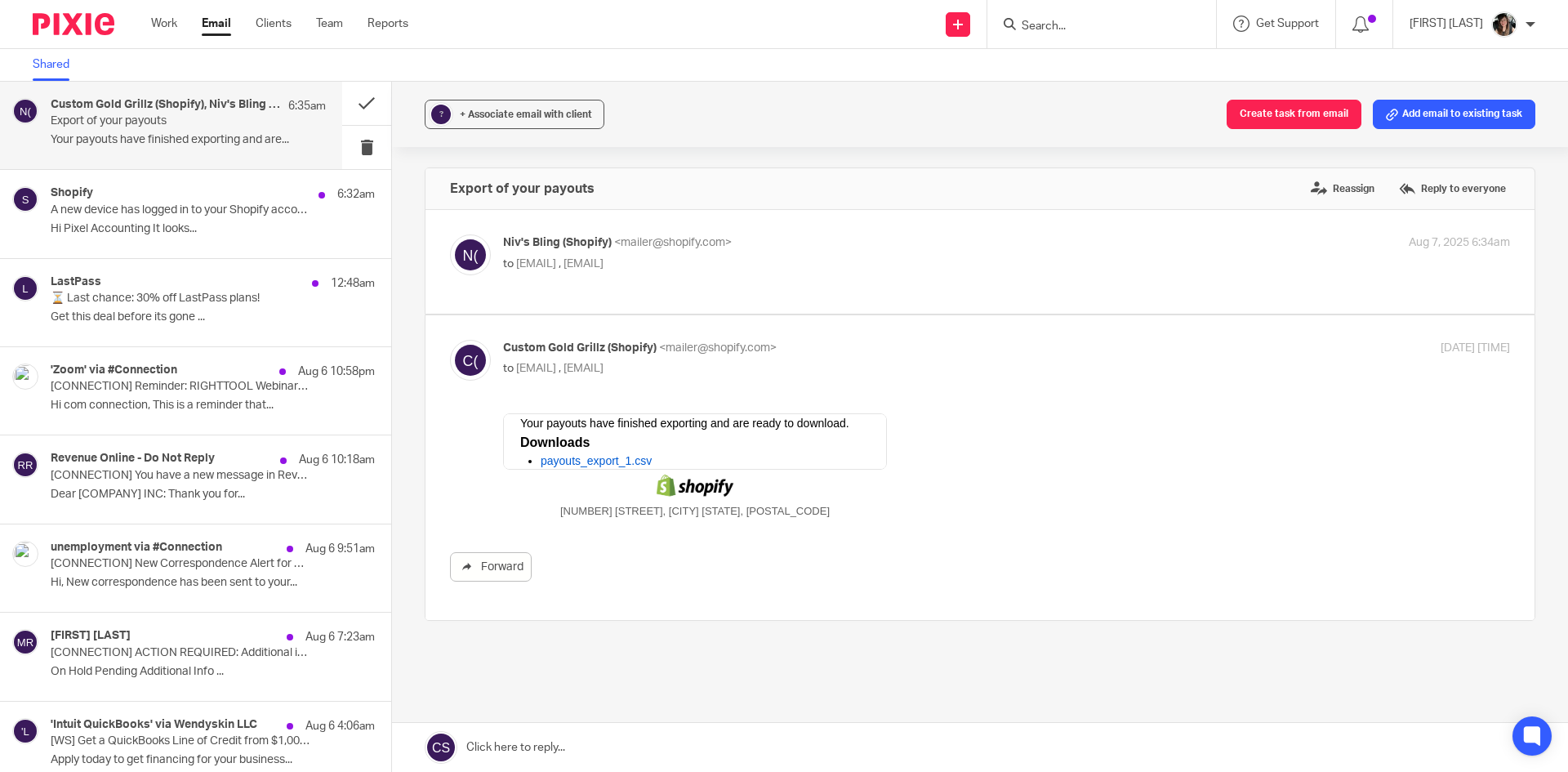 click on "payouts_export_1.csv" at bounding box center (596, 460) 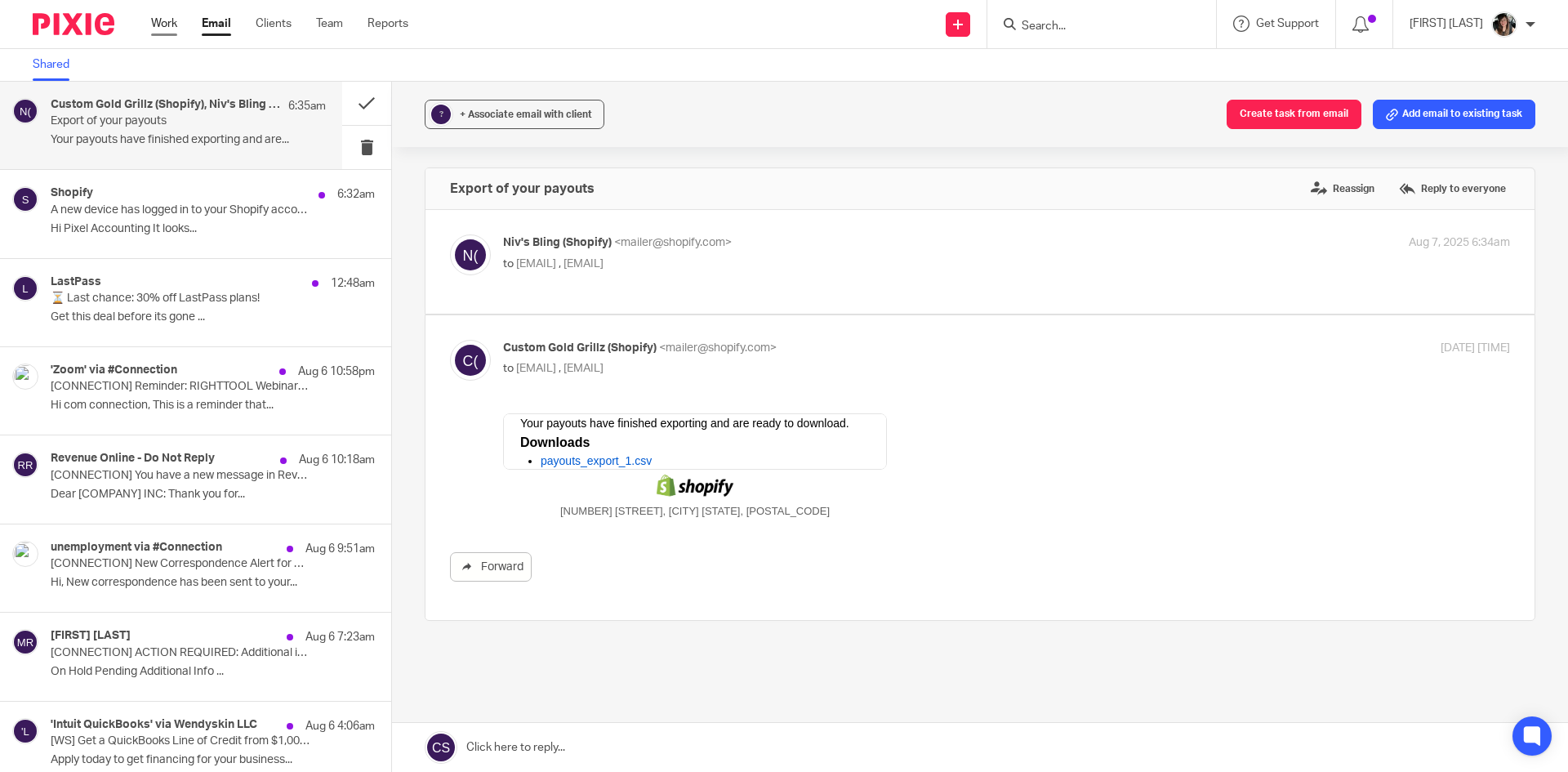 click on "Work" at bounding box center (164, 24) 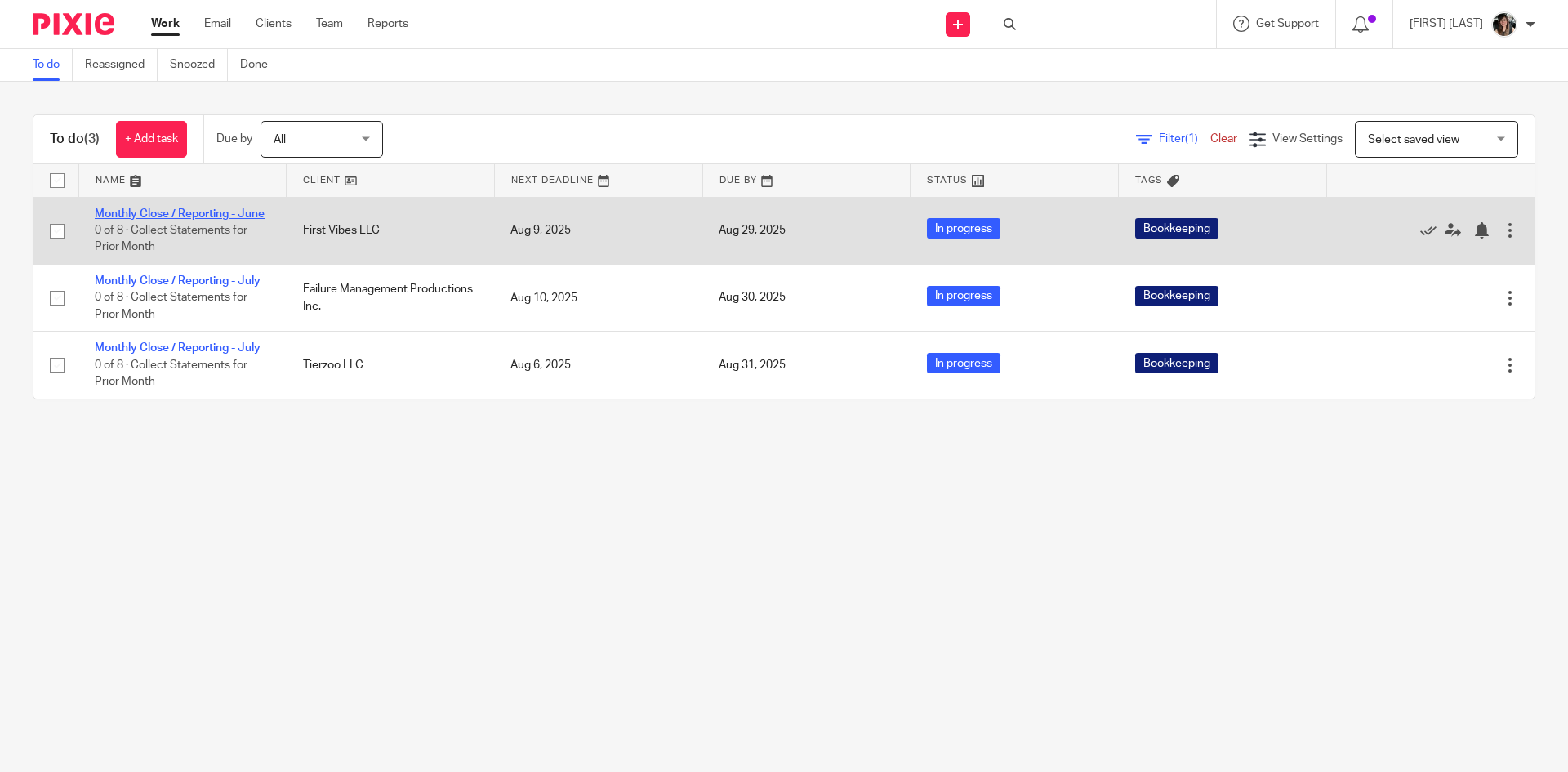 scroll, scrollTop: 0, scrollLeft: 0, axis: both 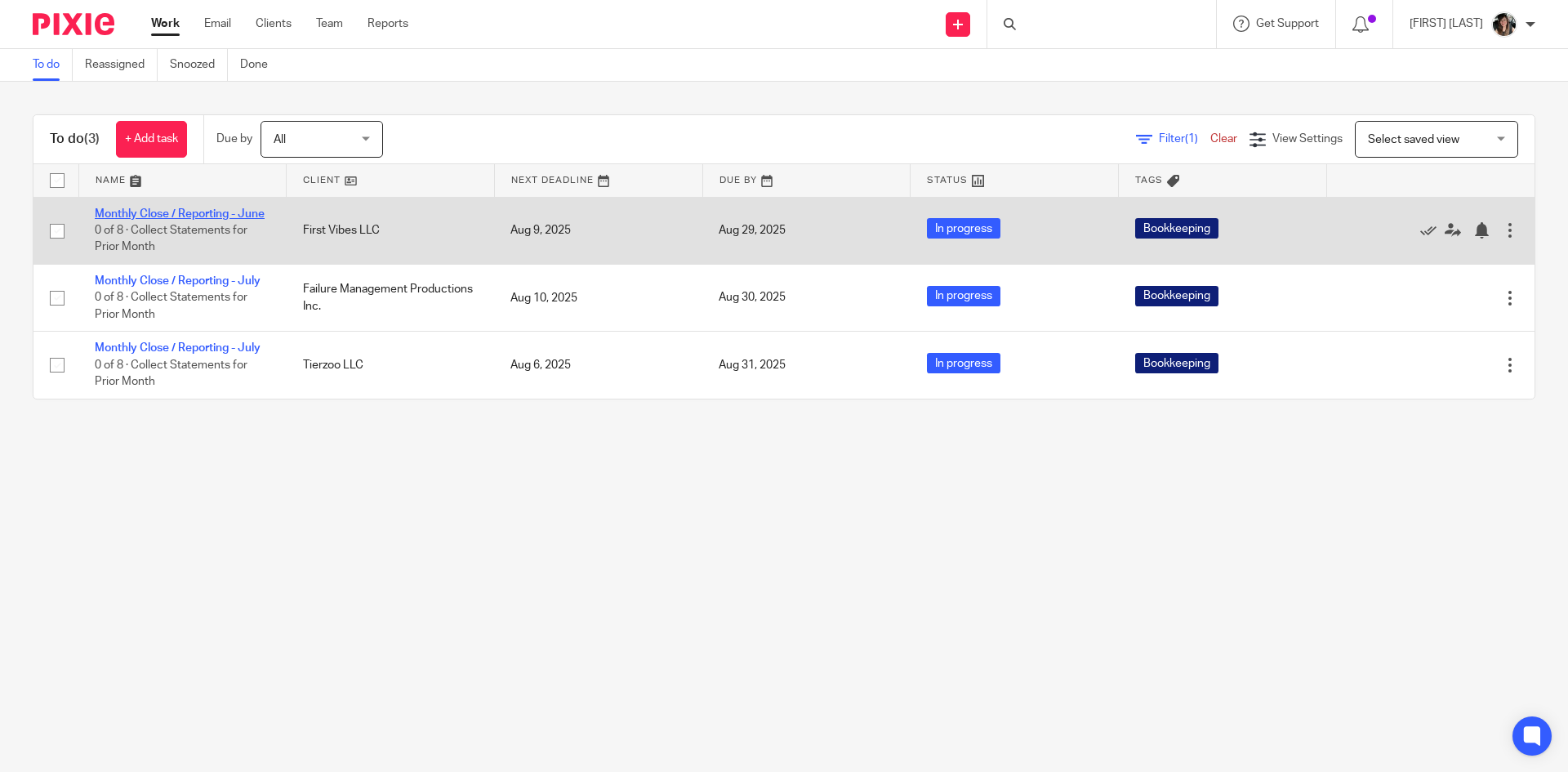 click on "Monthly Close / Reporting - June" at bounding box center [180, 214] 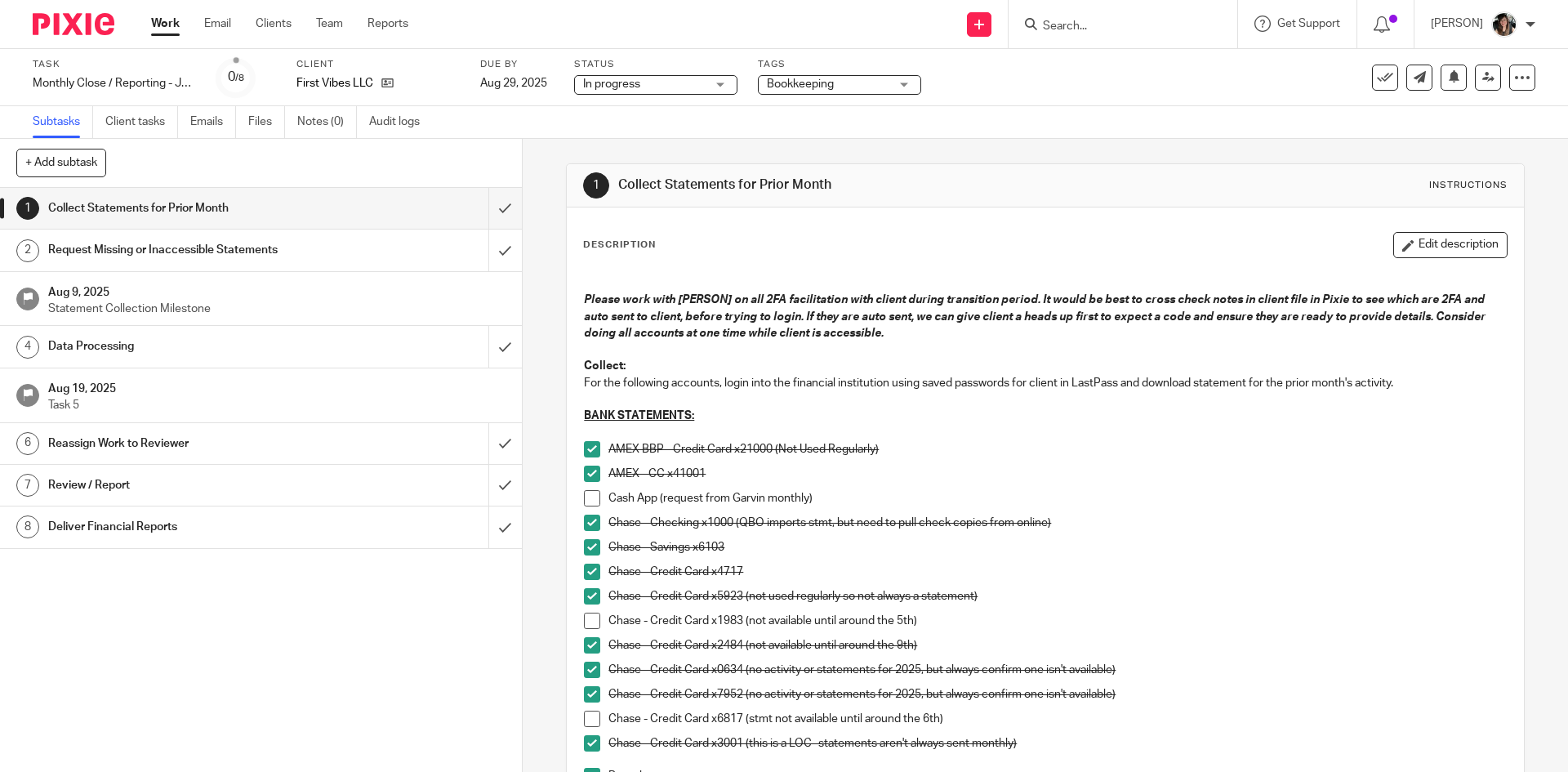 scroll, scrollTop: 0, scrollLeft: 0, axis: both 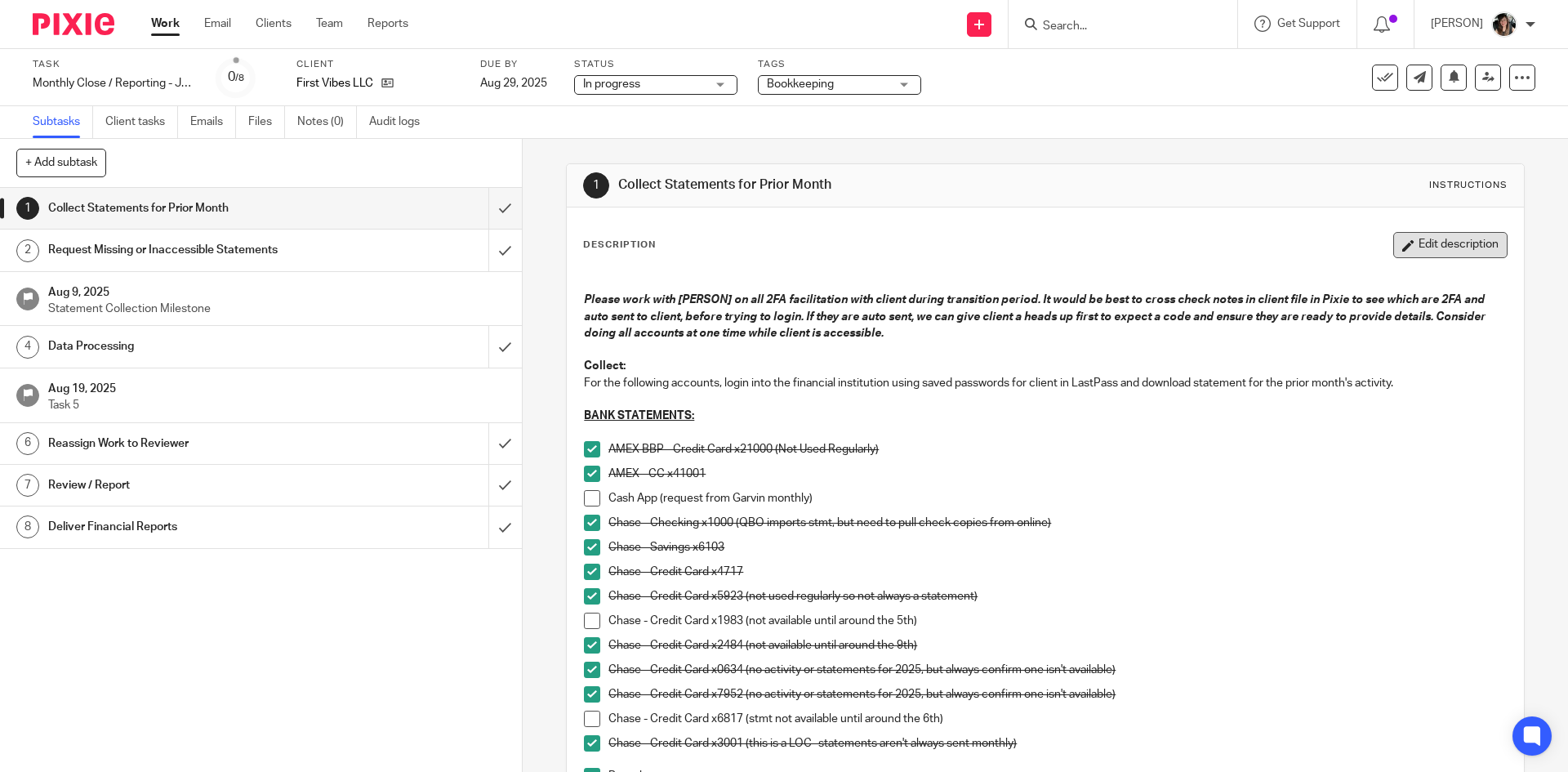 click on "Edit description" at bounding box center (1450, 245) 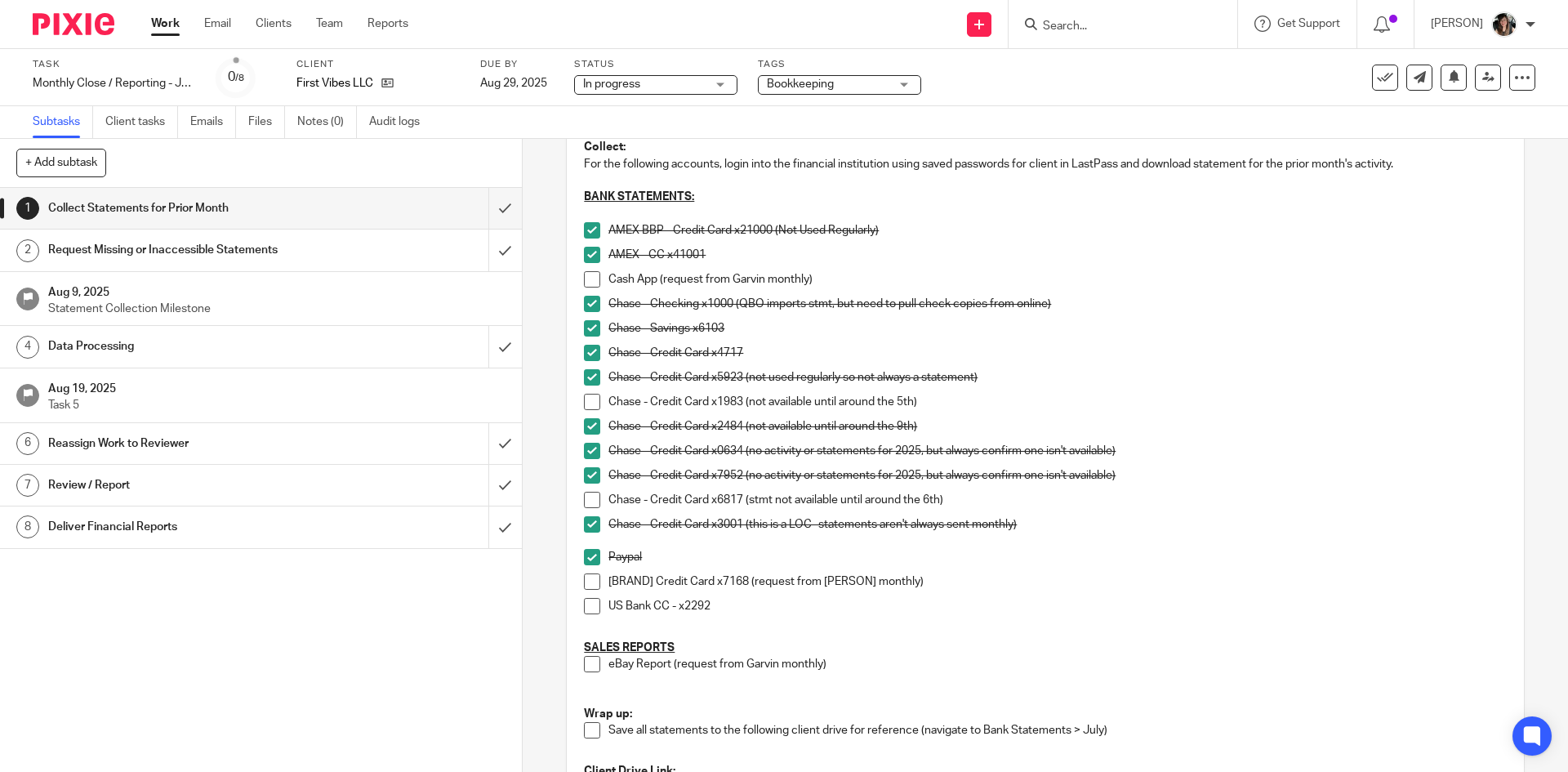 scroll, scrollTop: 396, scrollLeft: 0, axis: vertical 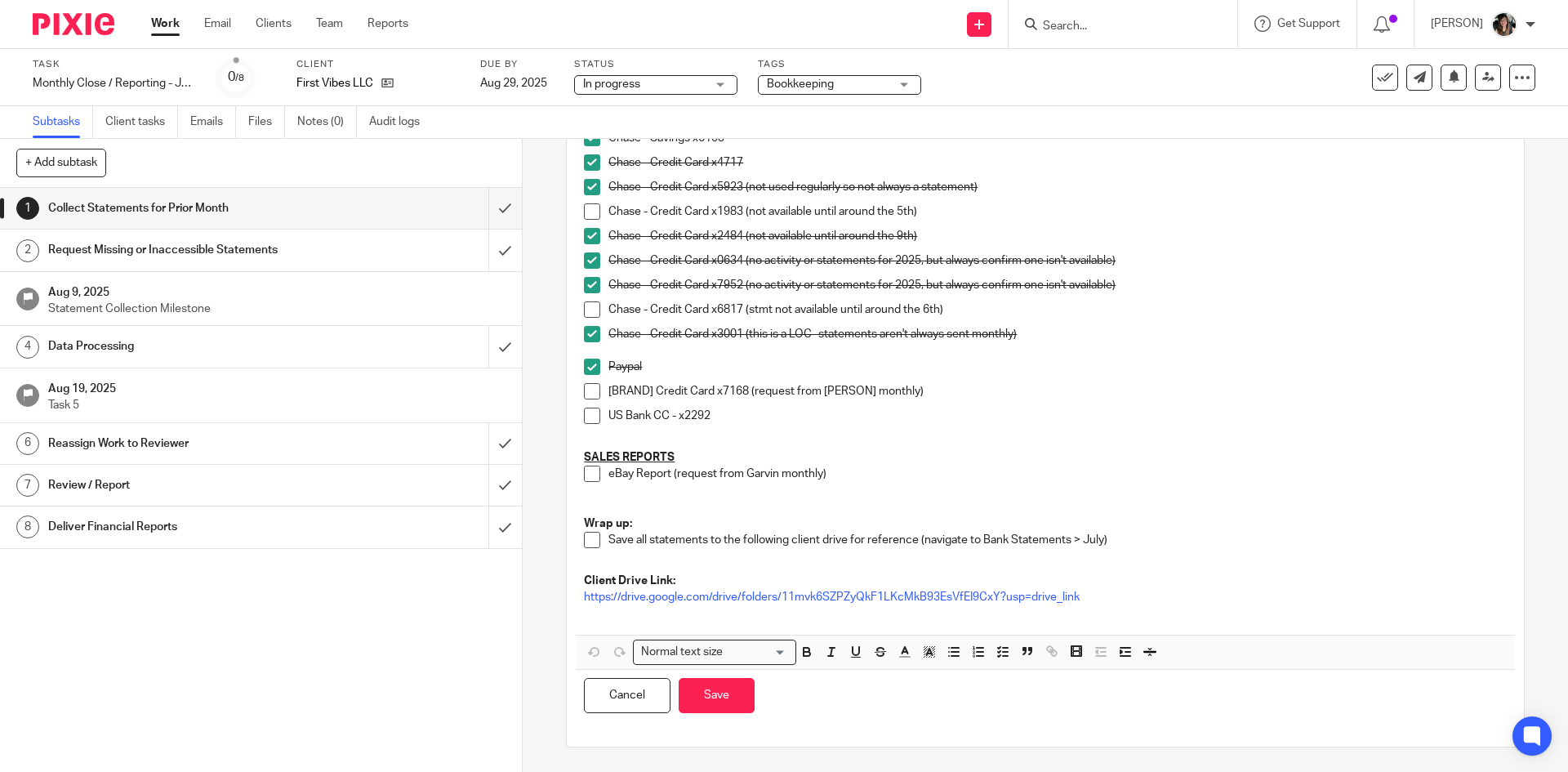 click on "eBay Report (request from Garvin monthly)" at bounding box center (1057, 482) 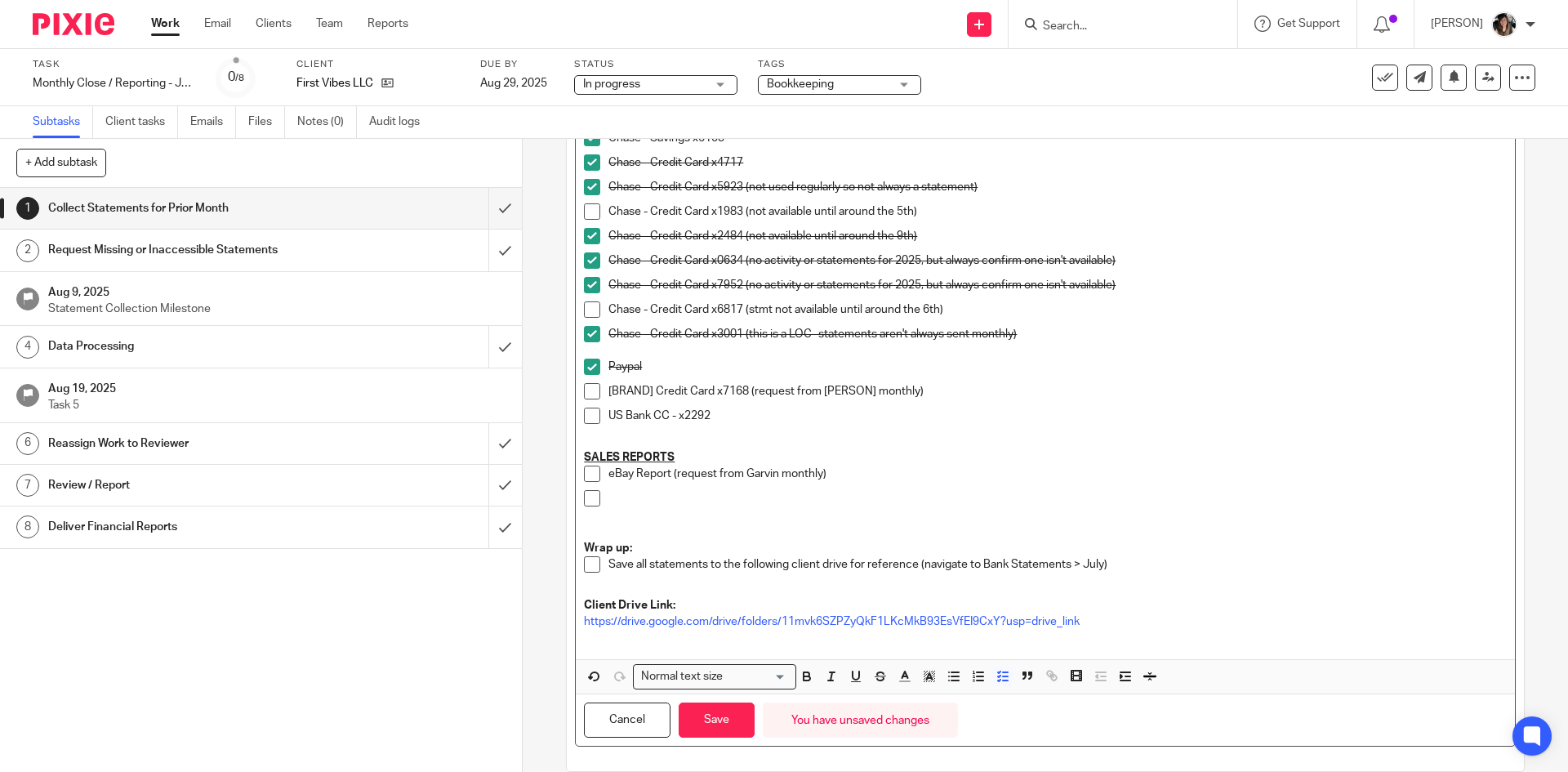 type 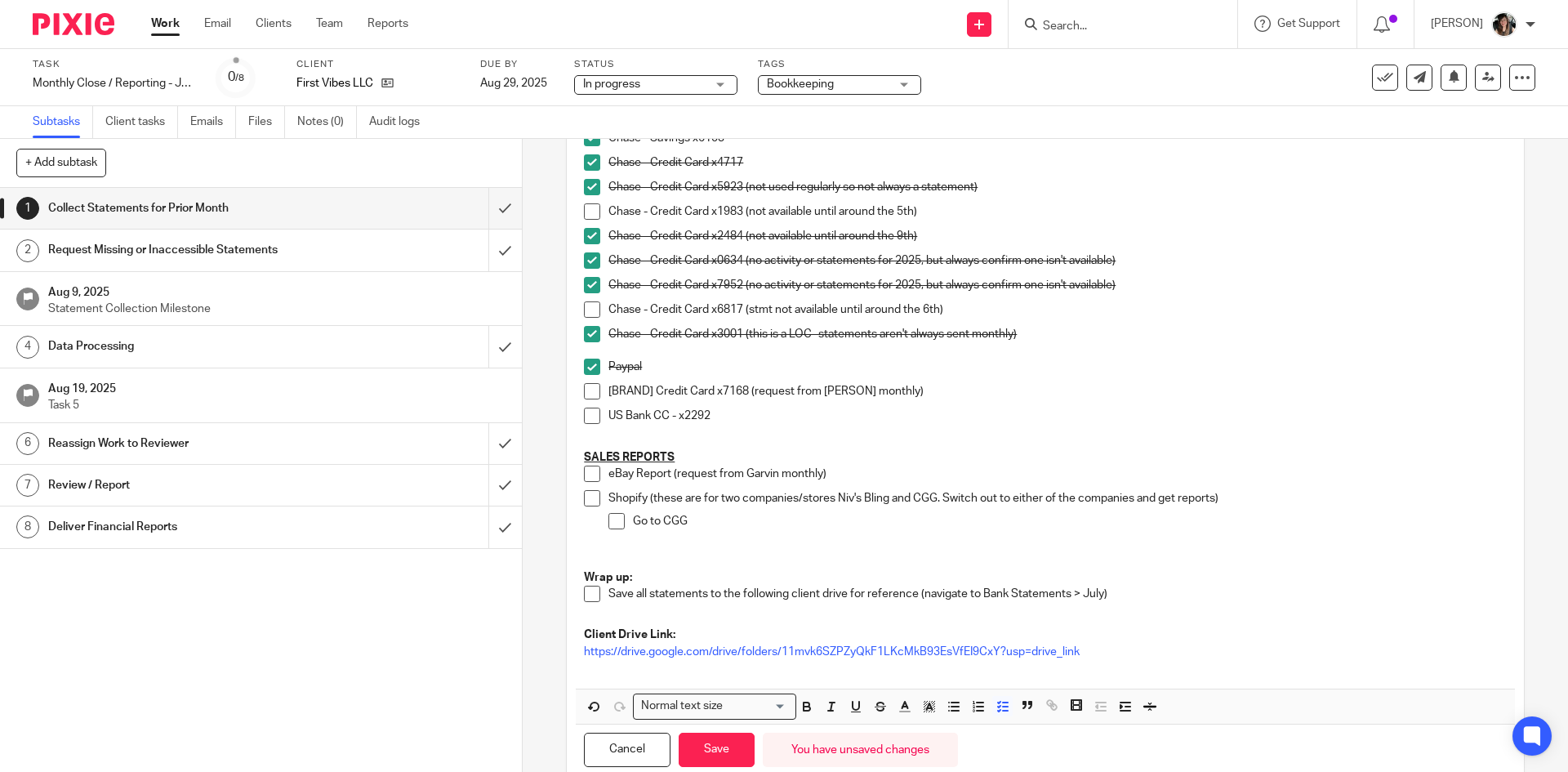 click on "Go to CGG" at bounding box center [1069, 529] 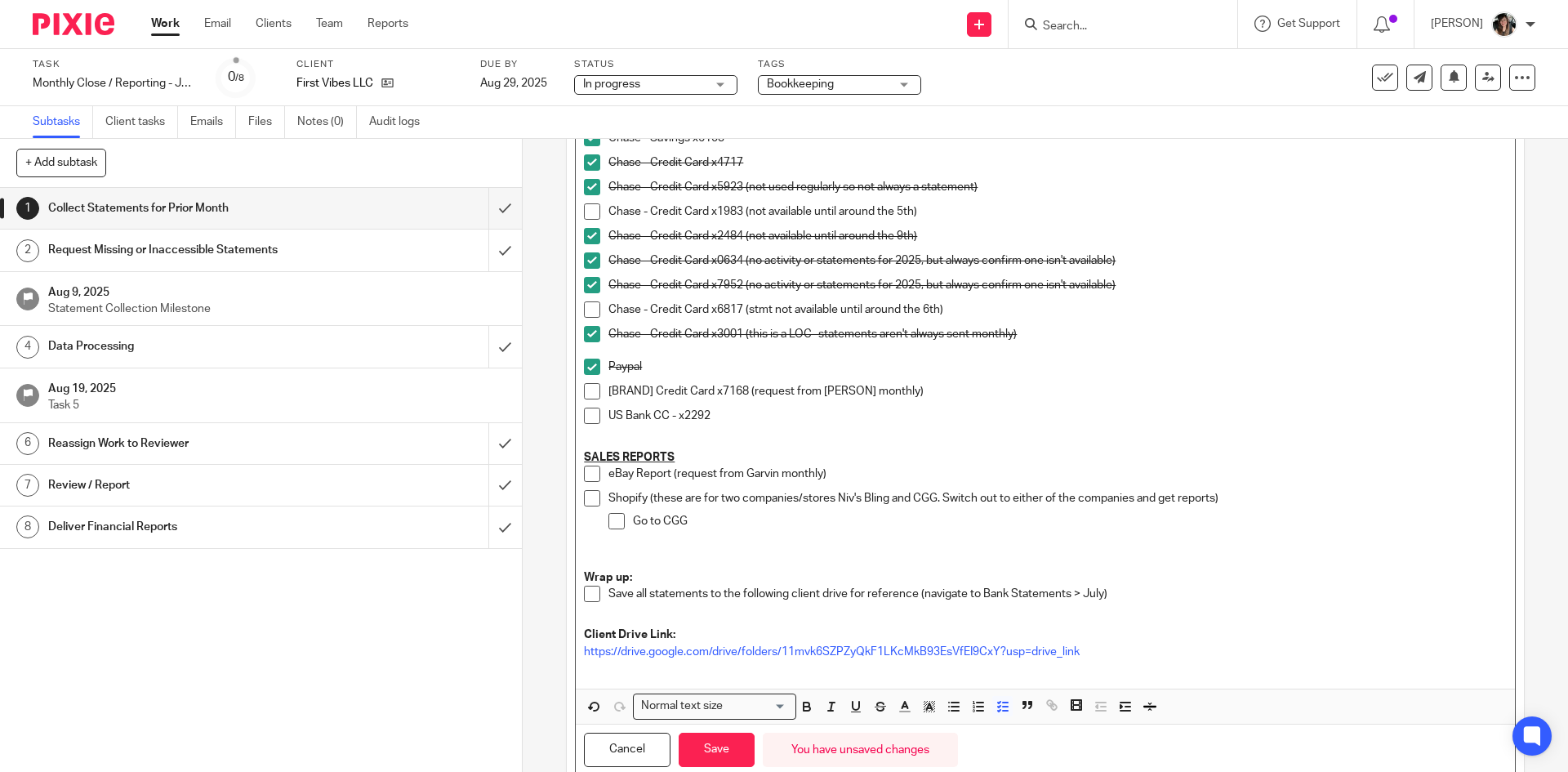 click on "Go to CGG" at bounding box center [1069, 529] 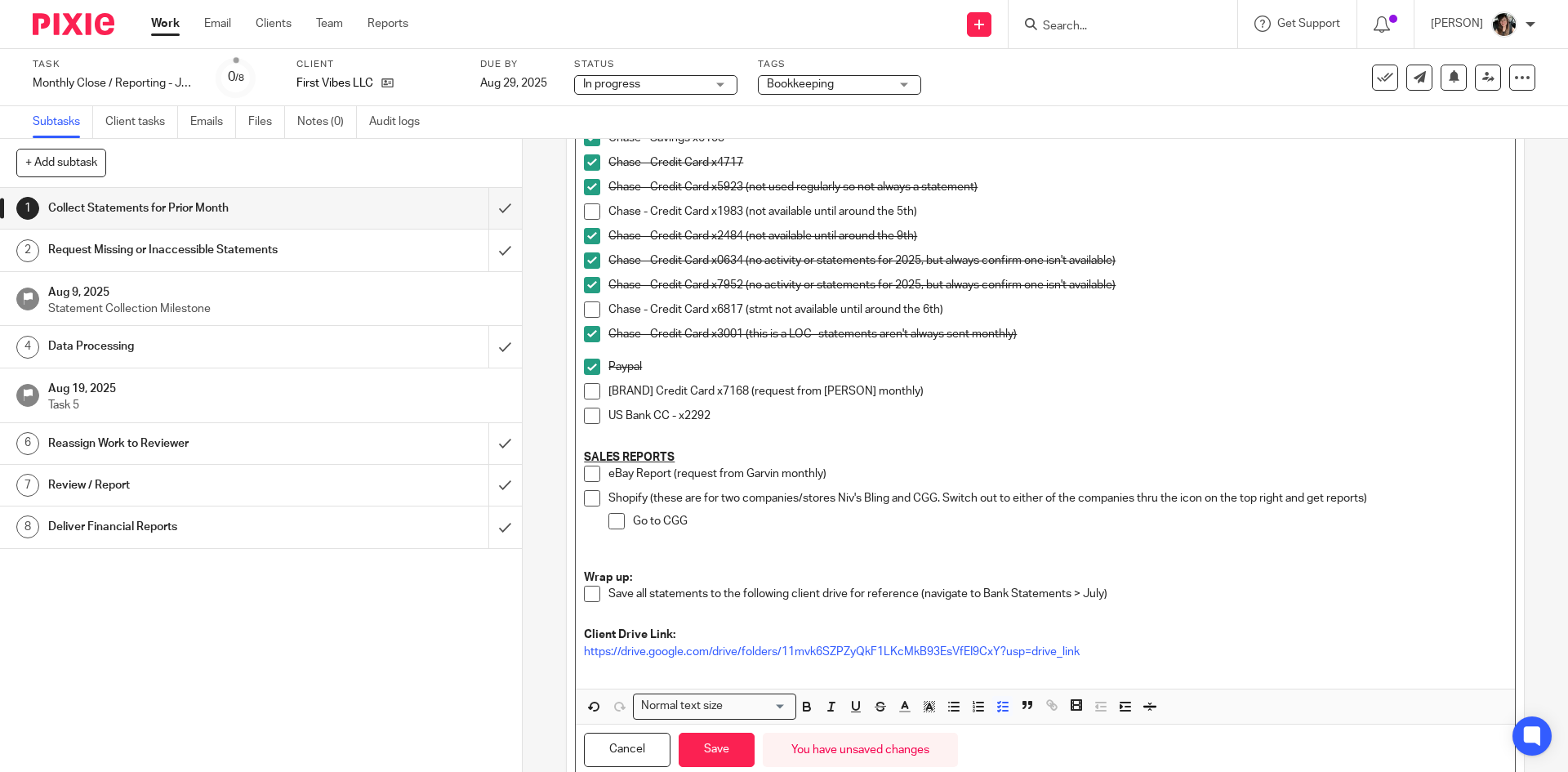 click on "Go to CGG" at bounding box center (1069, 529) 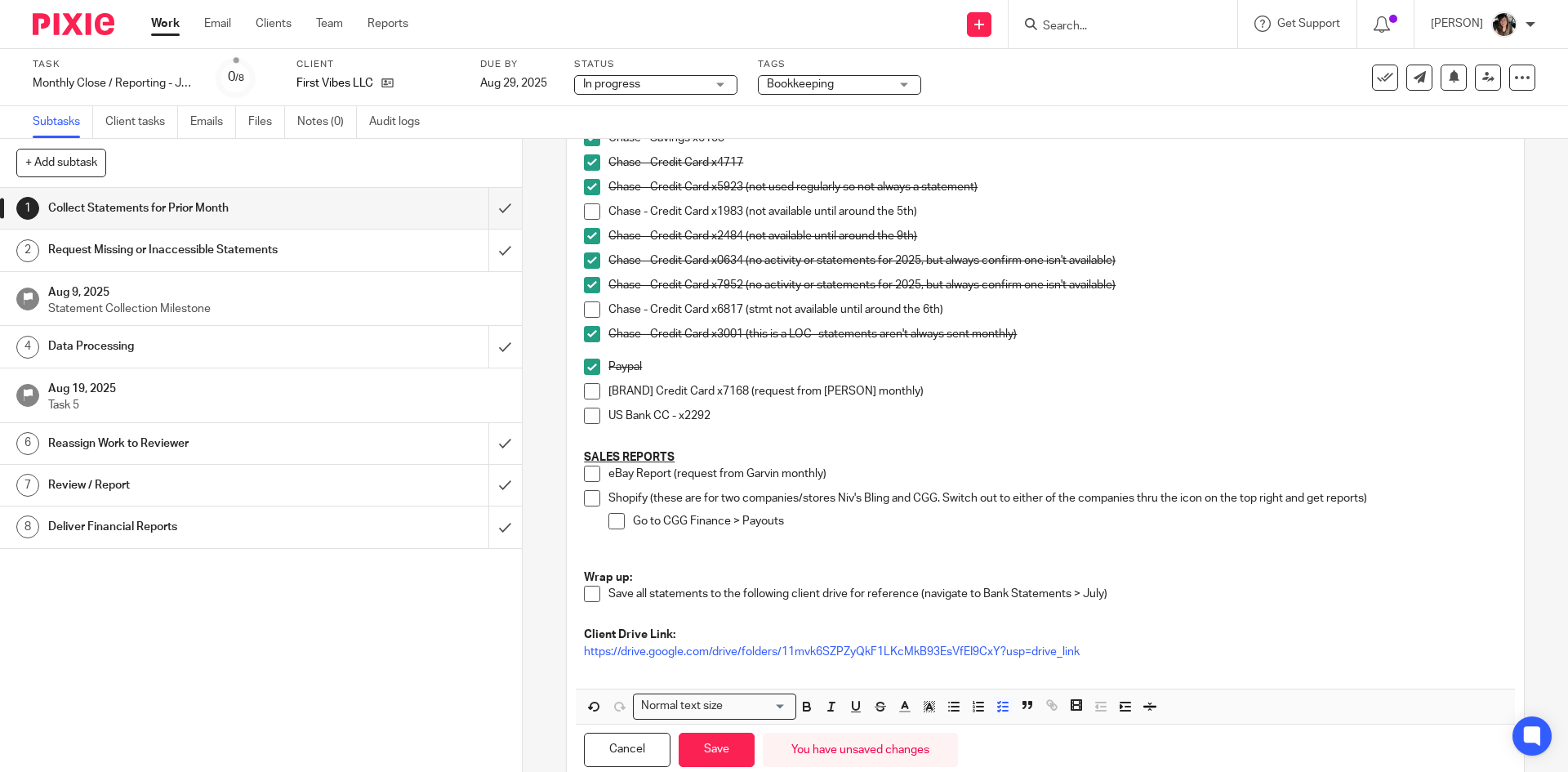 click on "Go to CGG Finance > Payouts" at bounding box center [1069, 529] 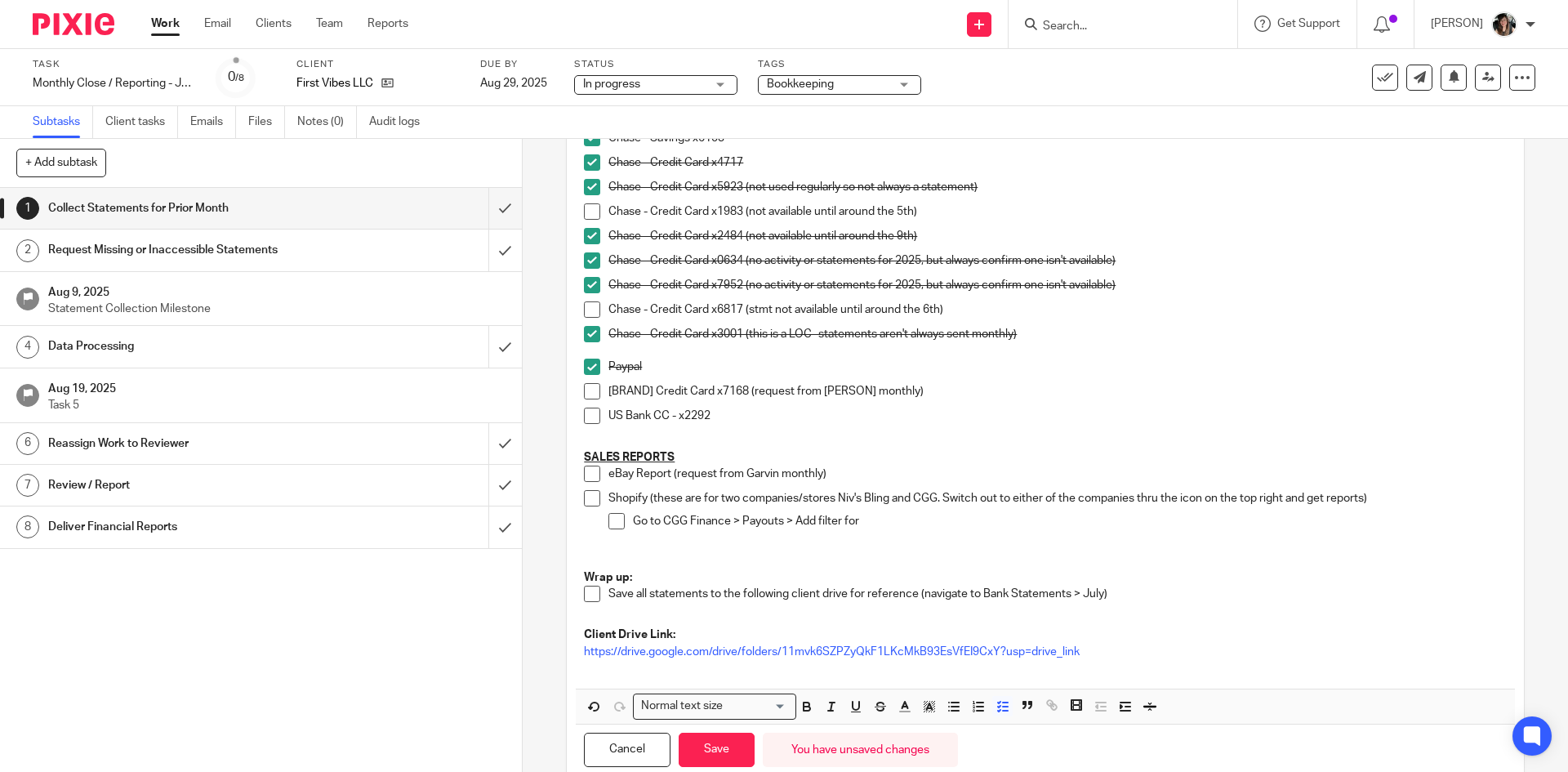 click on "Go to CGG Finance > Payouts > Add filter for" at bounding box center [1069, 529] 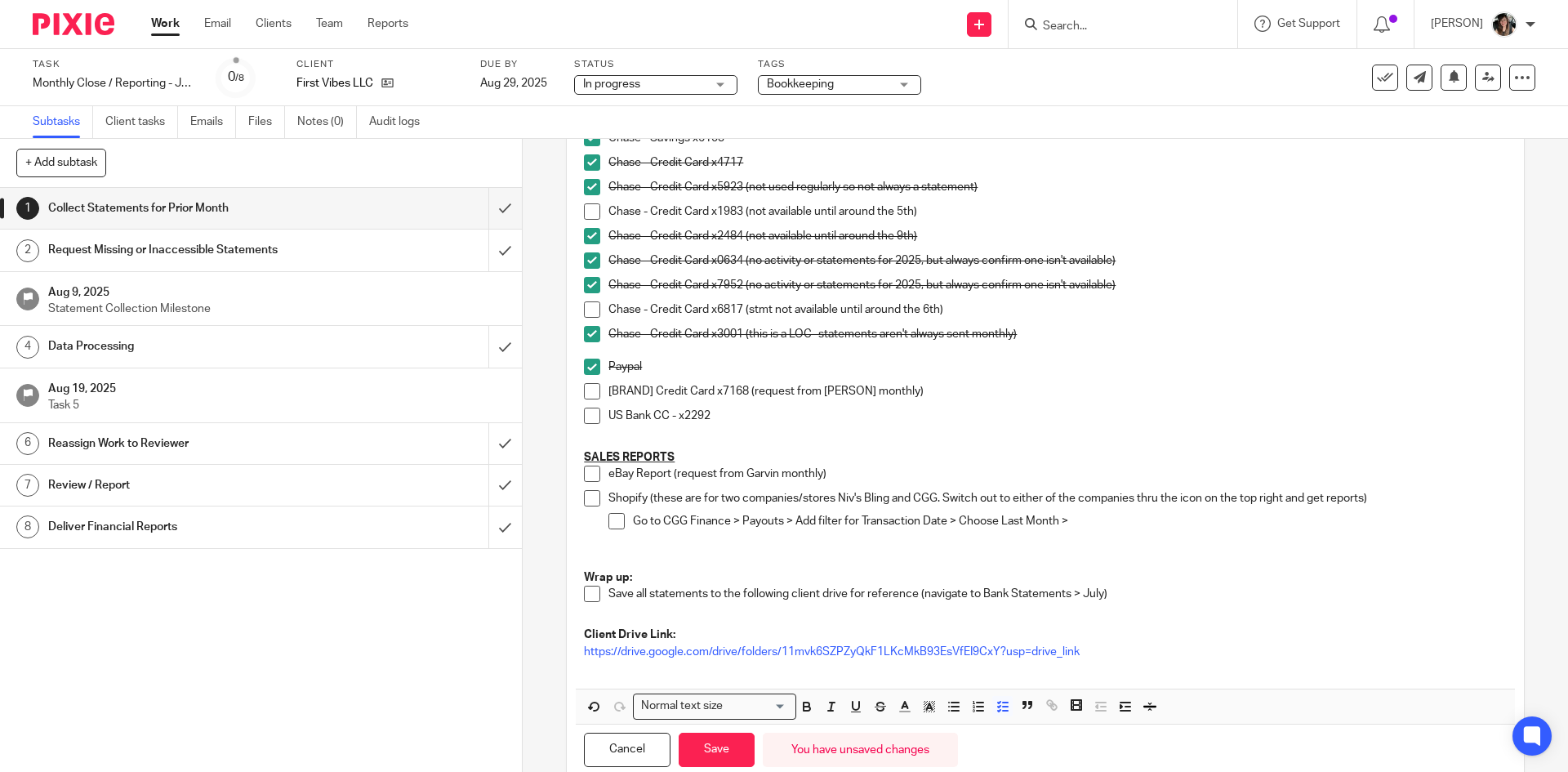 click on "Save all statements to the following client drive for reference (navigate to Bank Statements > July)" at bounding box center (1057, 594) 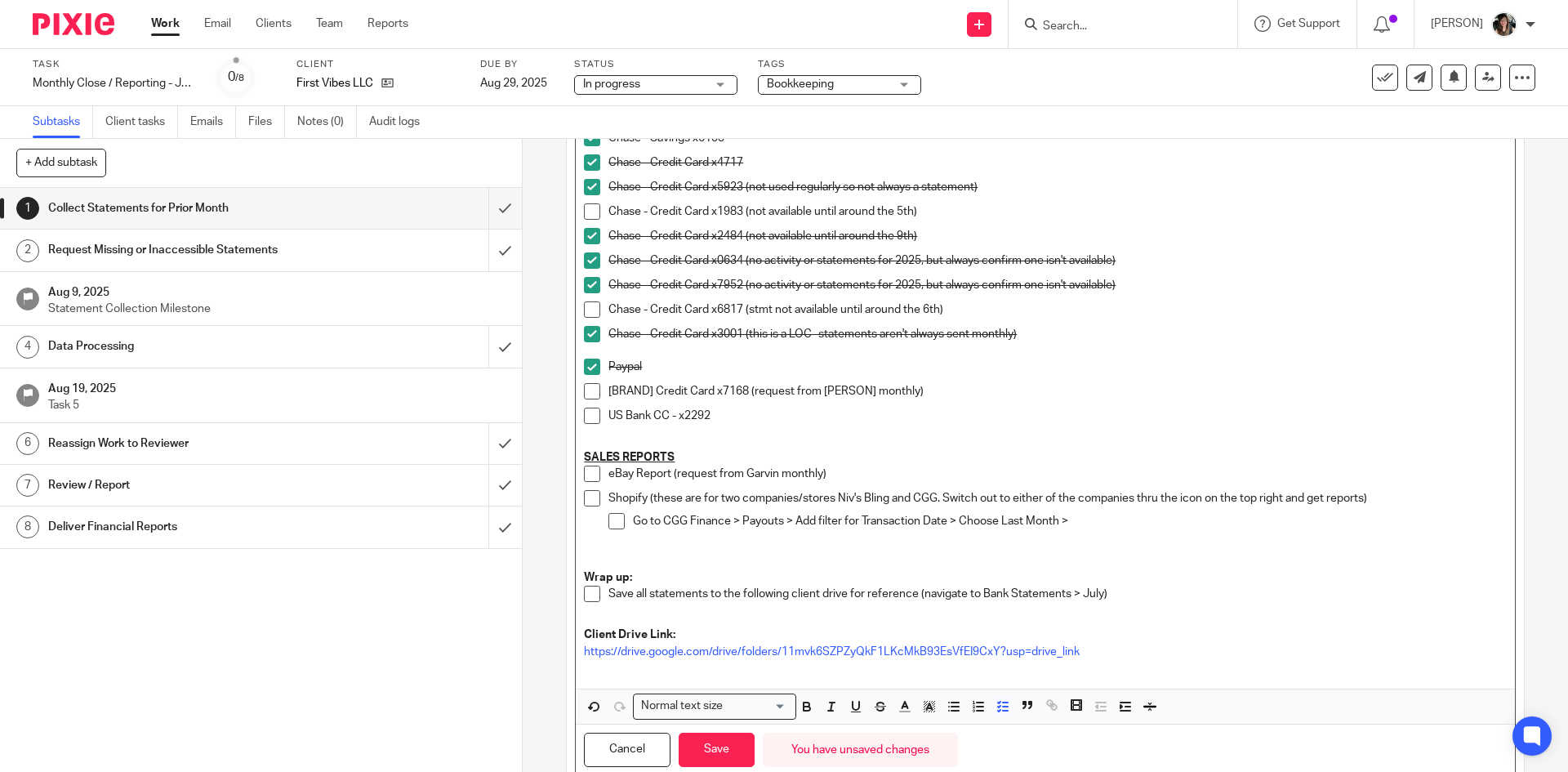 click on "Go to CGG Finance > Payouts > Add filter for Transaction Date > Choose Last Month >" at bounding box center [1069, 529] 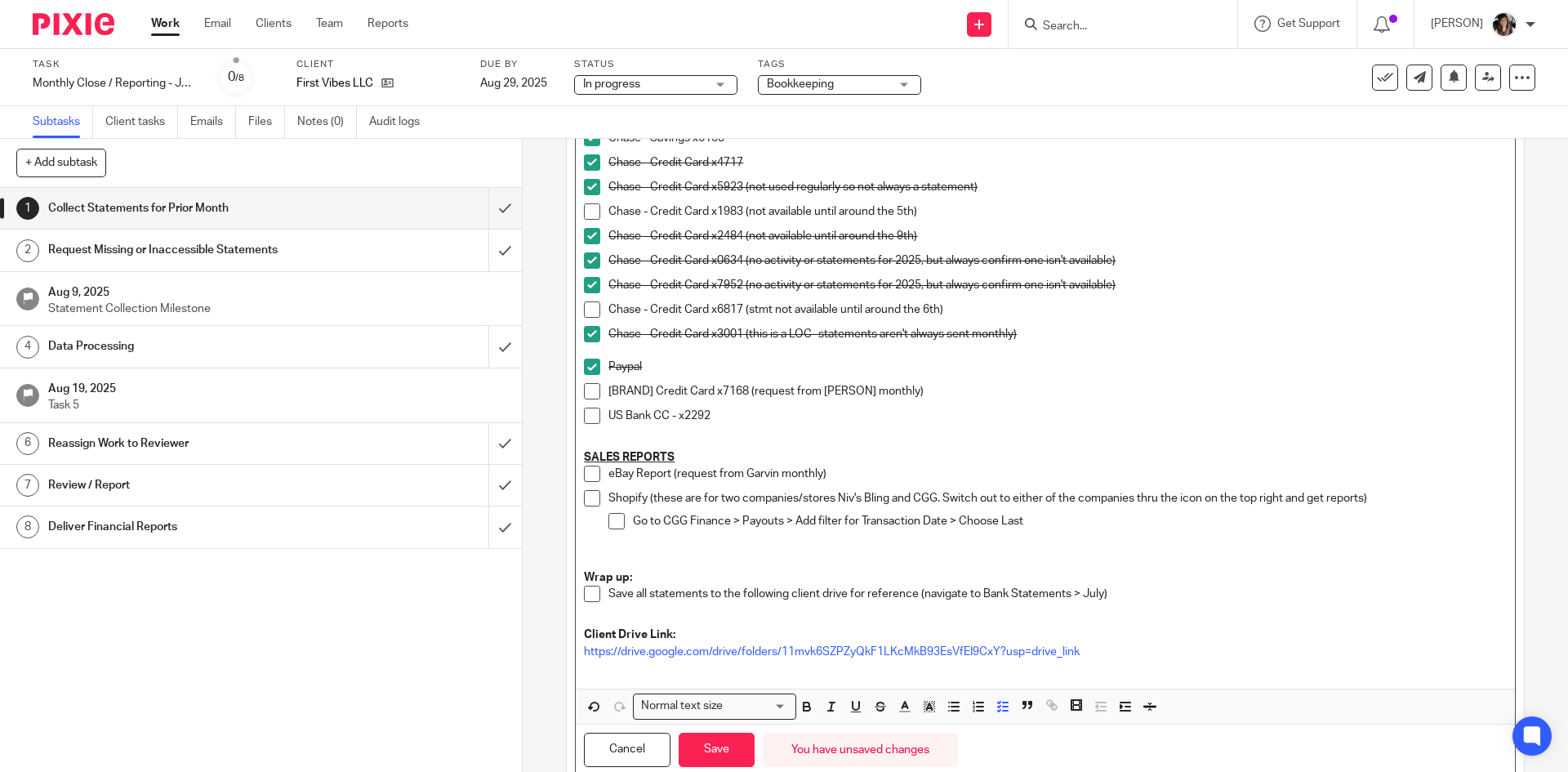 click on "Go to CGG Finance > Payouts > Add filter for Transaction Date > Choose Last" at bounding box center [1069, 529] 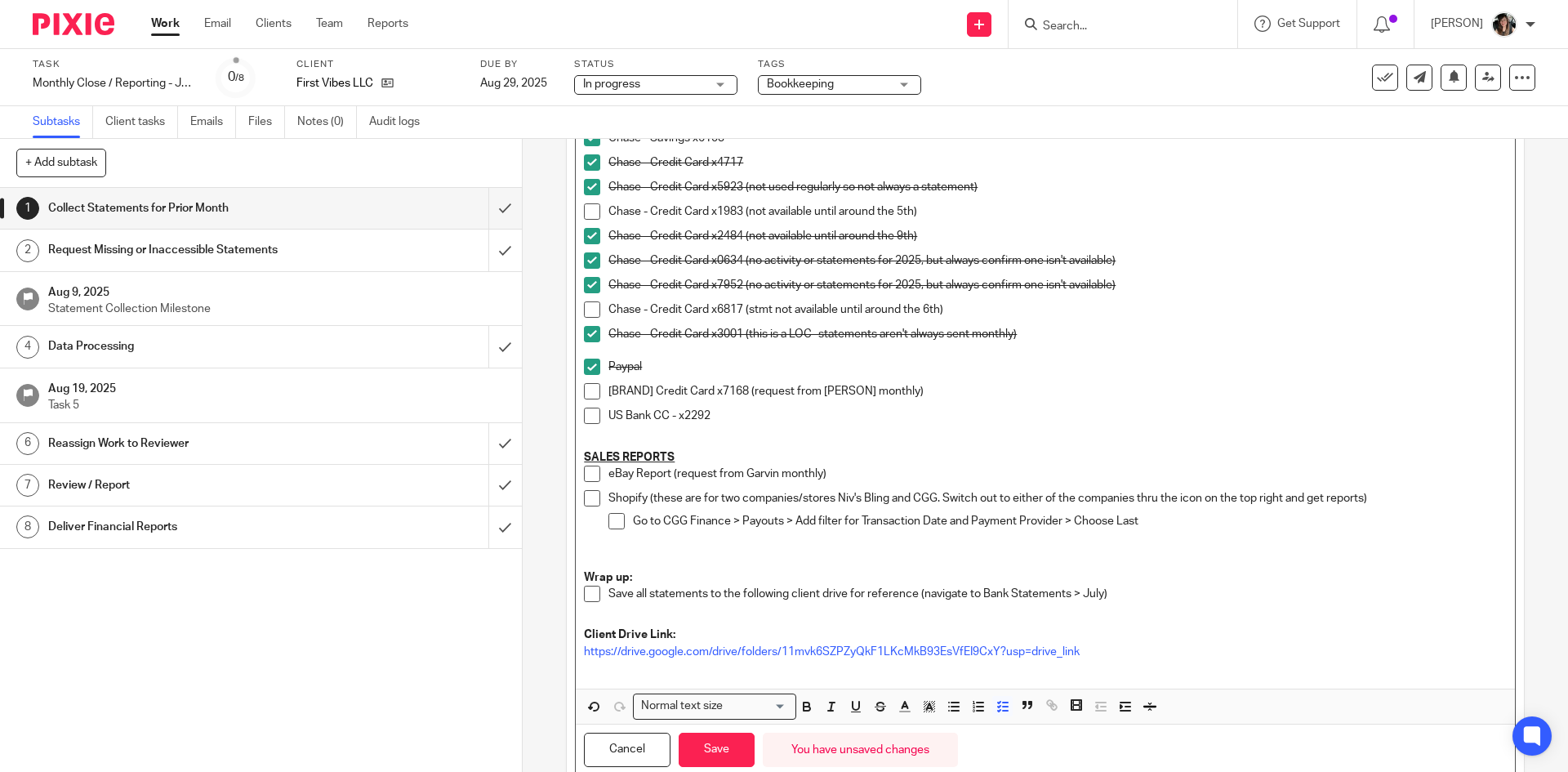 click on "Go to CGG Finance > Payouts > Add filter for Transaction Date and Payment Provider > Choose Last" at bounding box center [1069, 529] 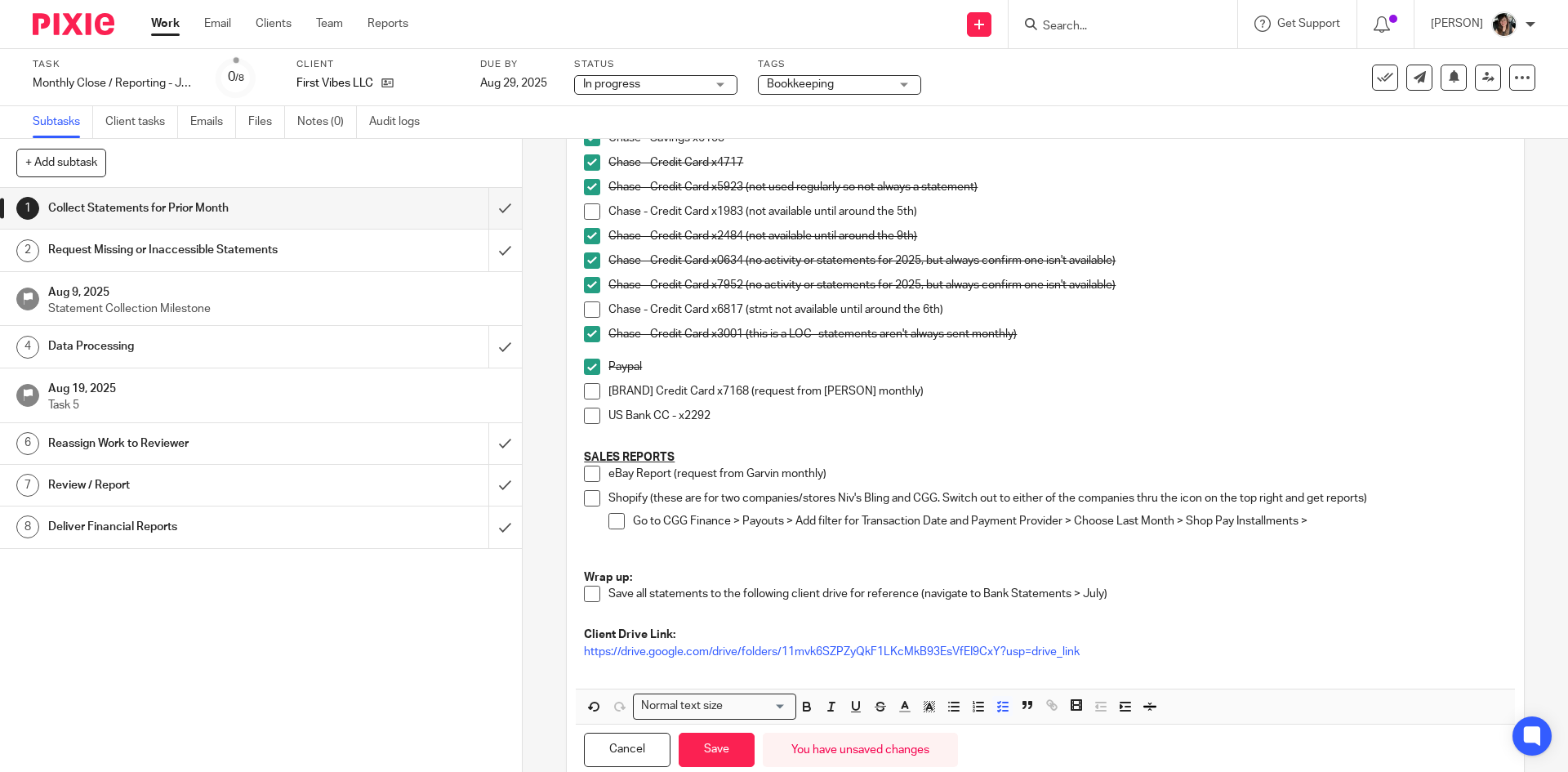 click on "Go to CGG Finance > Payouts > Add filter for Transaction Date and Payment Provider > Choose Last Month > Shop Pay Installments >" at bounding box center (1069, 529) 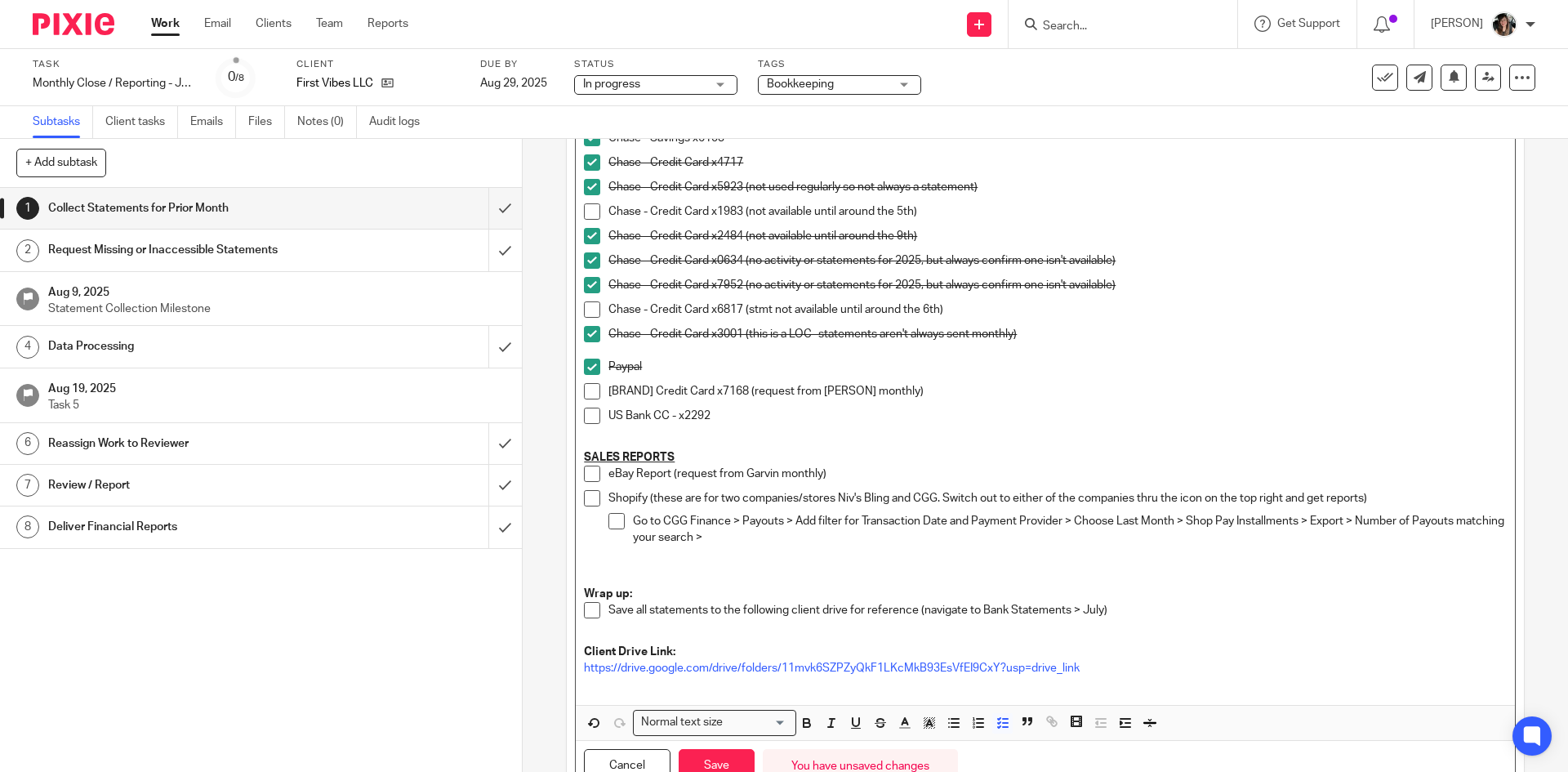 click on "Go to CGG Finance > Payouts > Add filter for Transaction Date and Payment Provider > Choose Last Month > Shop Pay Installments > Export > Number of Payouts matching your search >" at bounding box center (1069, 538) 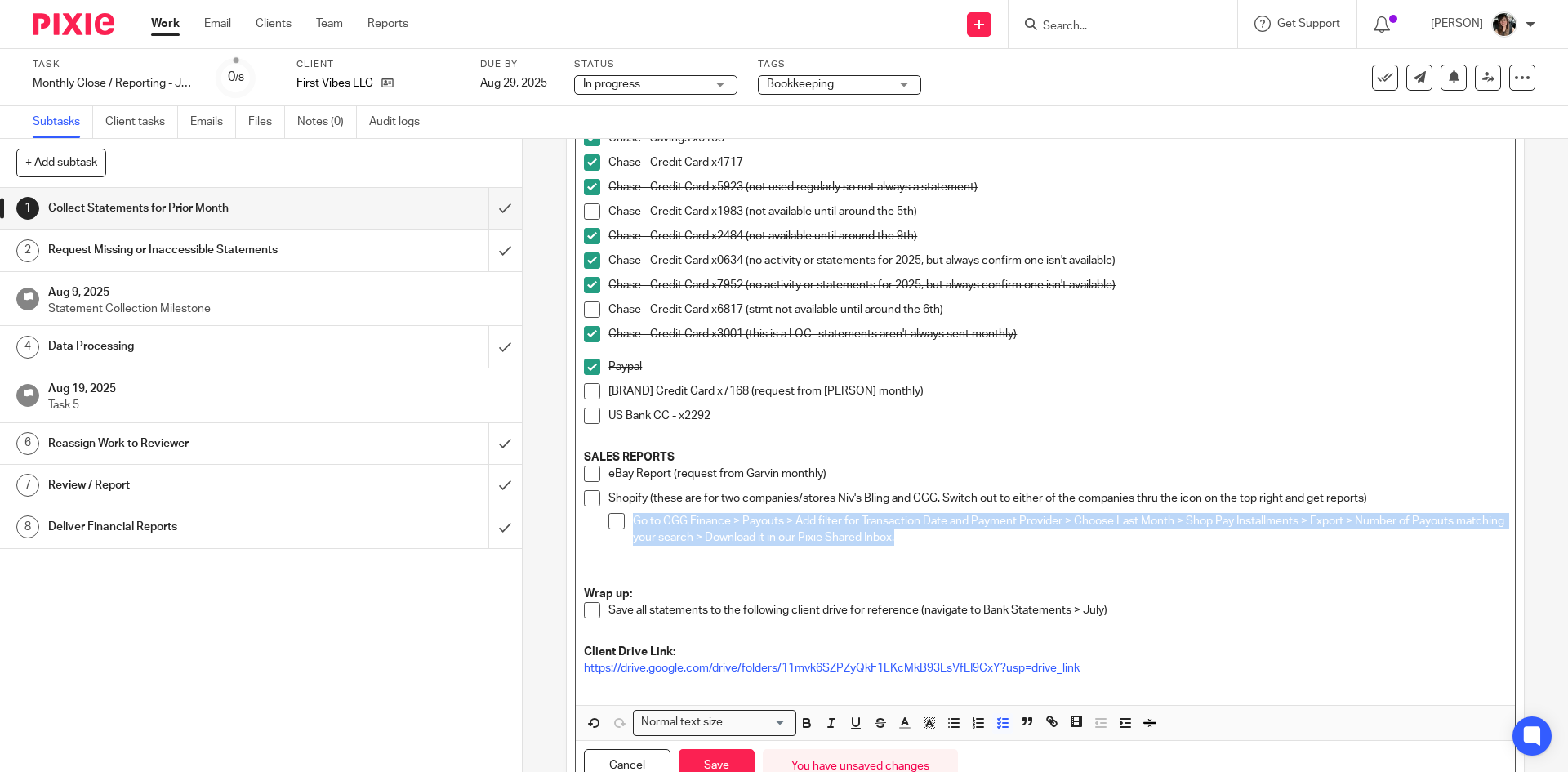 drag, startPoint x: 871, startPoint y: 543, endPoint x: 629, endPoint y: 524, distance: 242.74472 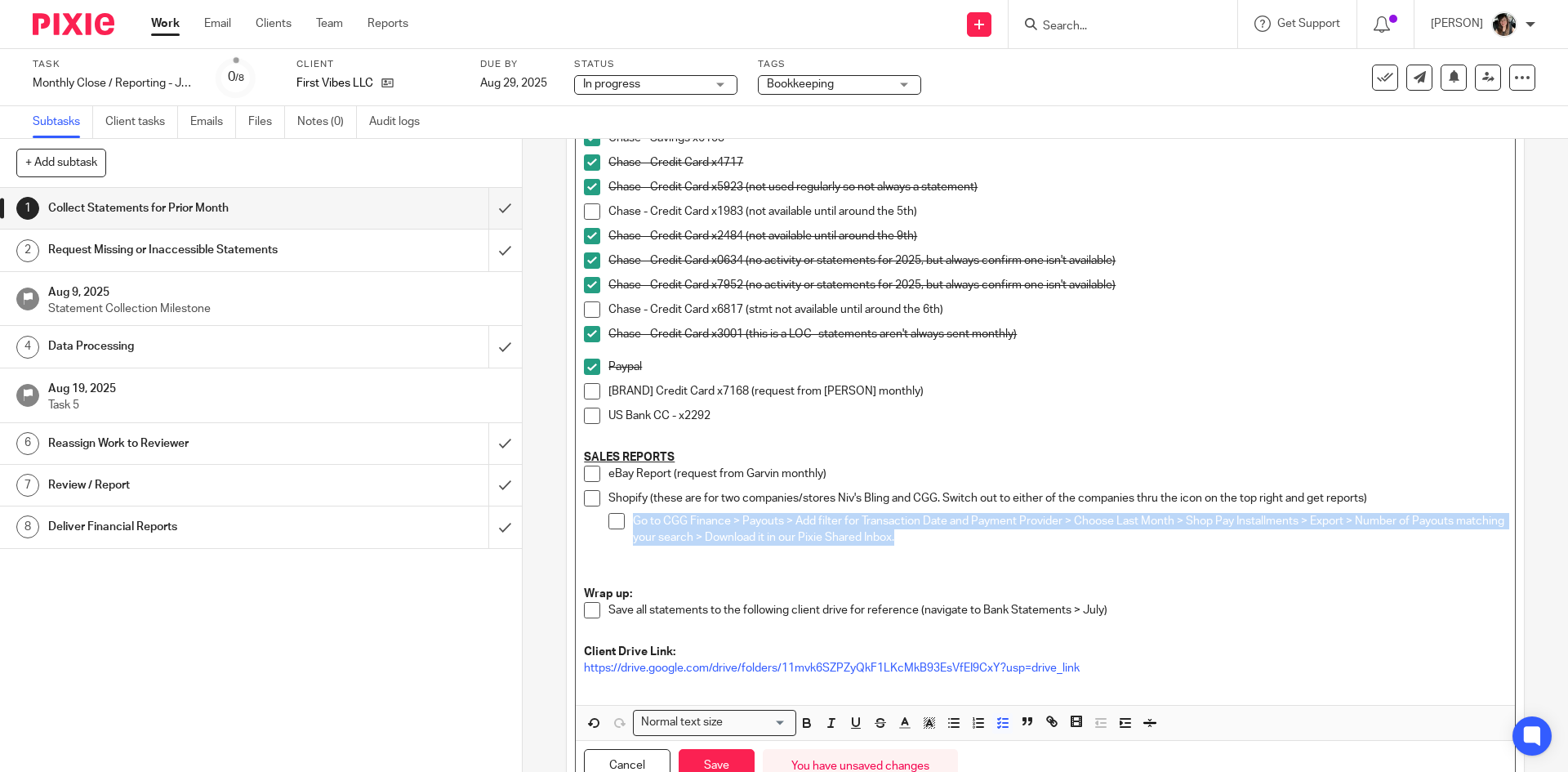 click on "Go to CGG Finance > Payouts > Add filter for Transaction Date and Payment Provider > Choose Last Month > Shop Pay Installments > Export > Number of Payouts matching your search > Download it in our Pixie Shared Inbox." at bounding box center (1069, 538) 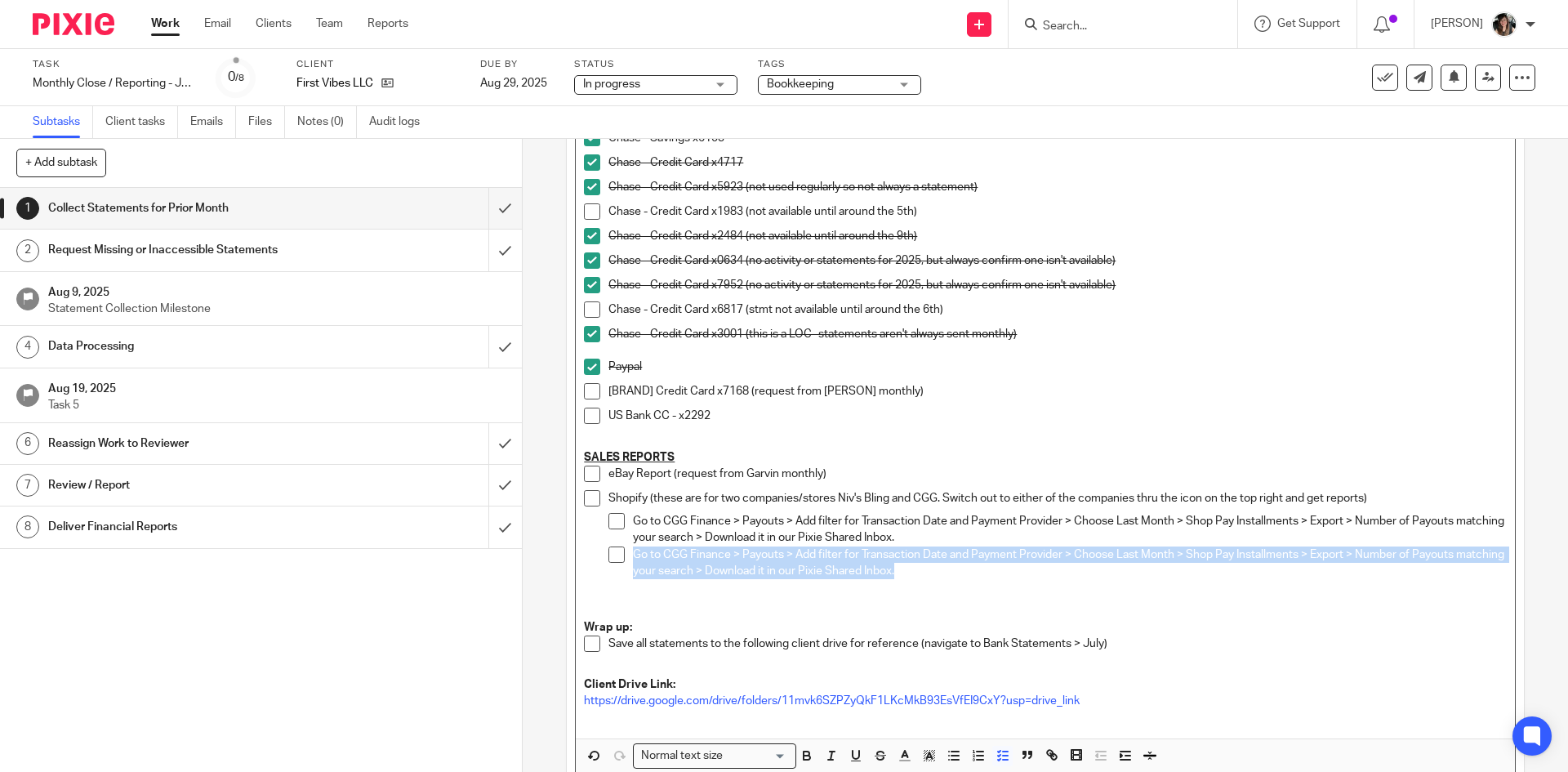 drag, startPoint x: 955, startPoint y: 573, endPoint x: 619, endPoint y: 557, distance: 336.38074 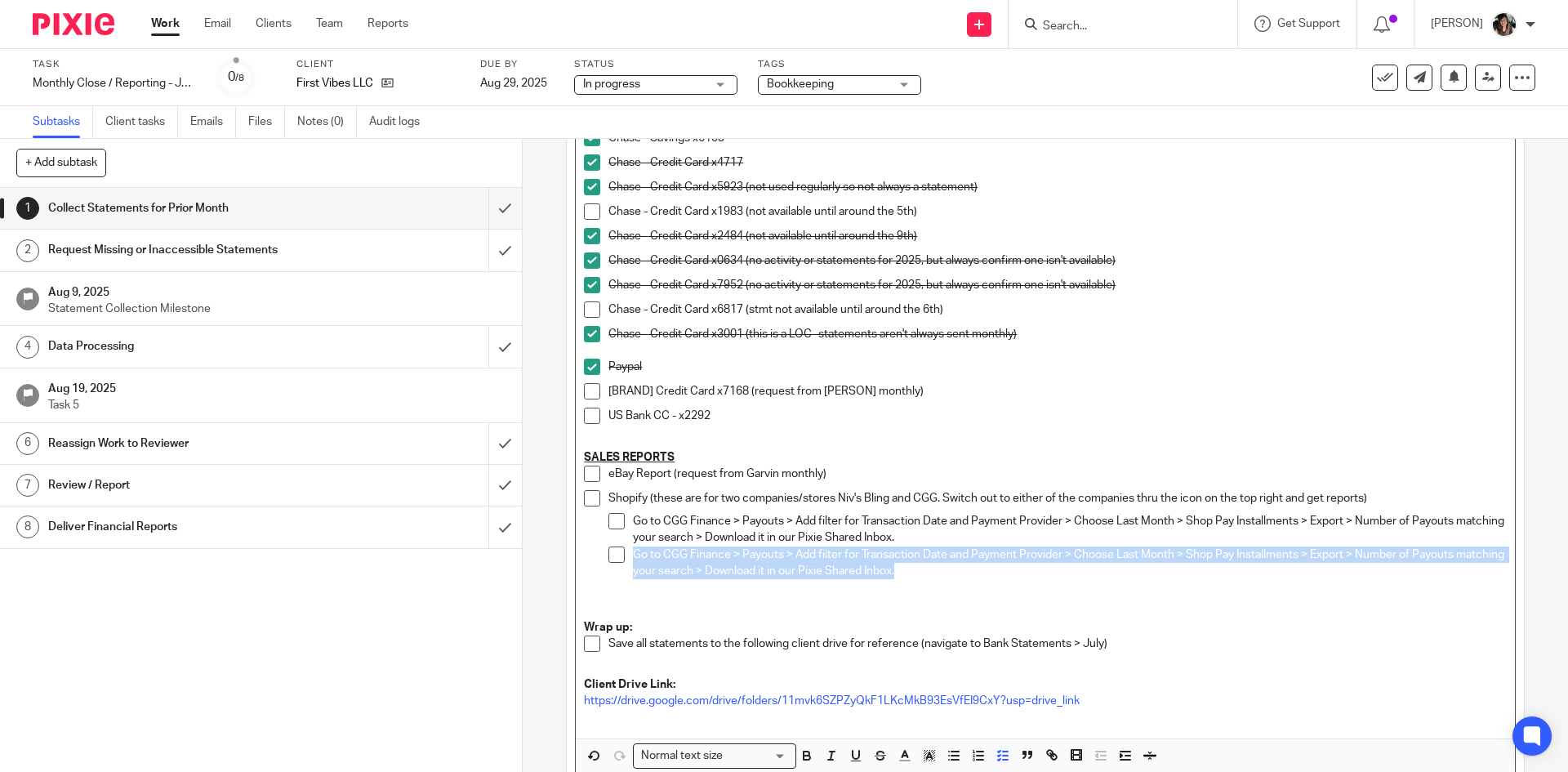 click on "Go to CGG Finance > Payouts > Add filter for Transaction Date and Payment Provider > Choose Last Month > Shop Pay Installments > Export > Number of Payouts matching your search > Download it in our Pixie Shared Inbox." at bounding box center [1057, 579] 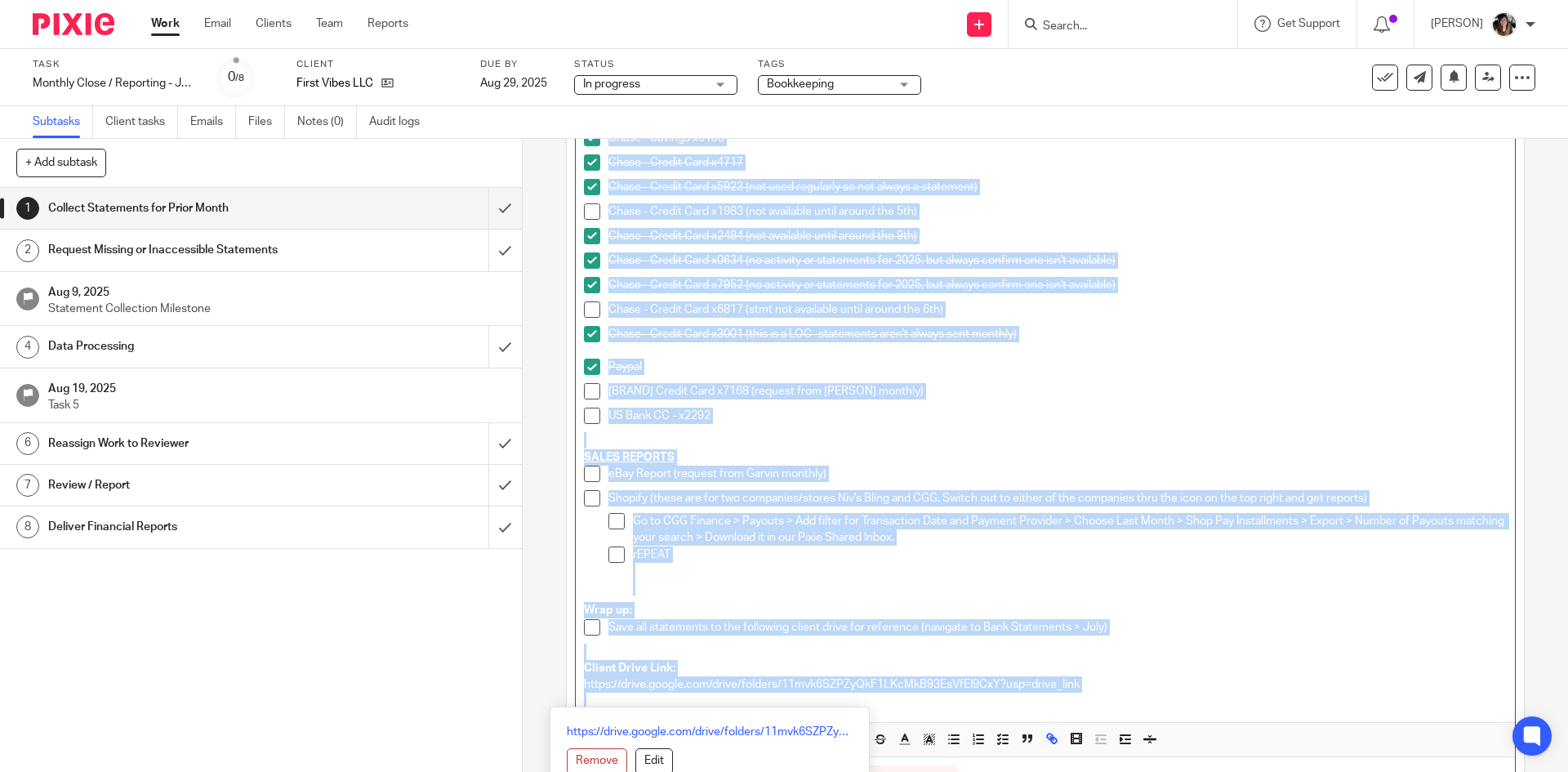click on "rEPEAT" at bounding box center (1069, 563) 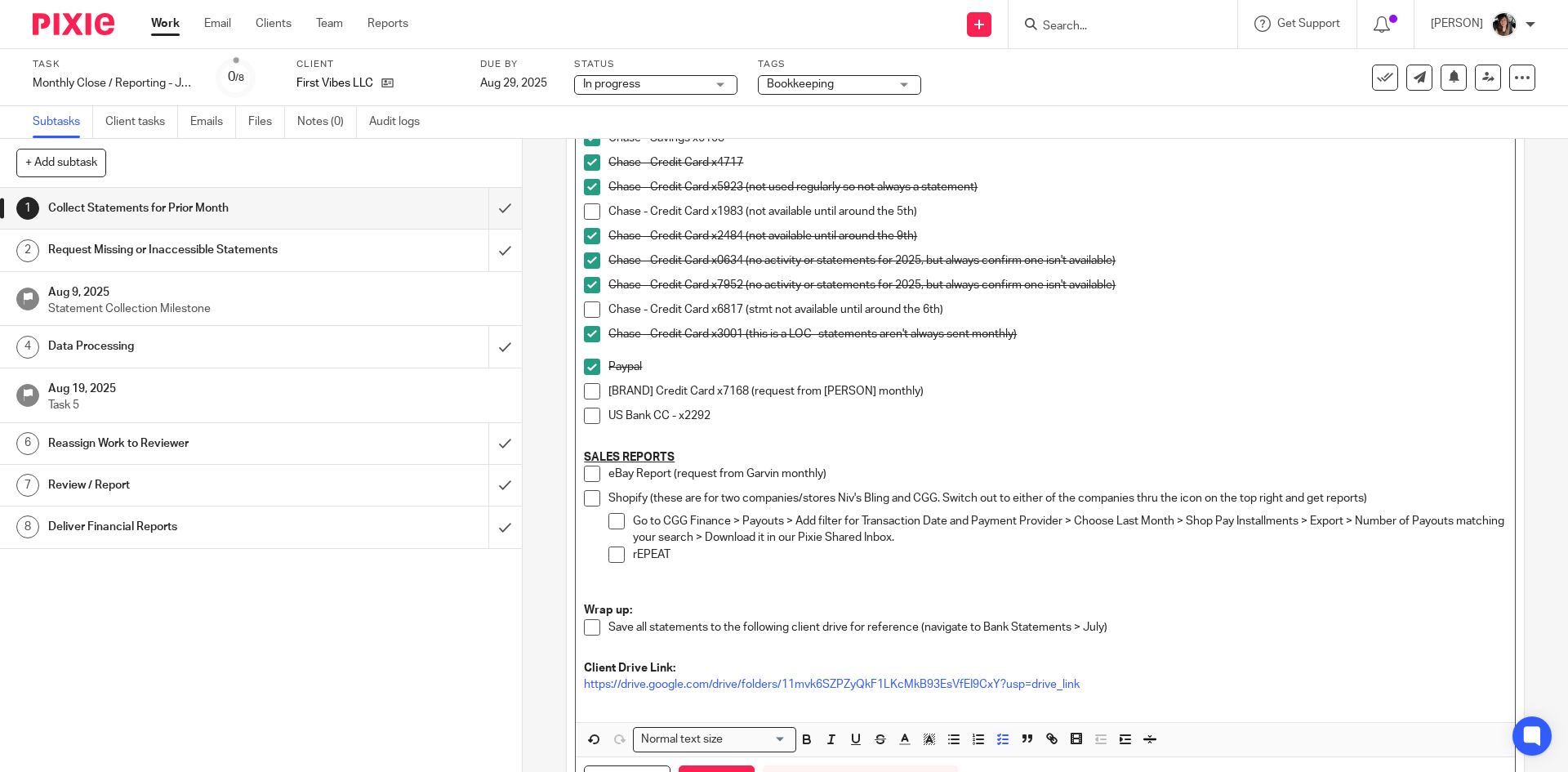 drag, startPoint x: 679, startPoint y: 557, endPoint x: 629, endPoint y: 558, distance: 50.009999 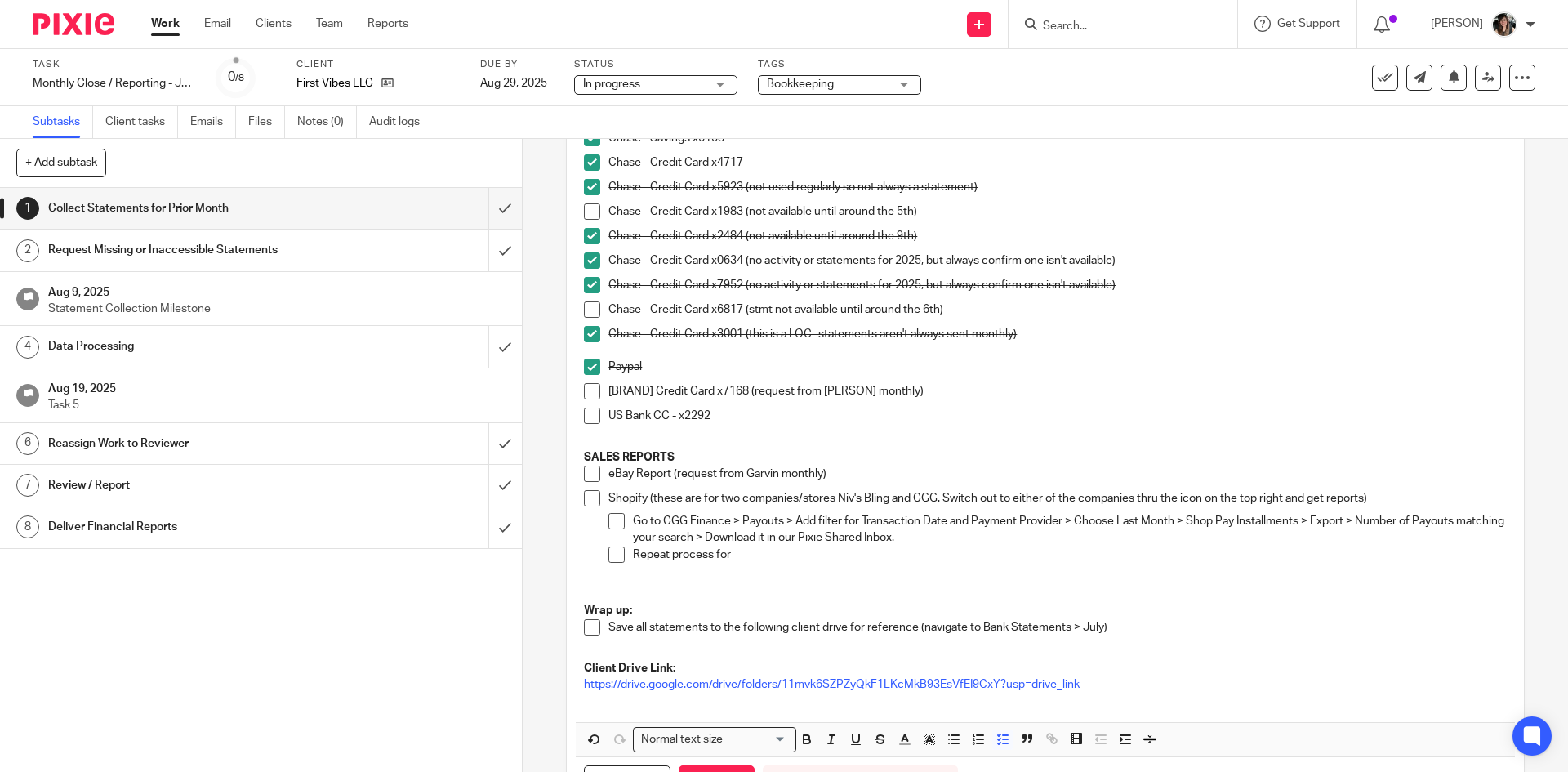 click on "Repeat process for" at bounding box center [1069, 563] 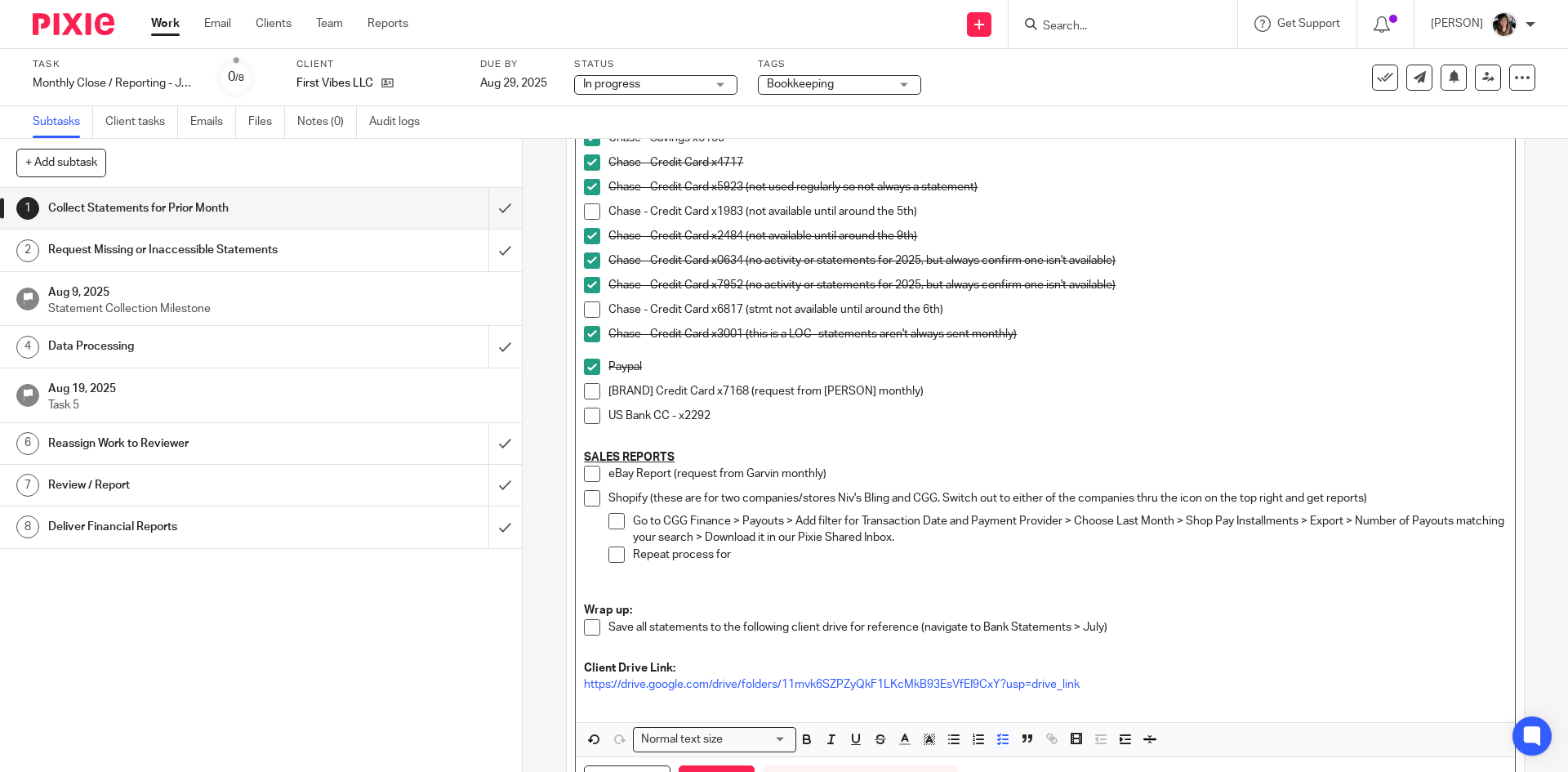 click on "Repeat process for" at bounding box center (1069, 563) 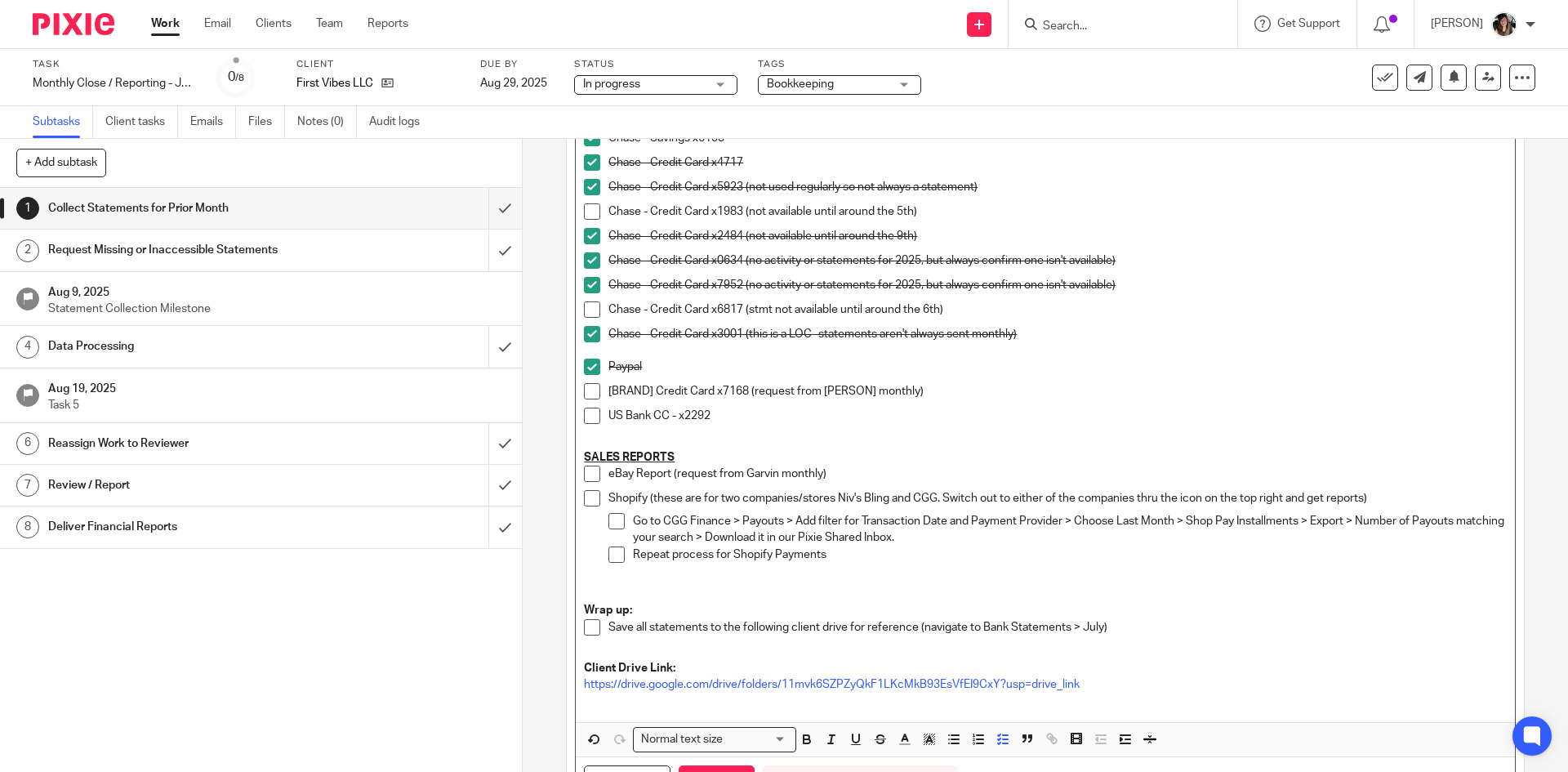 click on "Repeat process for Shopify Payments" at bounding box center [1069, 563] 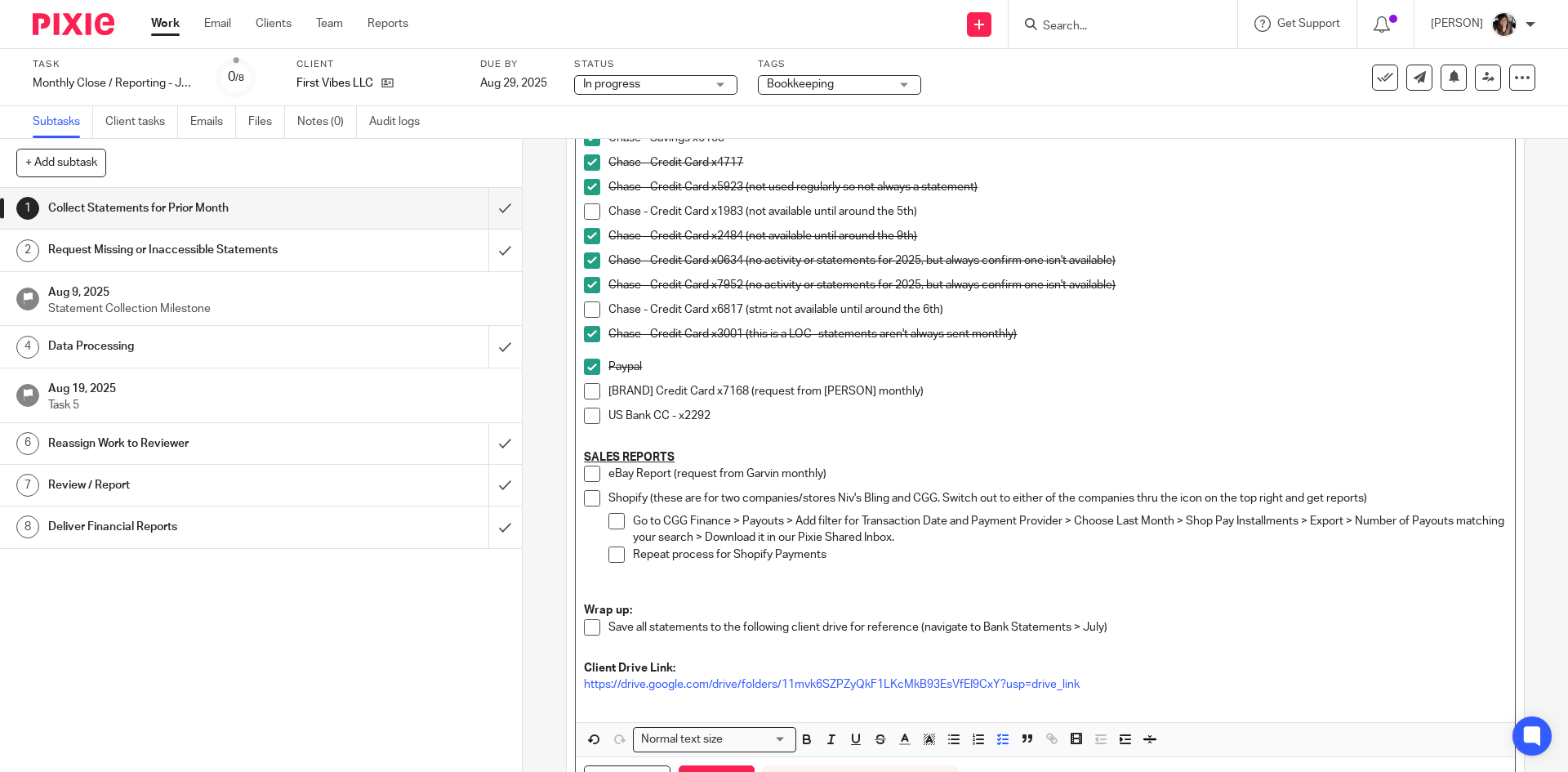 click on "Shopify (these are for two companies/stores Niv's Bling and CGG. Switch out to either of the companies thru the icon on the top right and get reports)" at bounding box center [1057, 498] 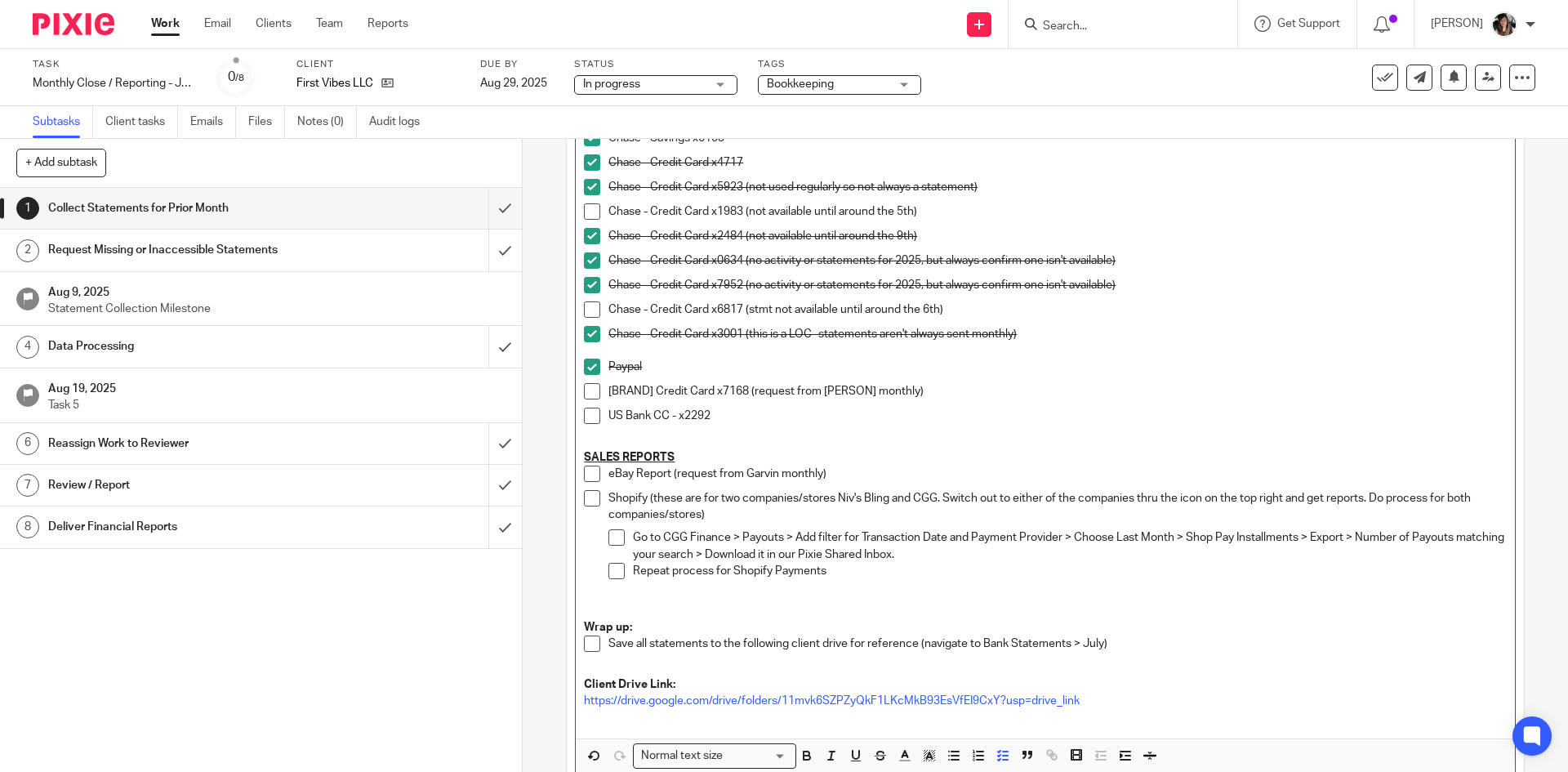 click at bounding box center (1069, 604) 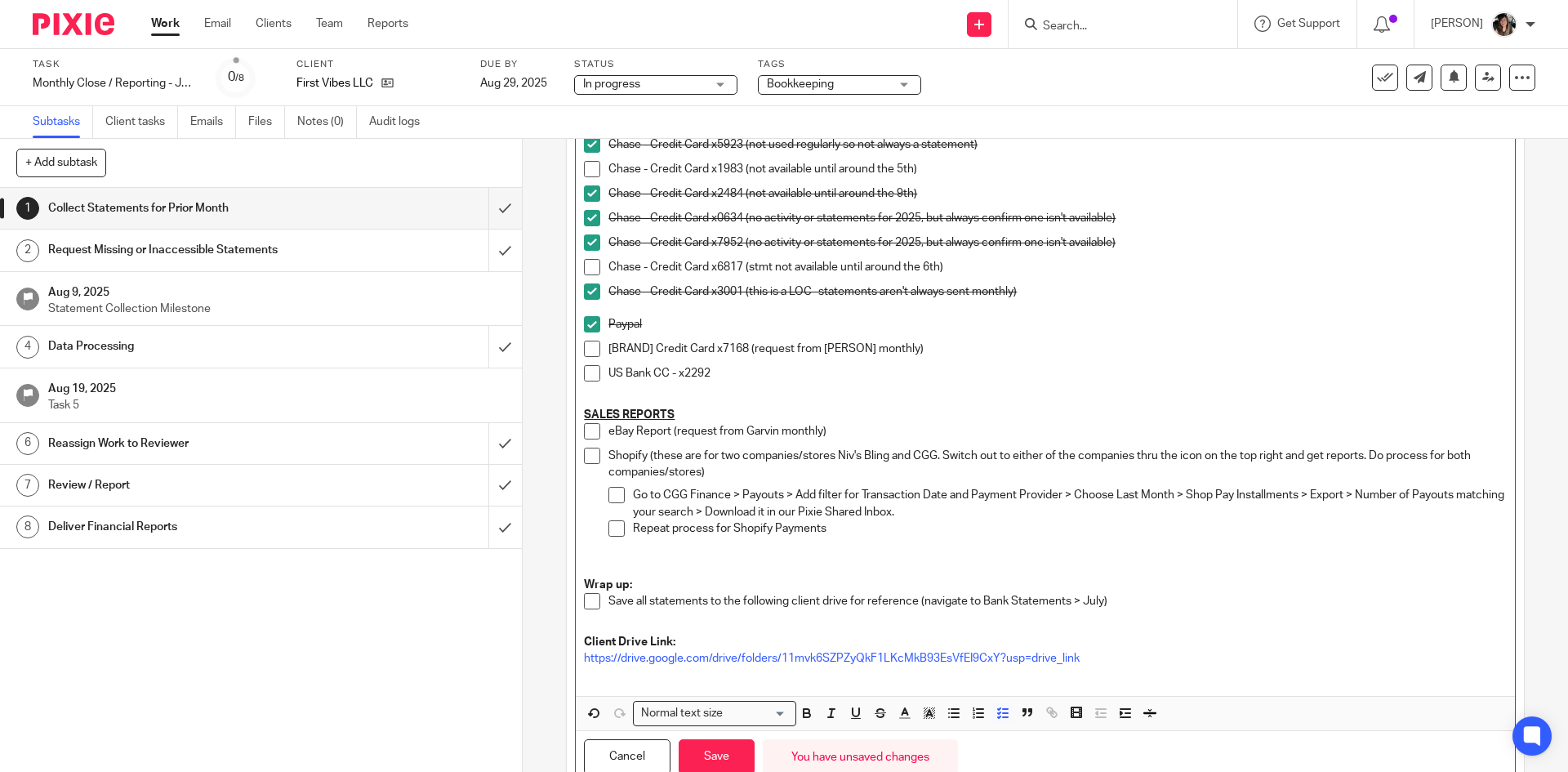 scroll, scrollTop: 500, scrollLeft: 0, axis: vertical 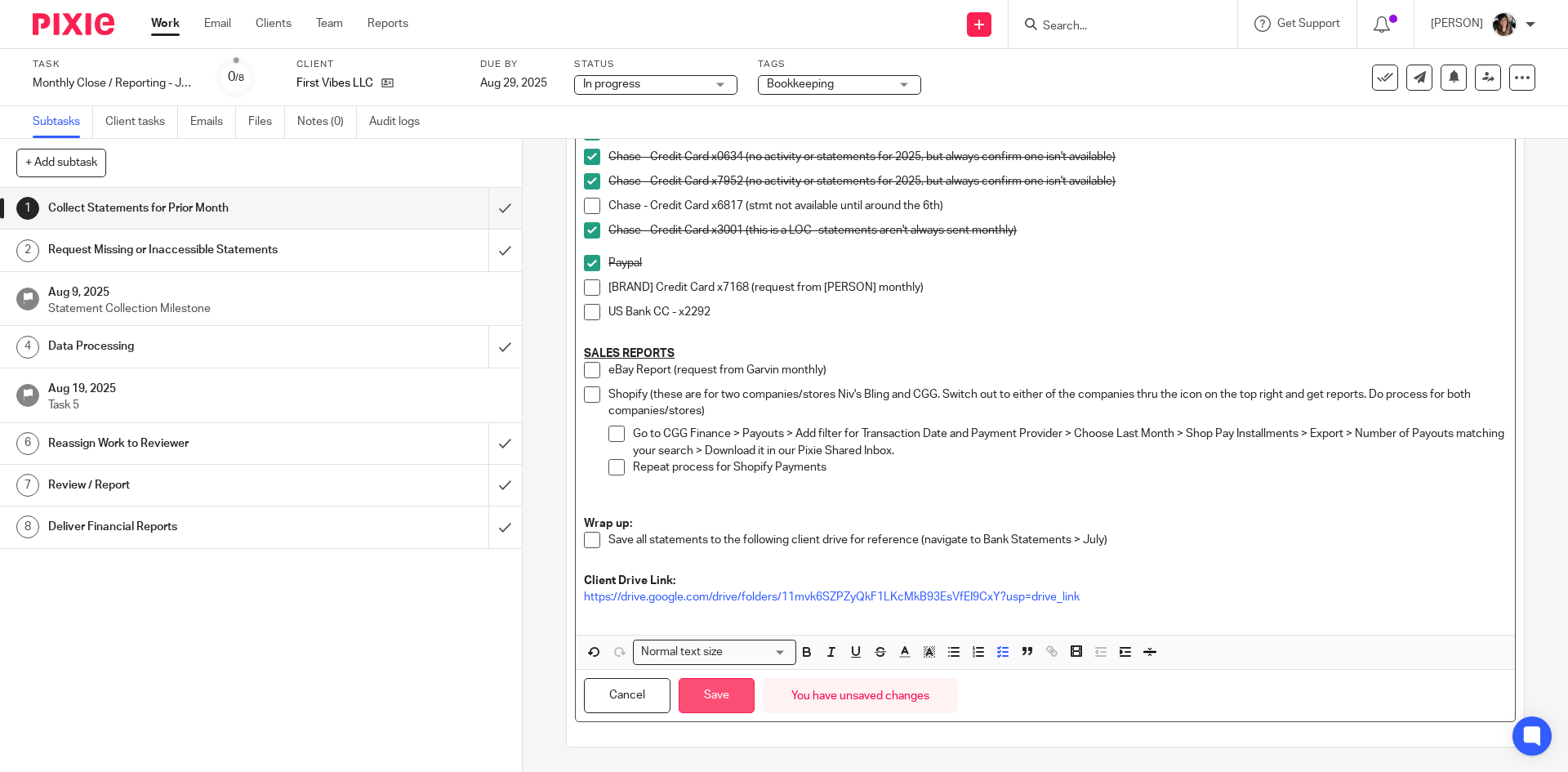 click on "Save" at bounding box center (716, 695) 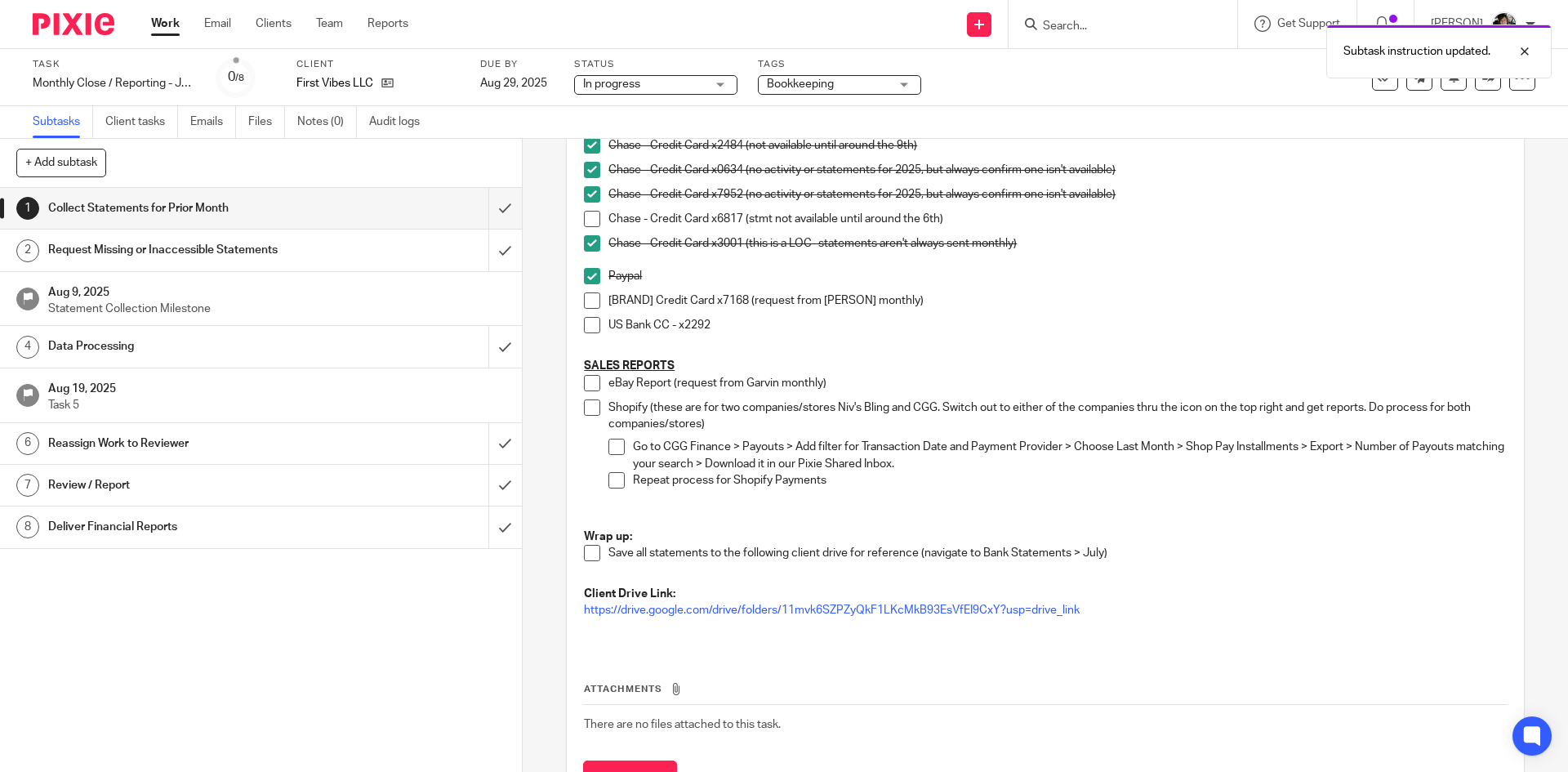 scroll, scrollTop: 513, scrollLeft: 0, axis: vertical 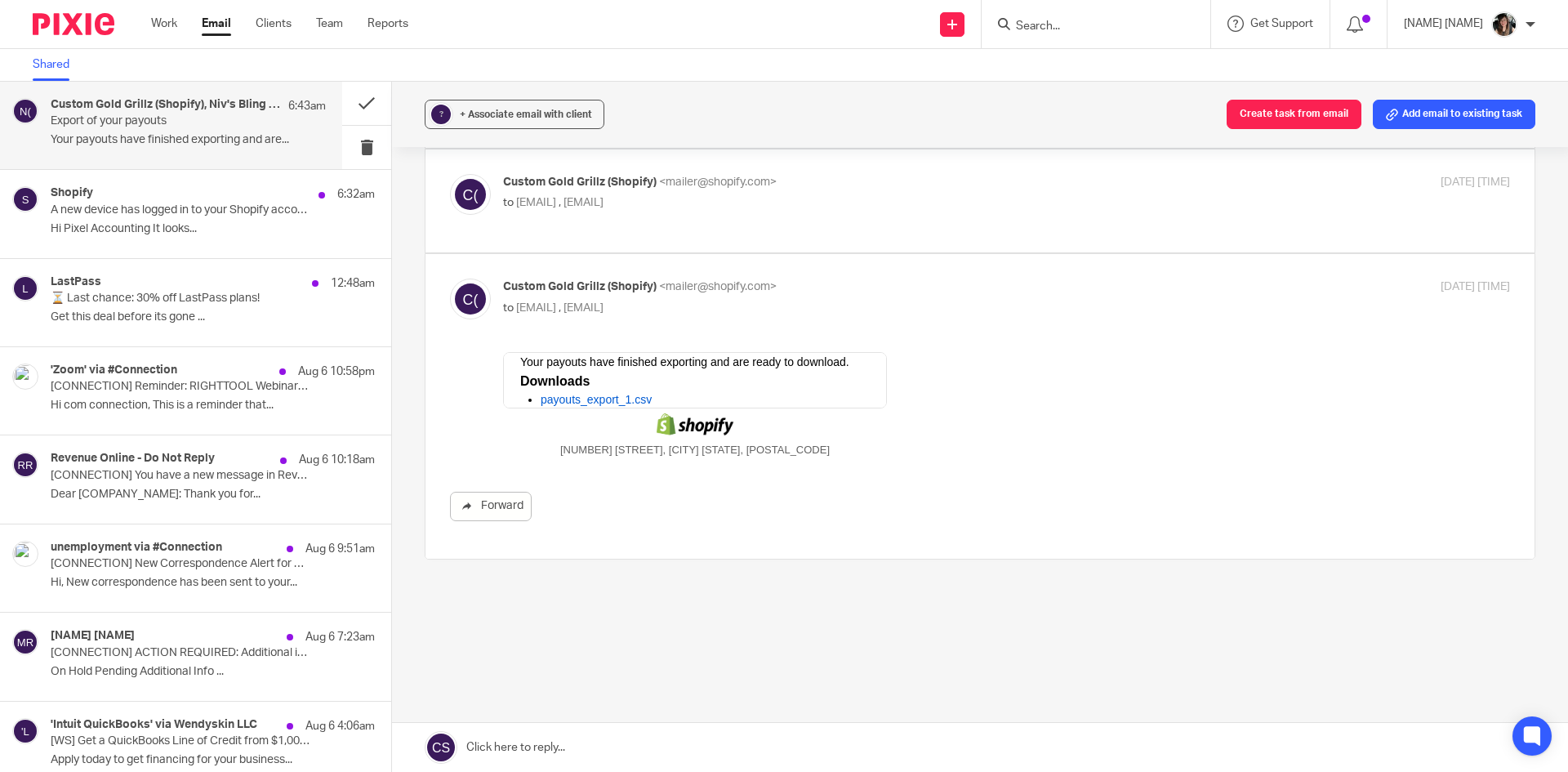 click on "payouts_export_1.csv" at bounding box center [596, 399] 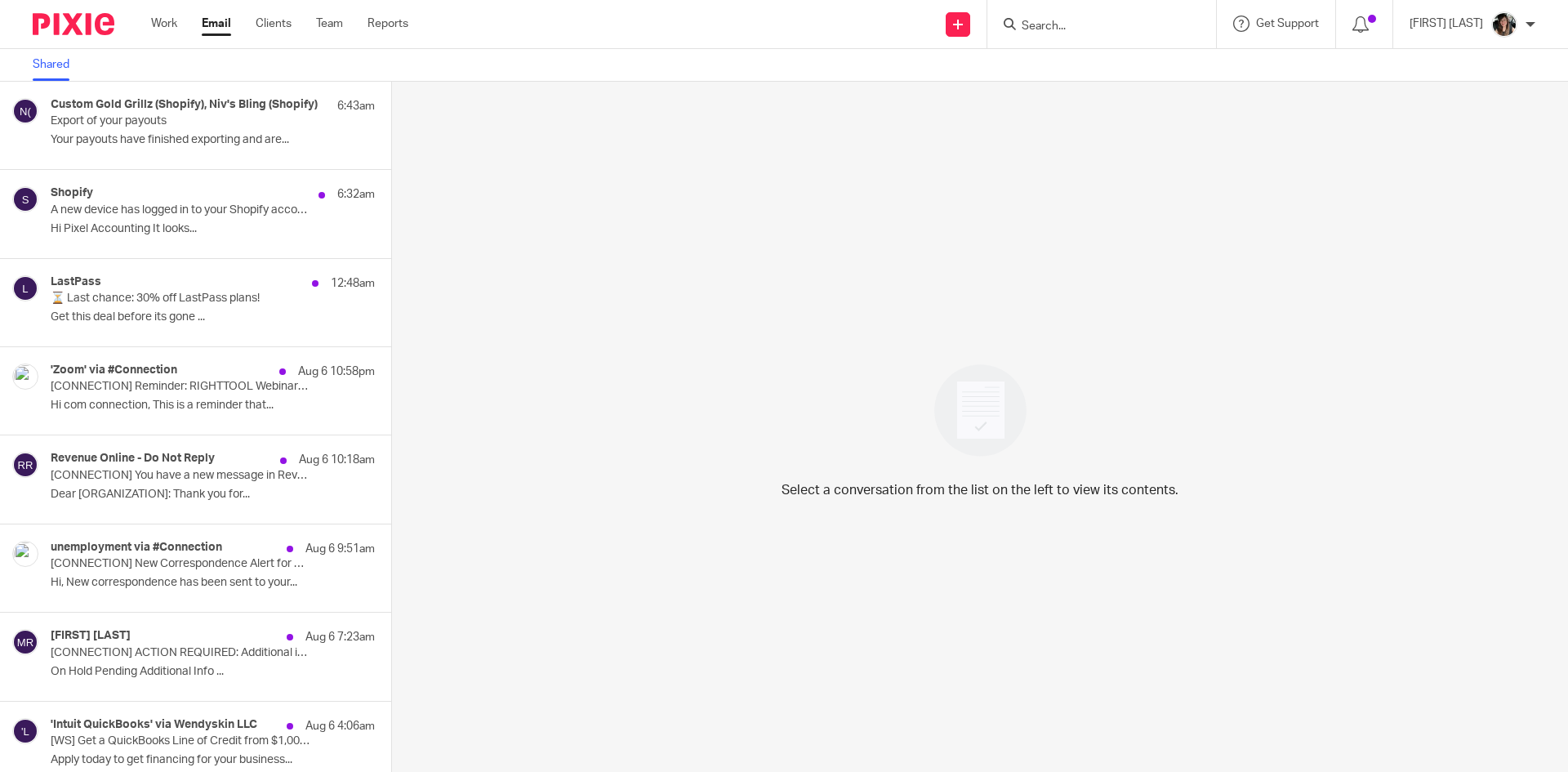 scroll, scrollTop: 0, scrollLeft: 0, axis: both 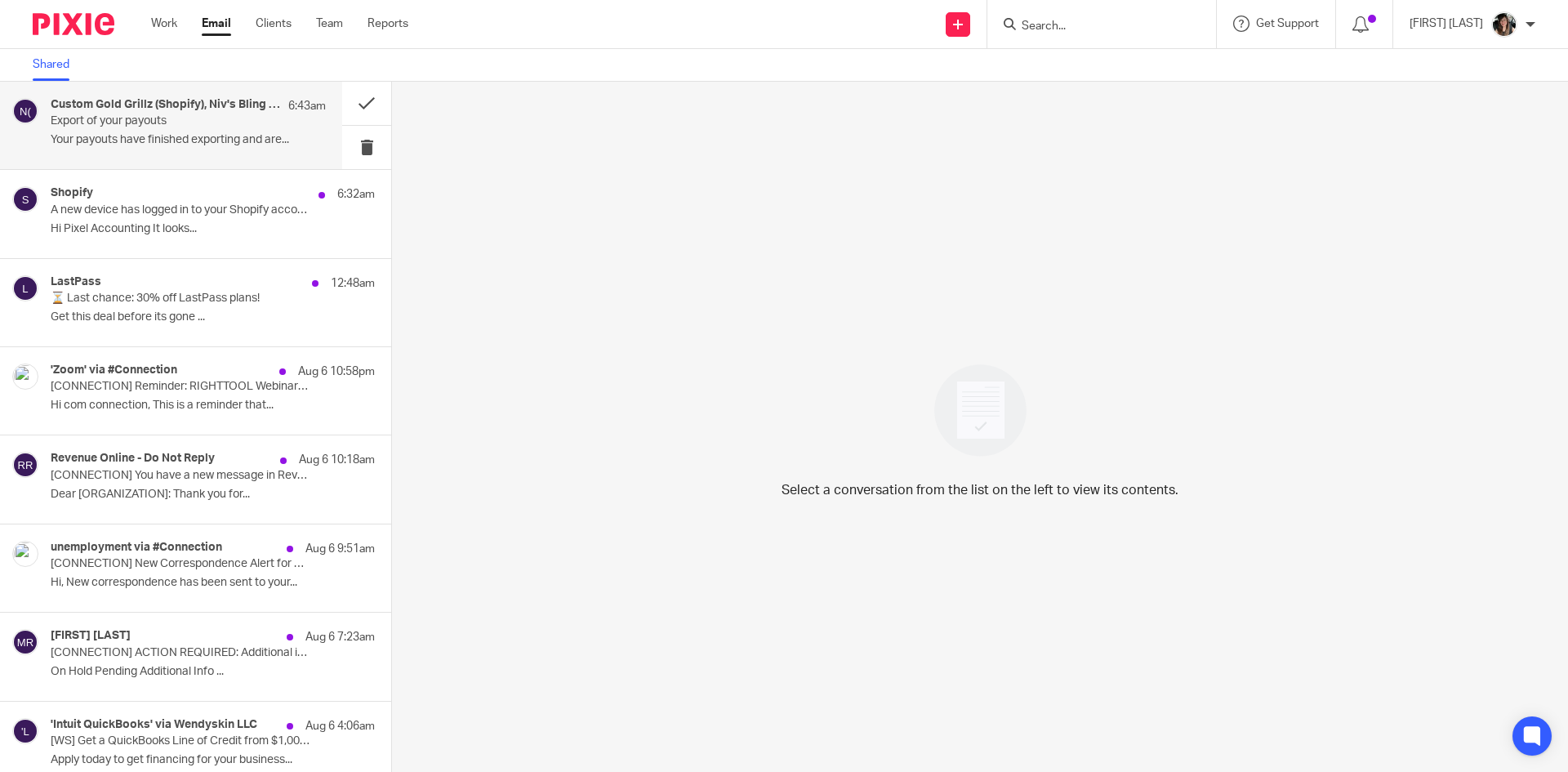 click on "Your payouts have finished exporting and are..." at bounding box center [188, 140] 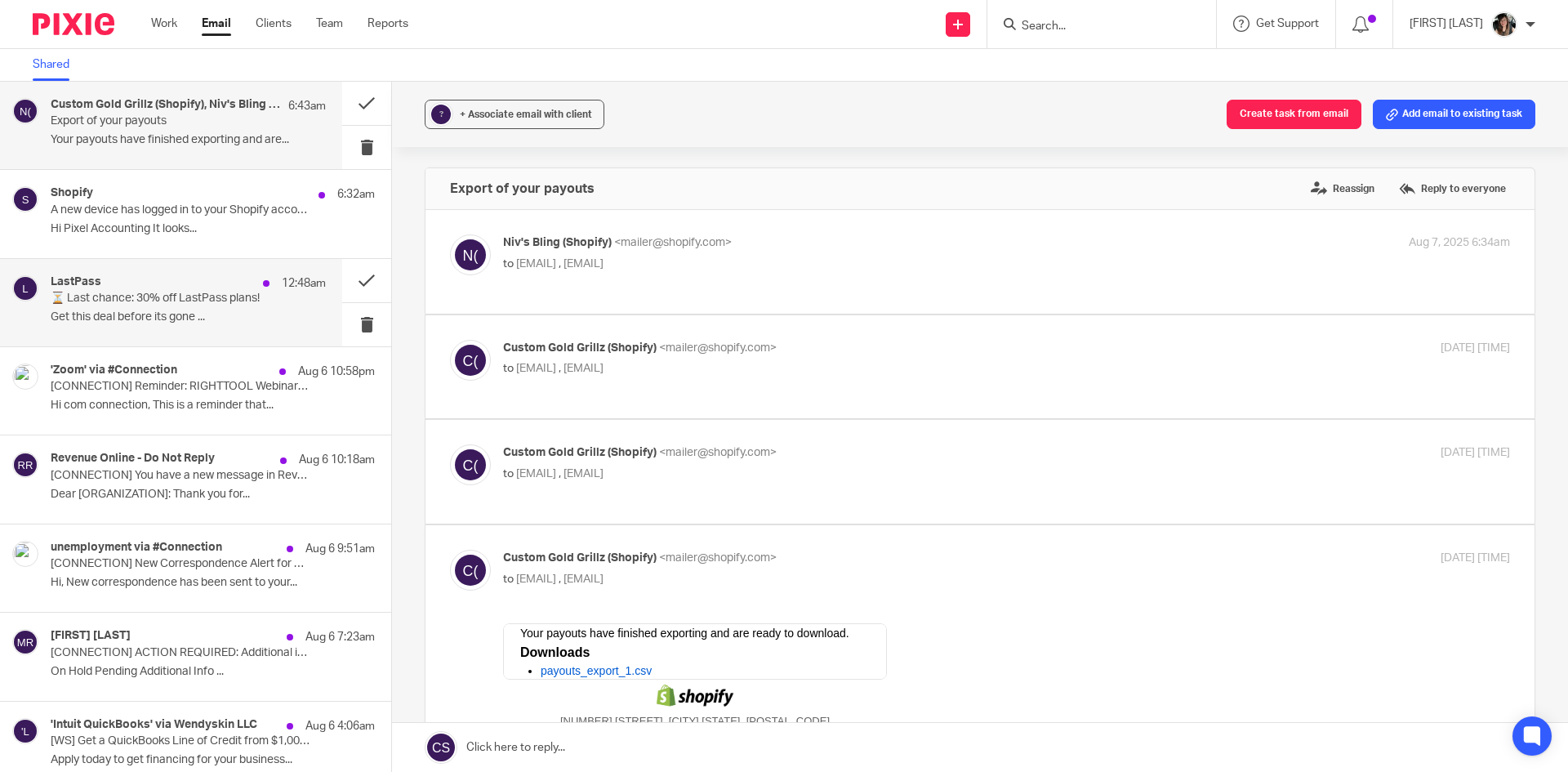 scroll, scrollTop: 0, scrollLeft: 0, axis: both 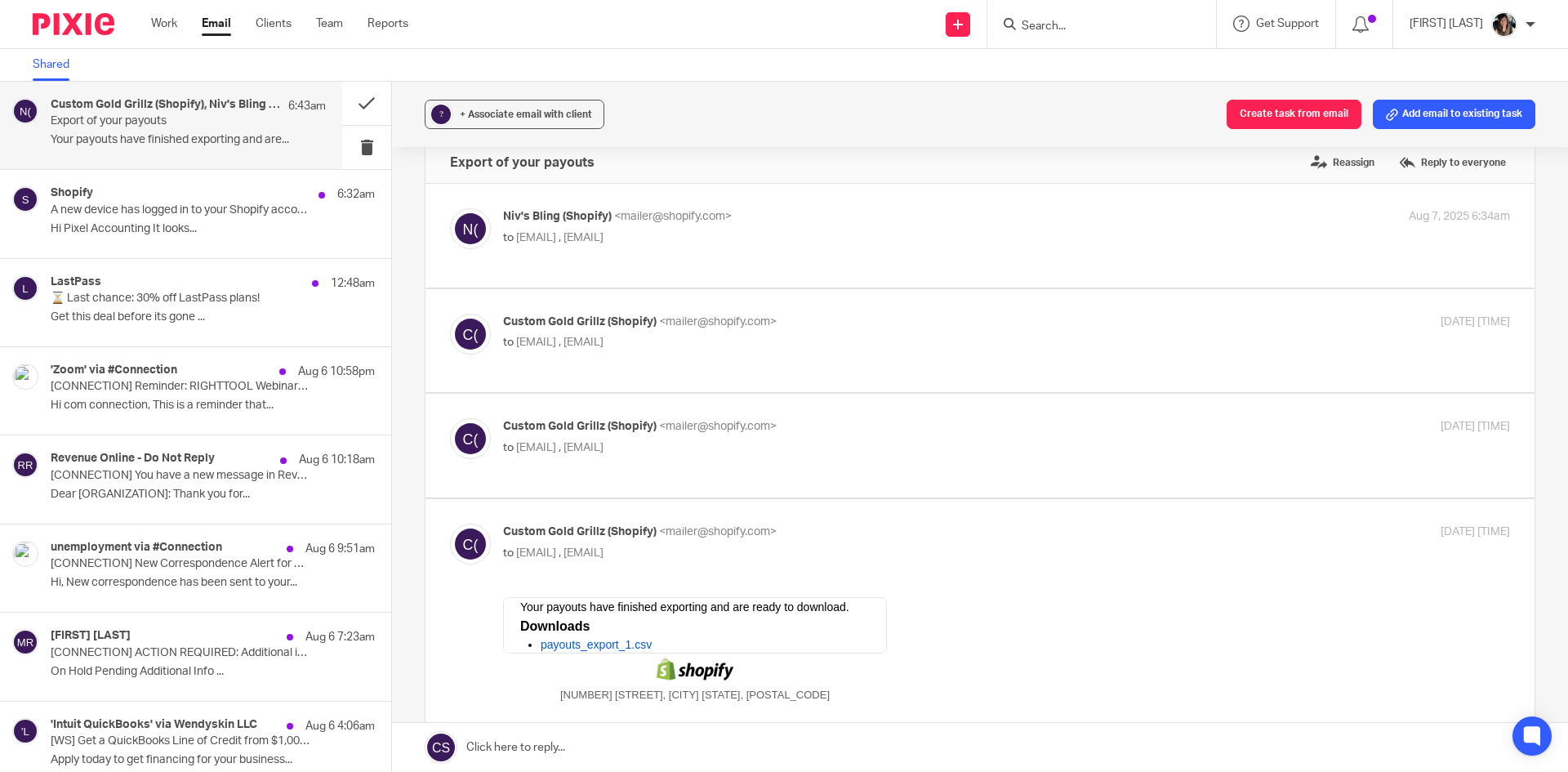 click on "Custom Gold Grillz (Shopify)
[EMAIL]   to     [EMAIL]   ,    [EMAIL]       [DATE] [TIME]
Forward" at bounding box center (980, 445) 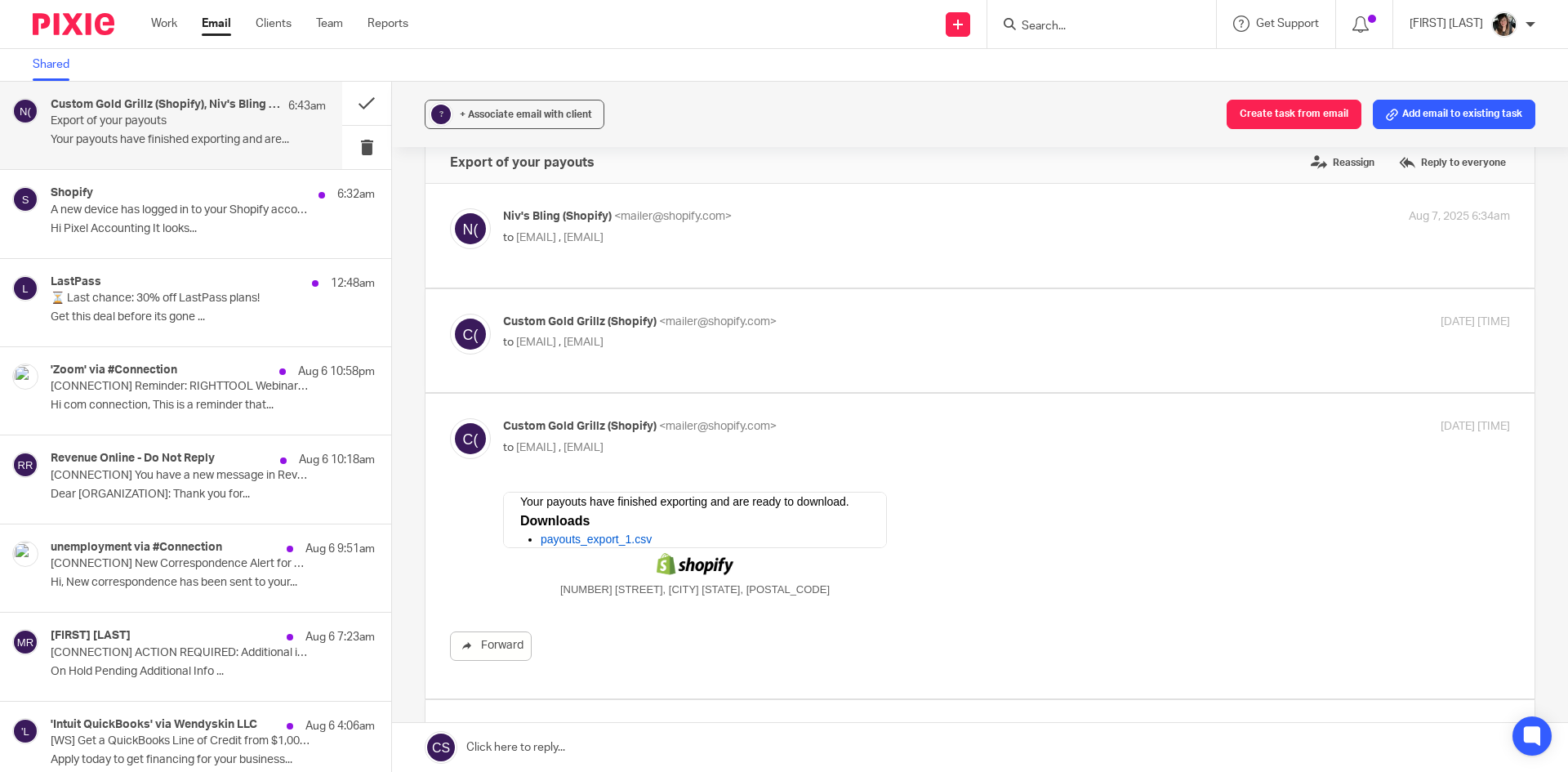 scroll, scrollTop: 0, scrollLeft: 0, axis: both 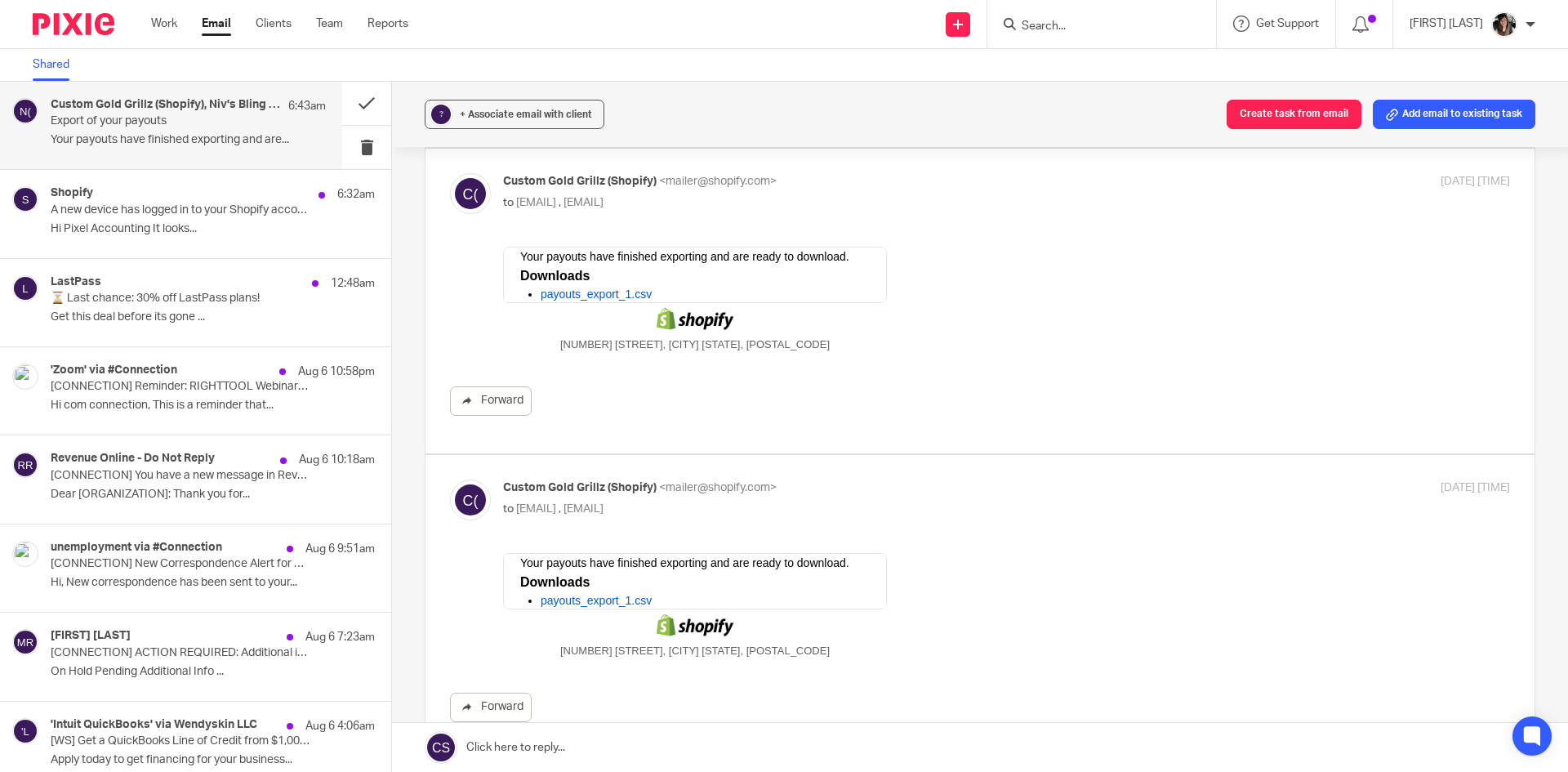 click on "payouts_export_1.csv" at bounding box center [596, 600] 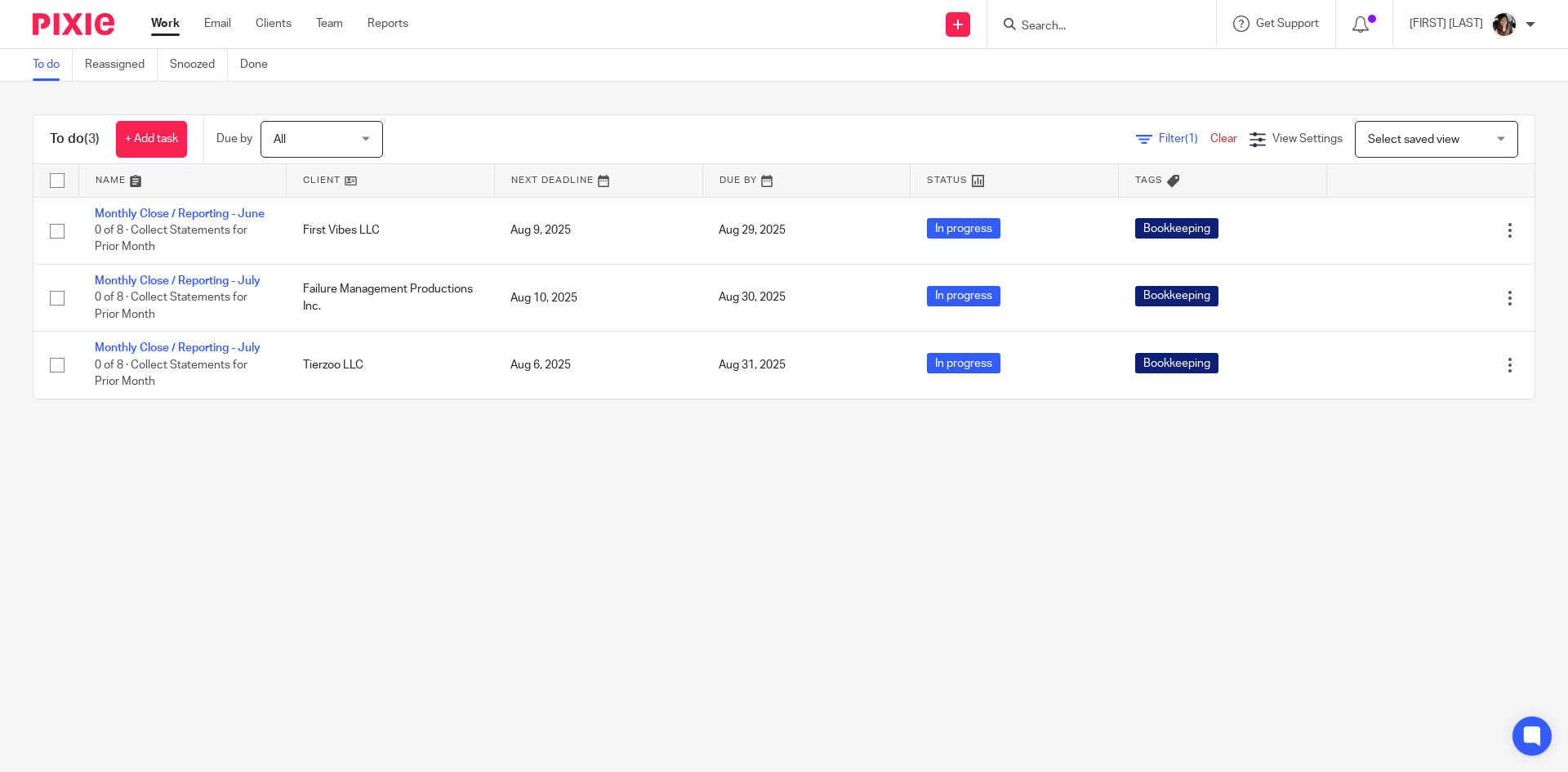 scroll, scrollTop: 0, scrollLeft: 0, axis: both 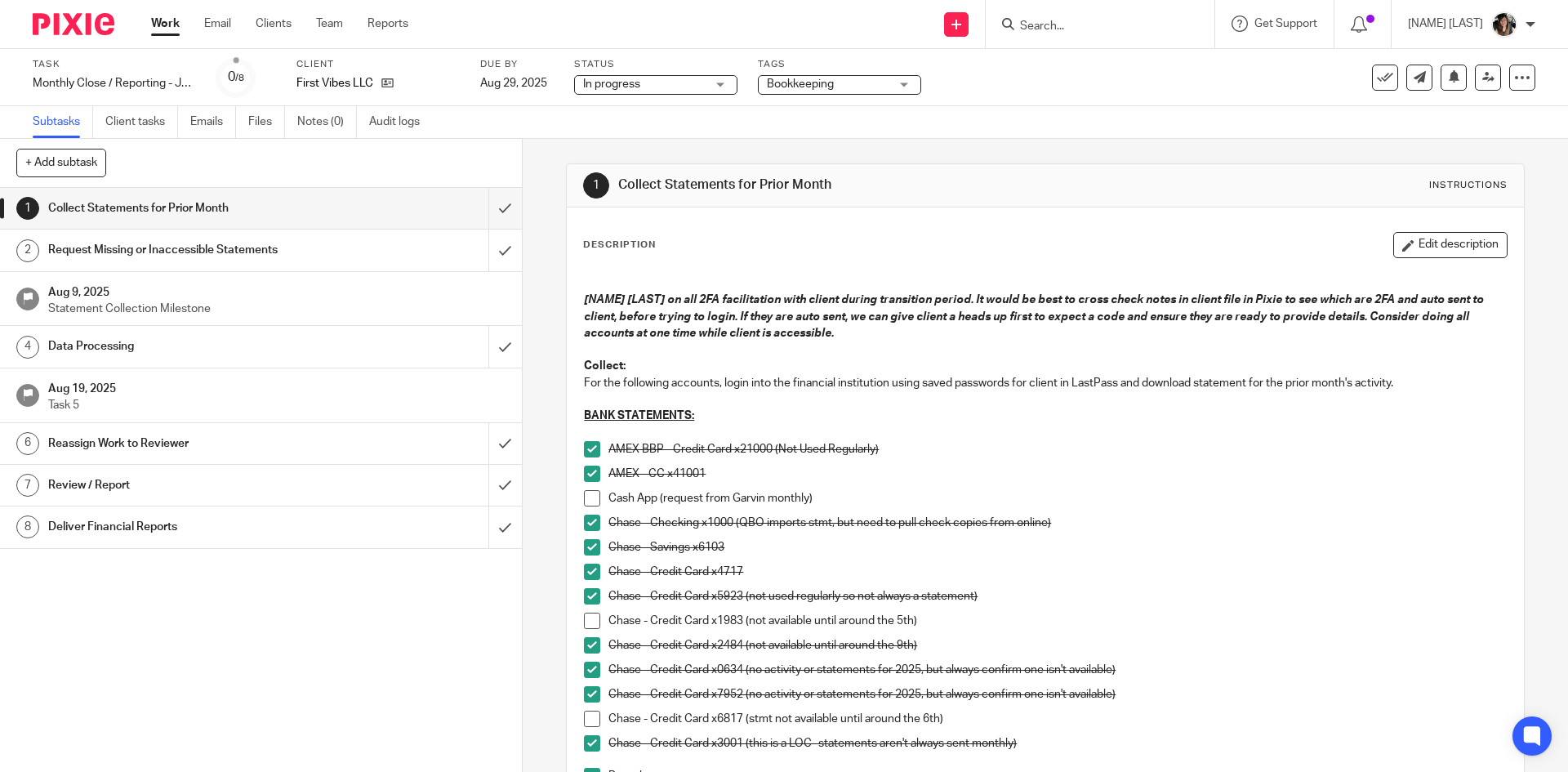 click on "Data Processing" at bounding box center [189, 346] 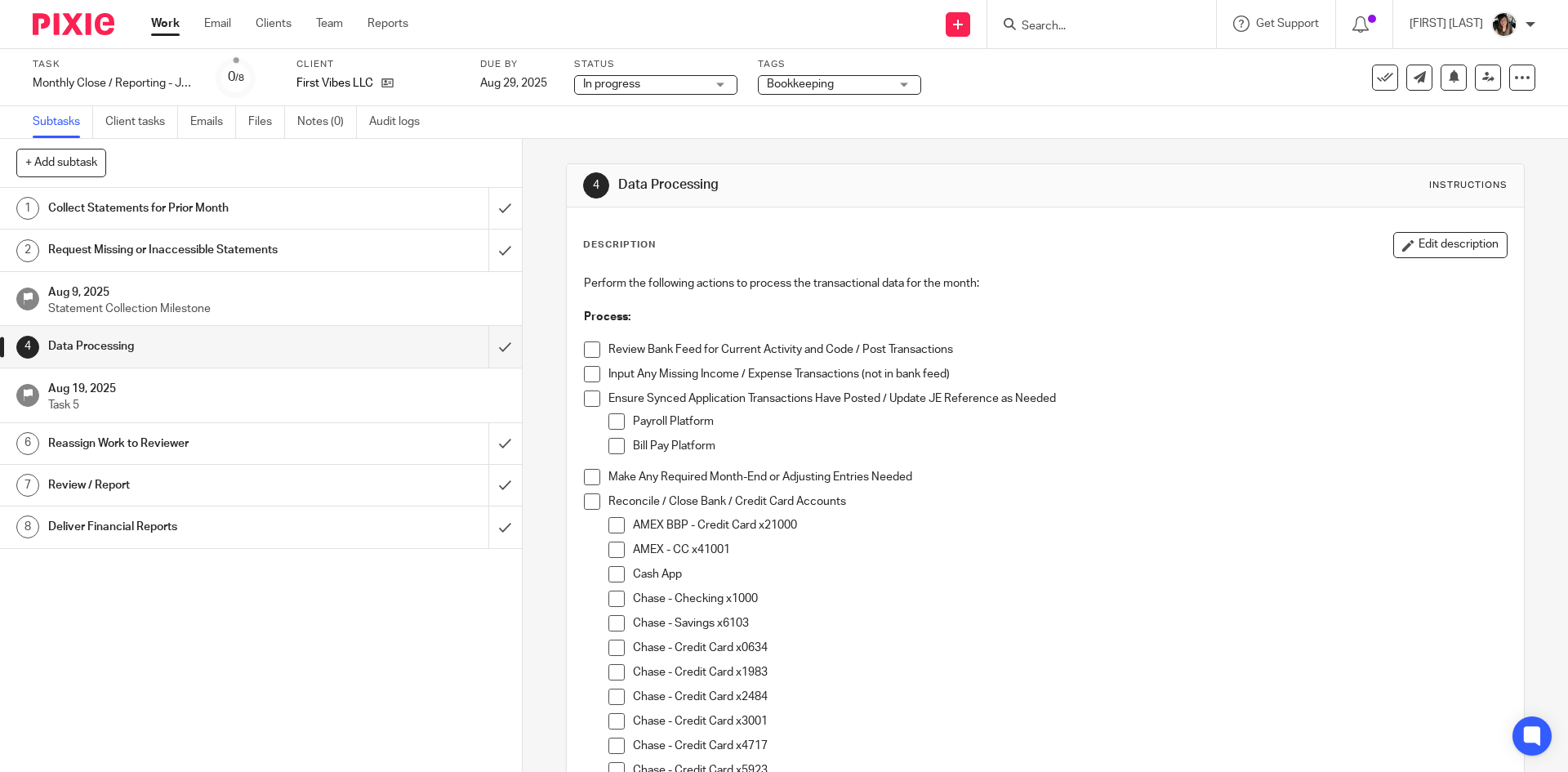 scroll, scrollTop: 0, scrollLeft: 0, axis: both 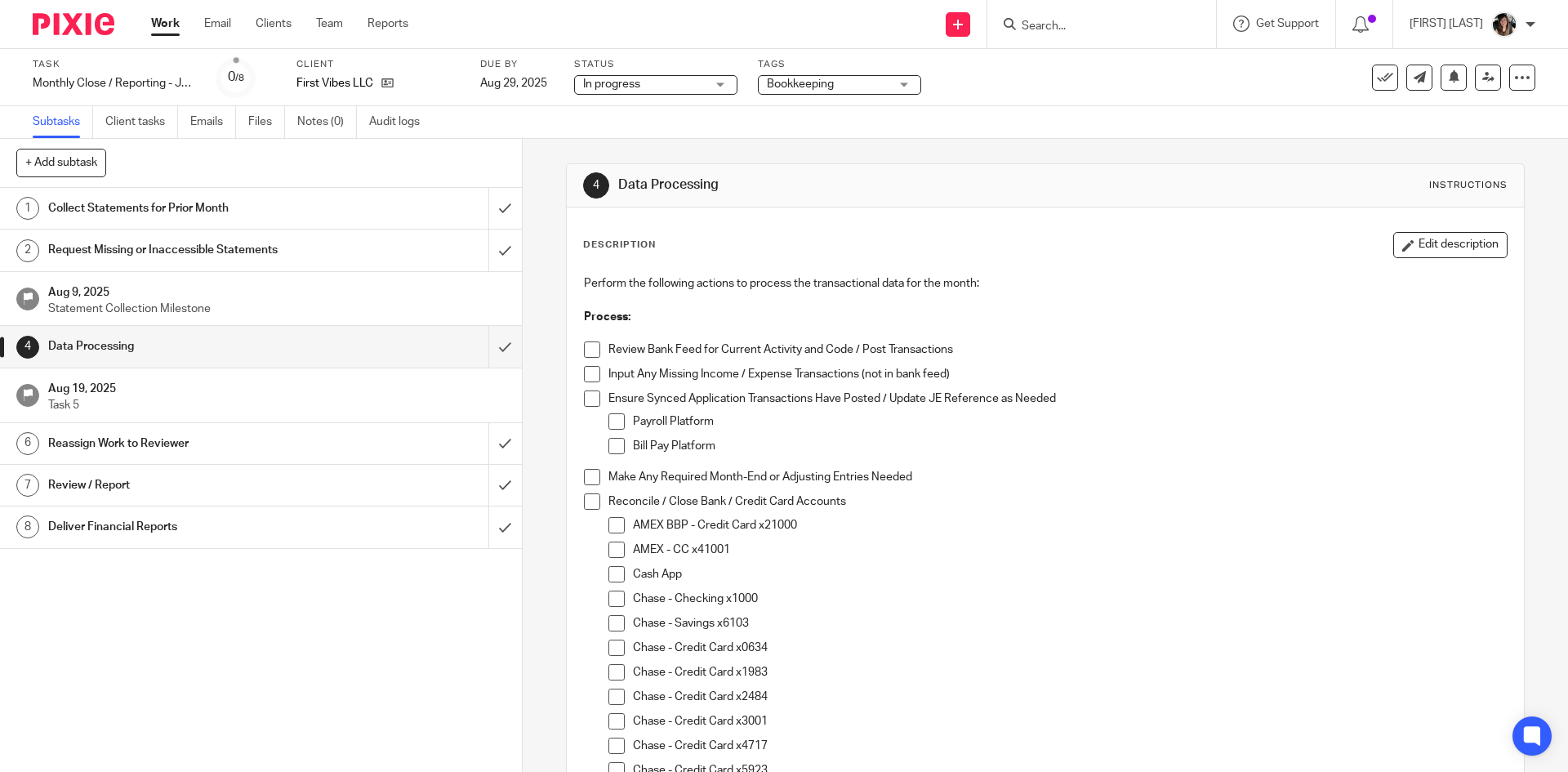click on "Collect Statements for Prior Month" at bounding box center (189, 208) 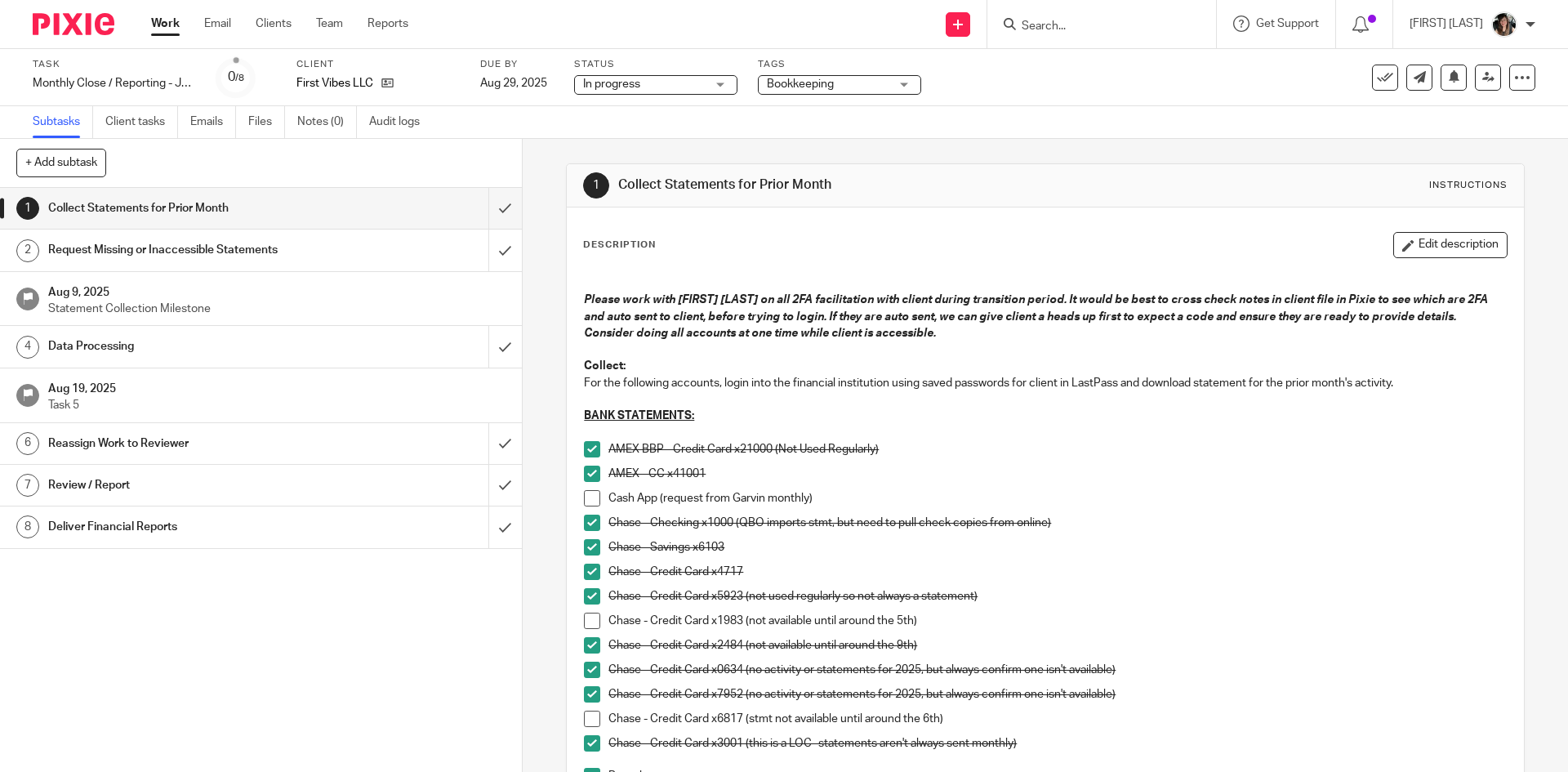 scroll, scrollTop: 0, scrollLeft: 0, axis: both 